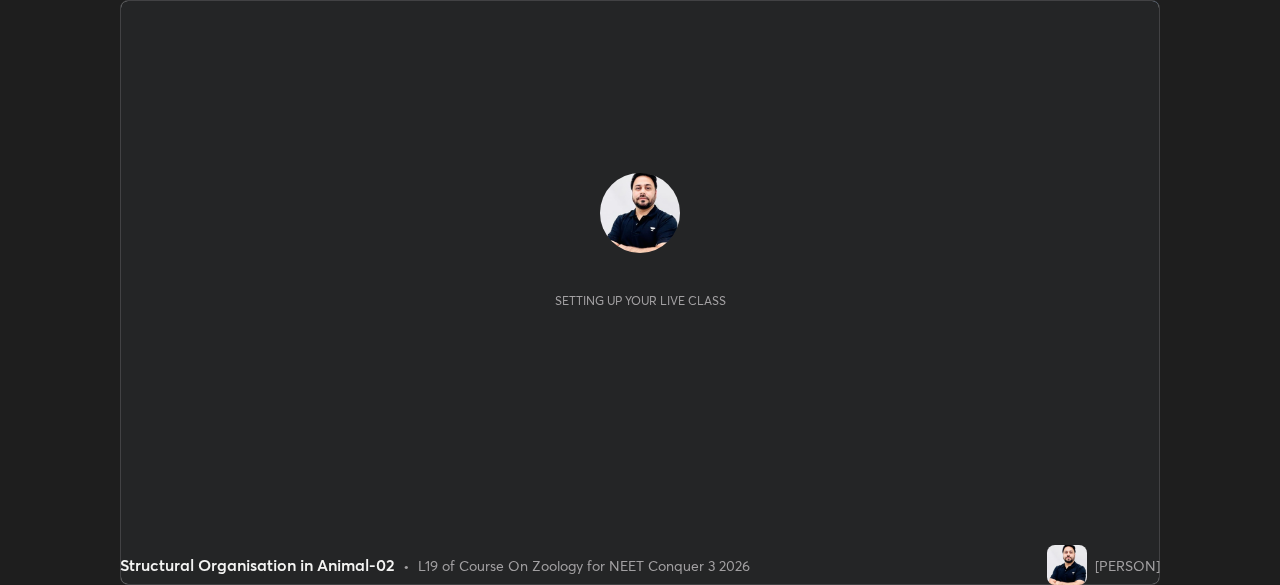 scroll, scrollTop: 0, scrollLeft: 0, axis: both 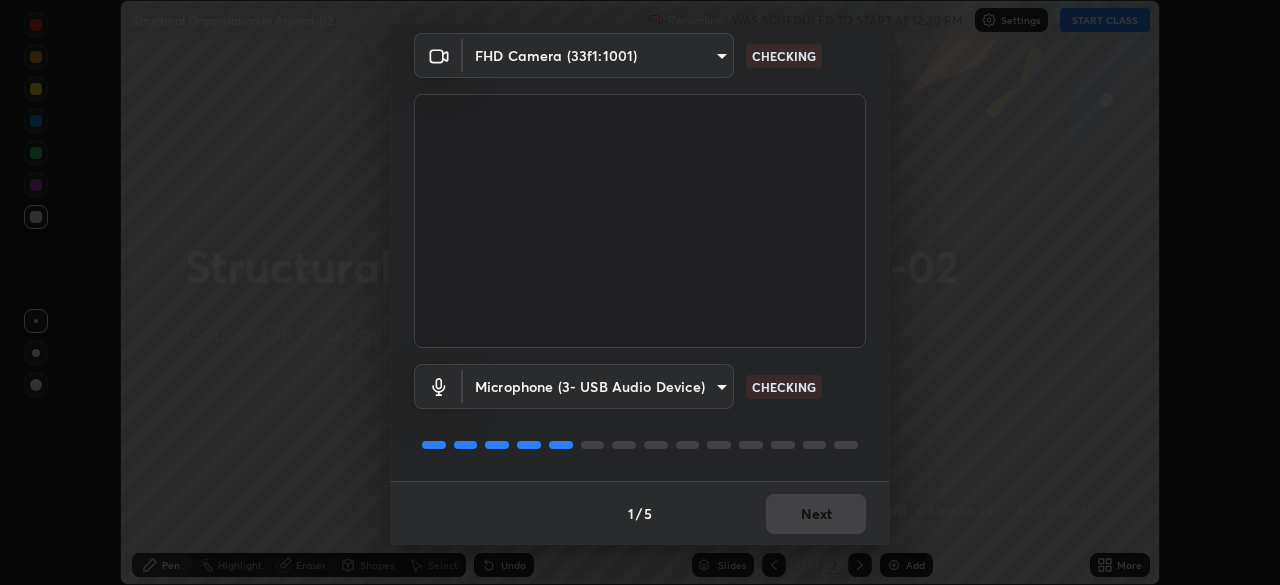 click on "Microphone (3- USB Audio Device) [HASH] CHECKING" at bounding box center (640, 386) 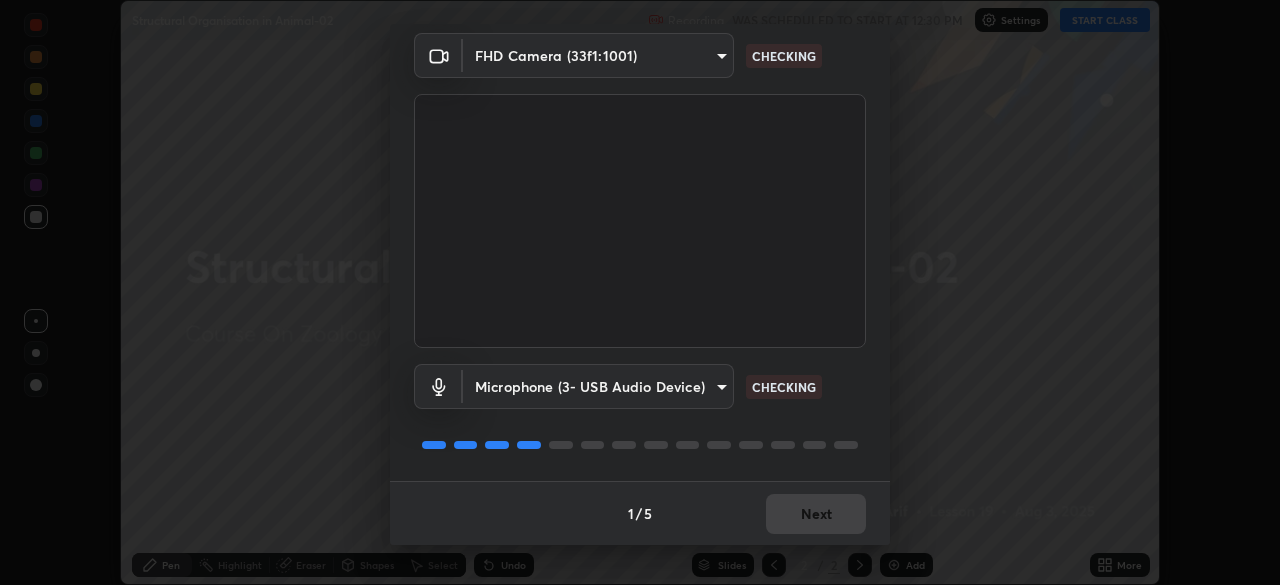 click on "1 / 5 Next" at bounding box center (640, 513) 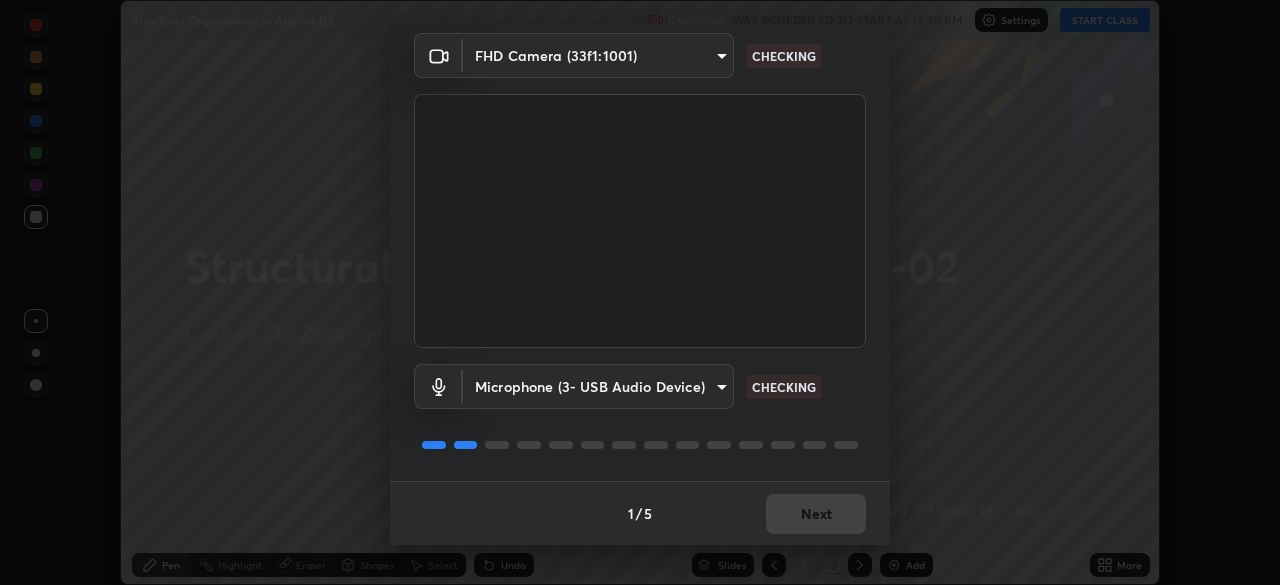 click on "Next" at bounding box center [816, 514] 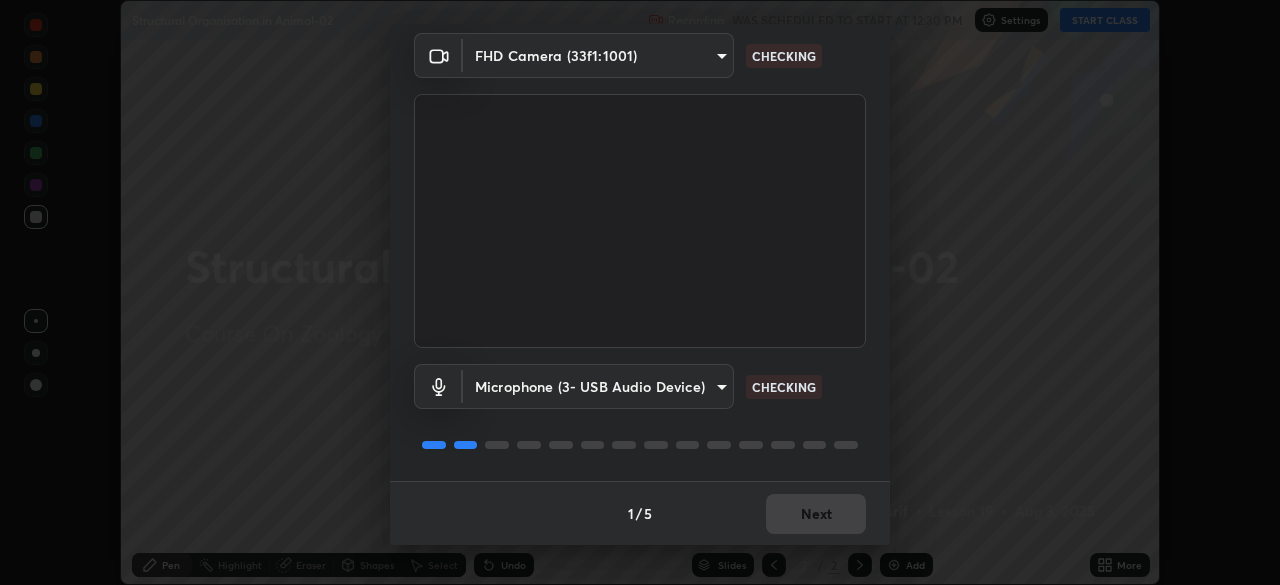 scroll, scrollTop: 0, scrollLeft: 0, axis: both 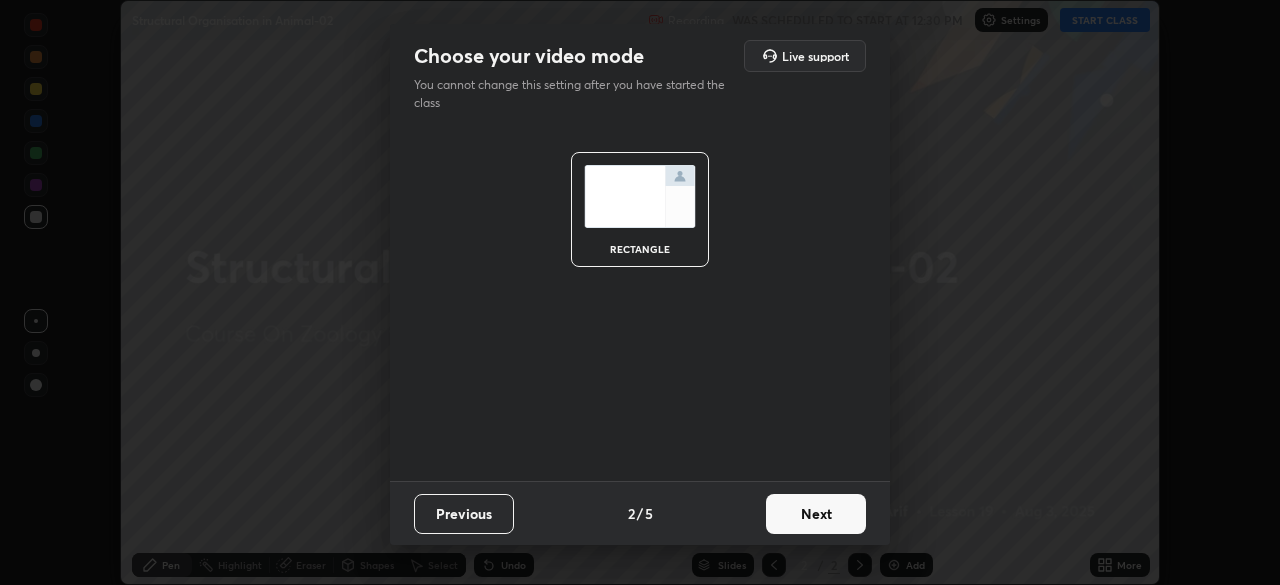 click on "Next" at bounding box center [816, 514] 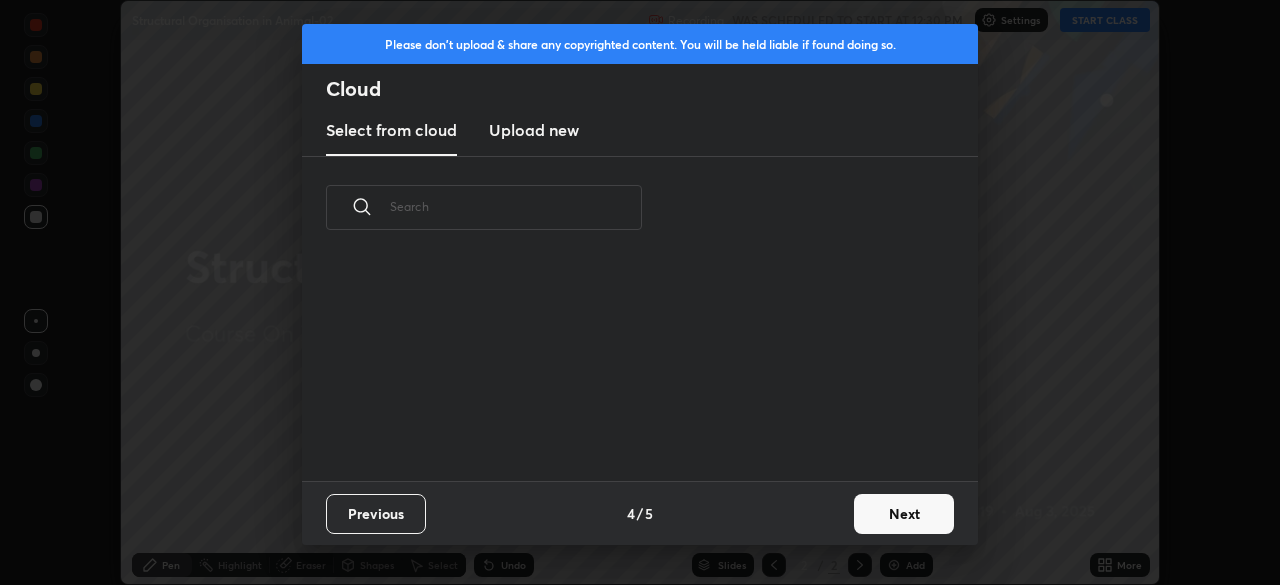 click on "Previous 4 / 5 Next" at bounding box center [640, 513] 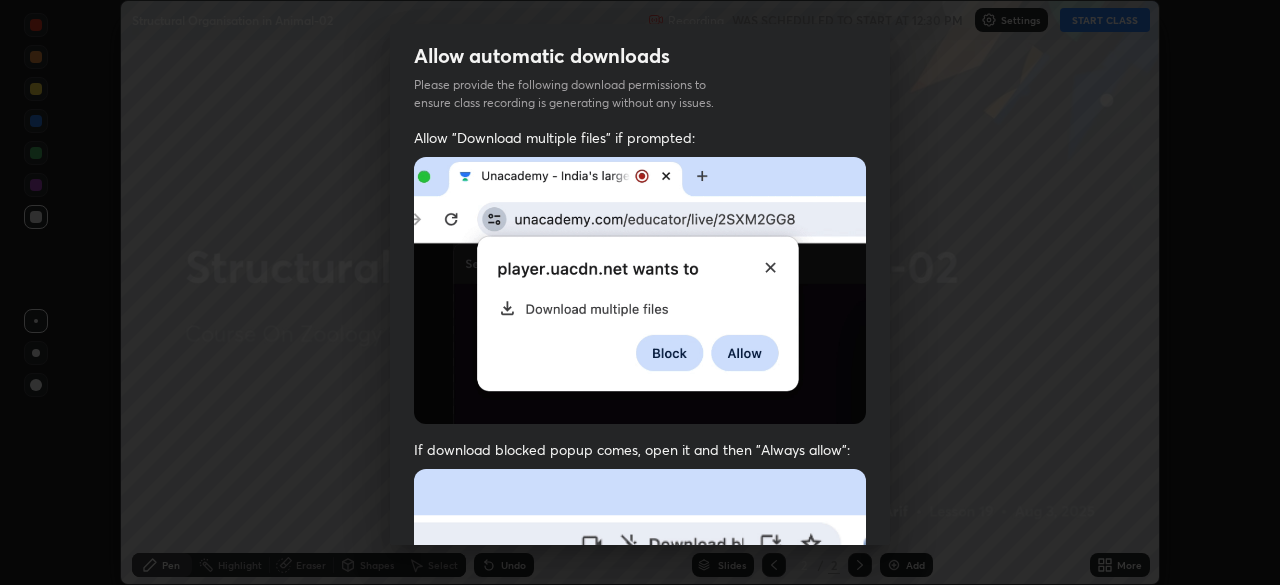 click on "Allow automatic downloads Please provide the following download permissions to ensure class recording is generating without any issues. Allow "Download multiple files" if prompted: If download blocked popup comes, open it and then "Always allow": I agree that if I don't provide required permissions, class recording will not be generated Previous 5 / 5 Done" at bounding box center (640, 292) 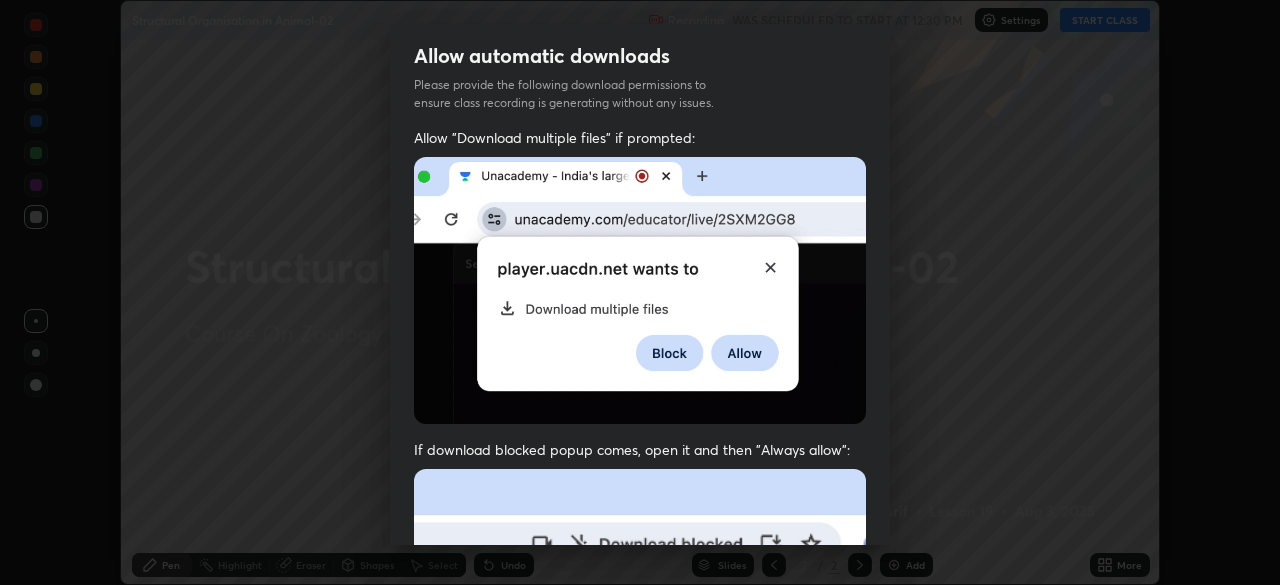 click on "Allow automatic downloads Please provide the following download permissions to ensure class recording is generating without any issues. Allow "Download multiple files" if prompted: If download blocked popup comes, open it and then "Always allow": I agree that if I don't provide required permissions, class recording will not be generated Previous 5 / 5 Done" at bounding box center [640, 292] 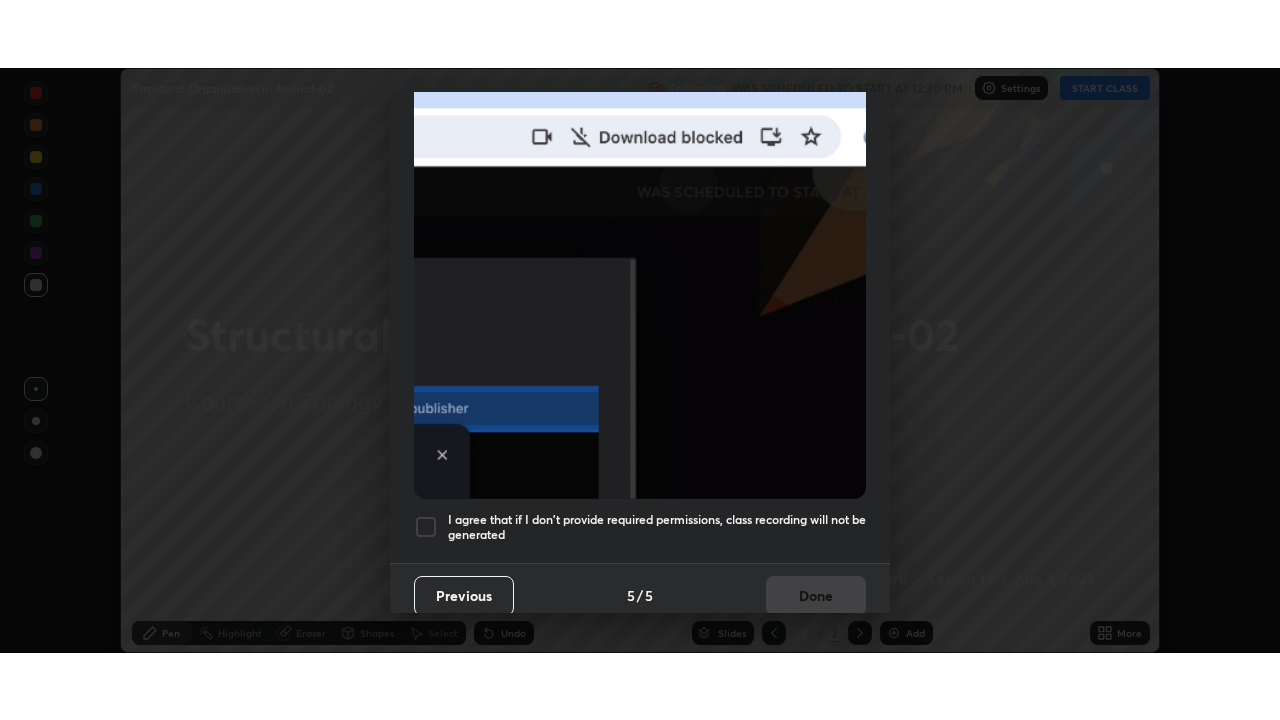 scroll, scrollTop: 479, scrollLeft: 0, axis: vertical 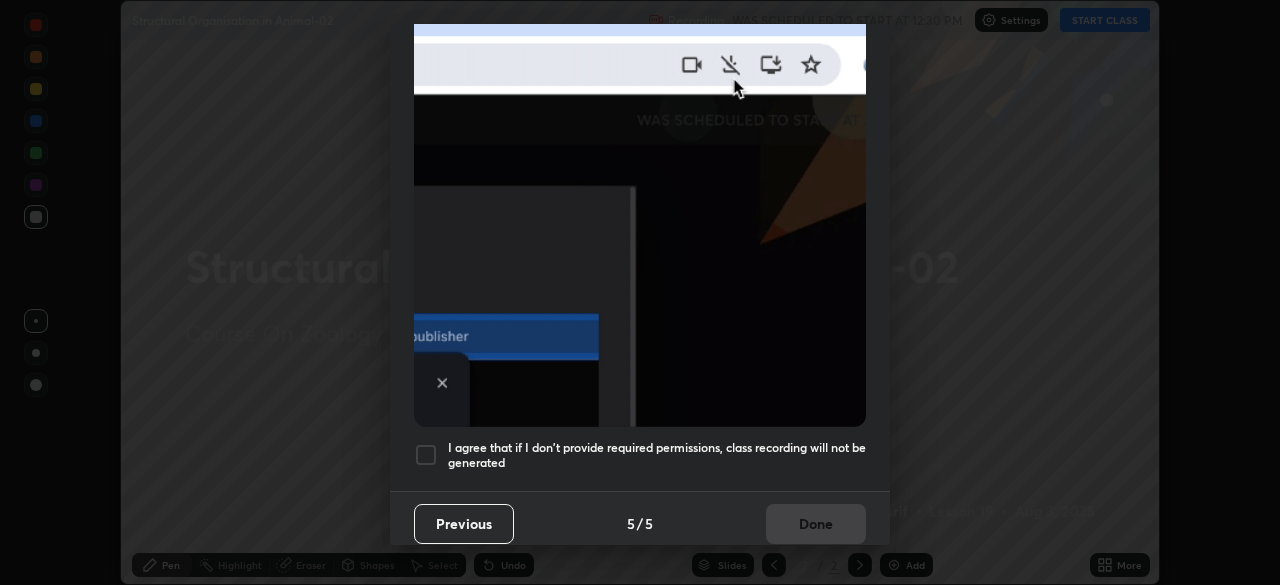 click on "I agree that if I don't provide required permissions, class recording will not be generated" at bounding box center (657, 455) 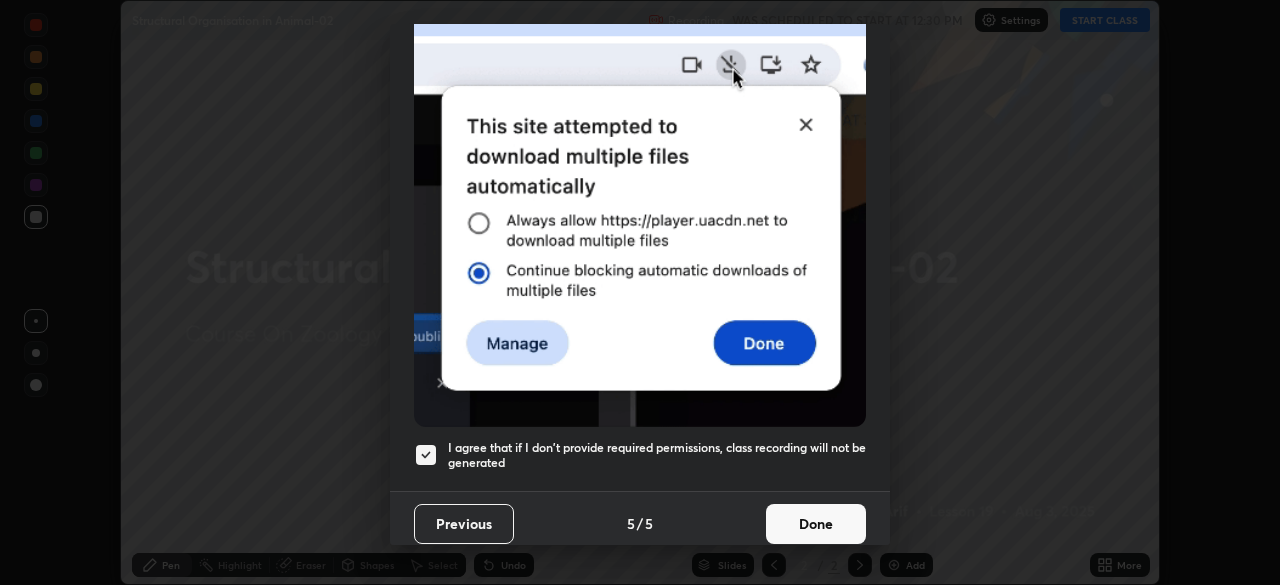 click on "Done" at bounding box center [816, 524] 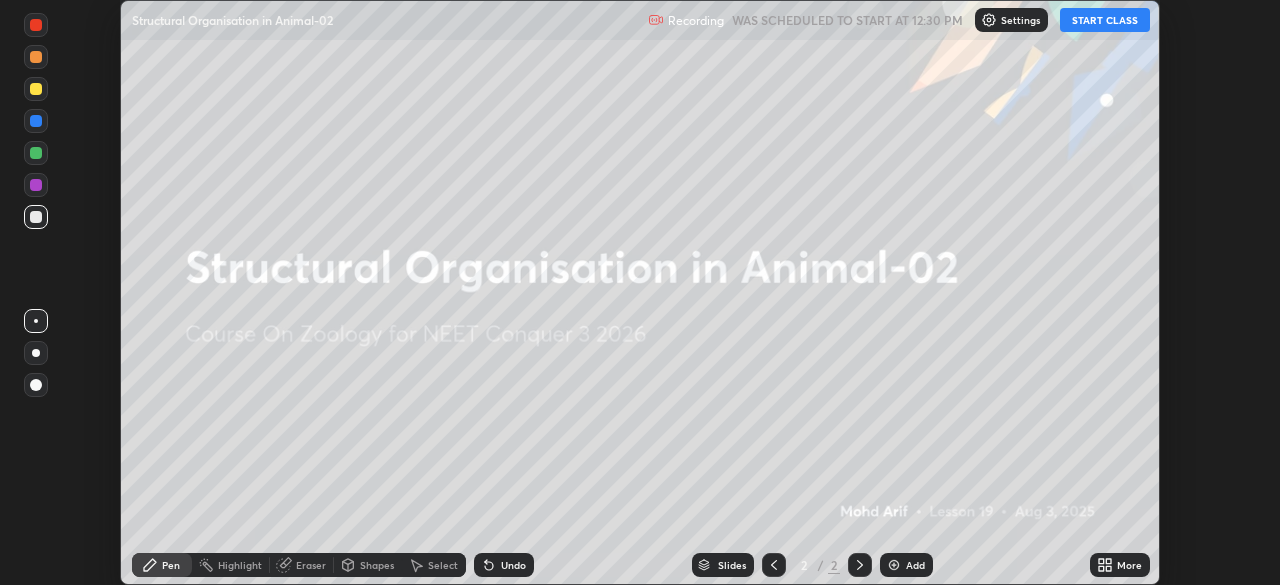 click on "More" at bounding box center [1120, 565] 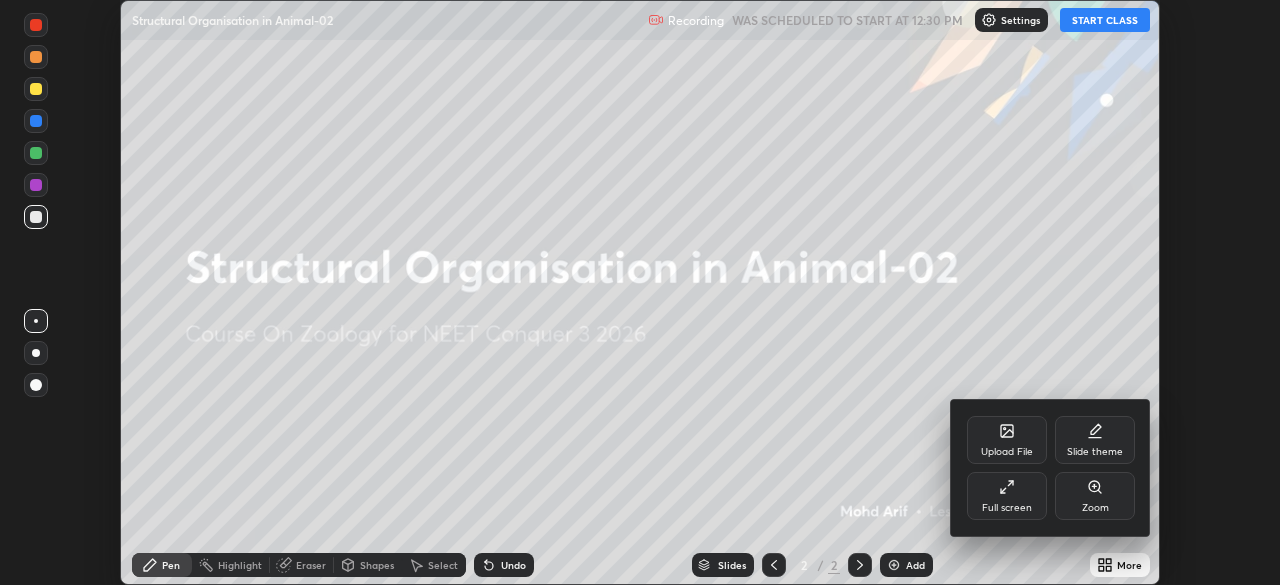 click on "Full screen" at bounding box center (1007, 508) 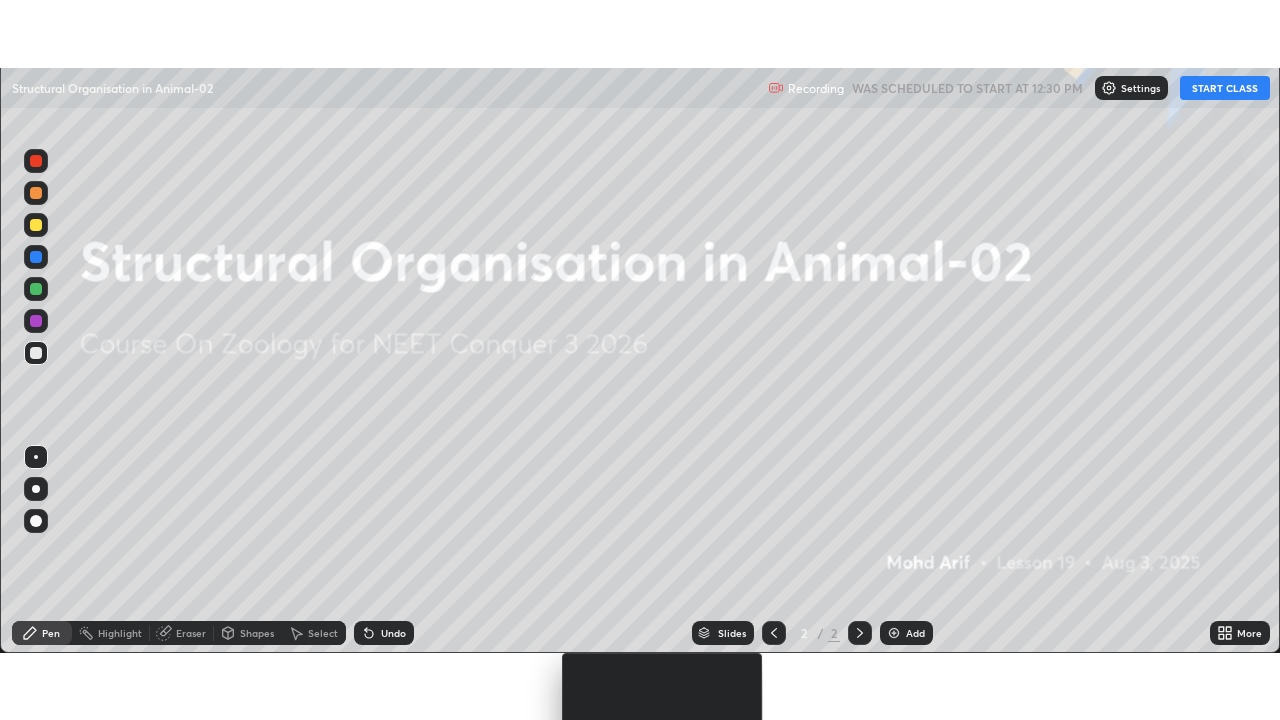 scroll, scrollTop: 99280, scrollLeft: 98720, axis: both 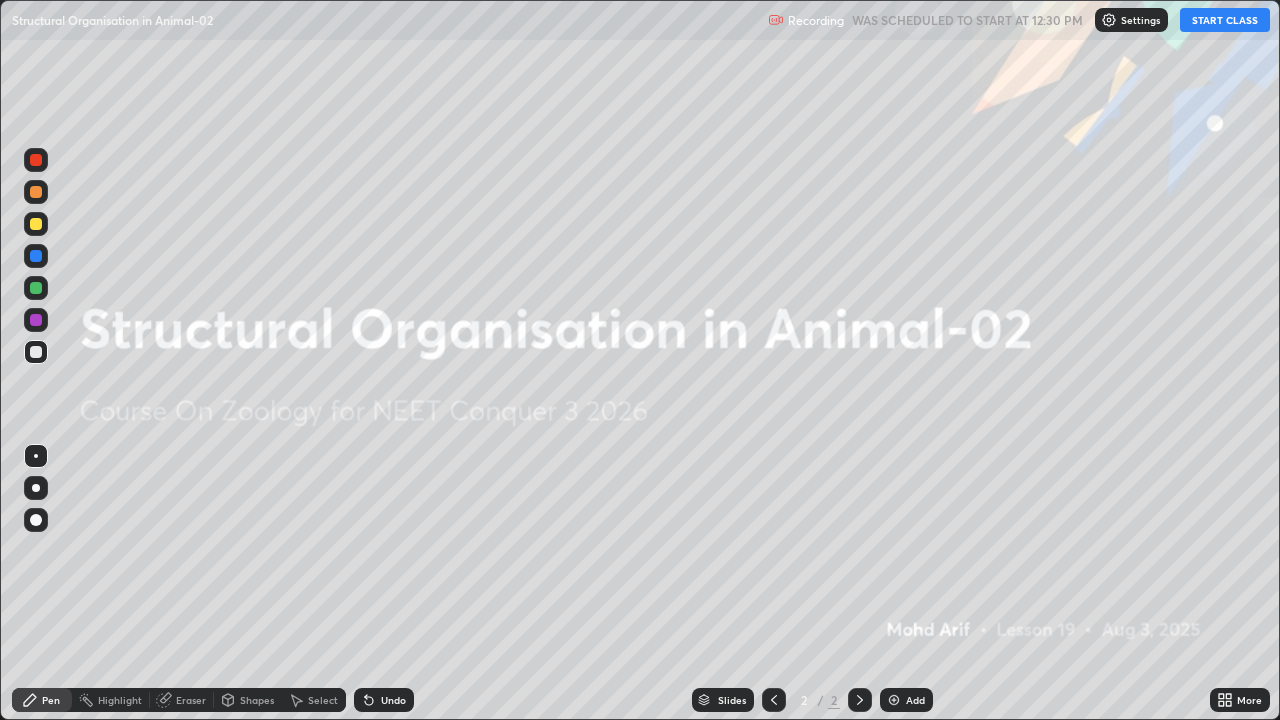 click on "START CLASS" at bounding box center [1225, 20] 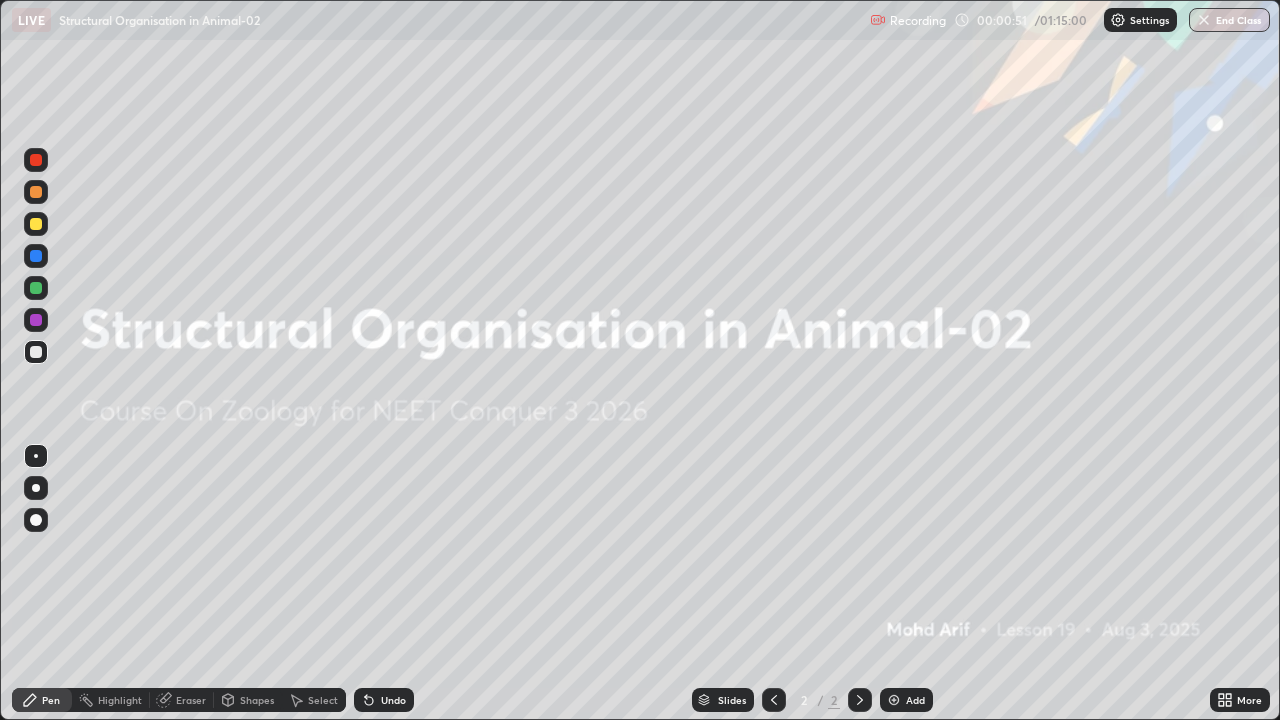 click on "Add" at bounding box center [906, 700] 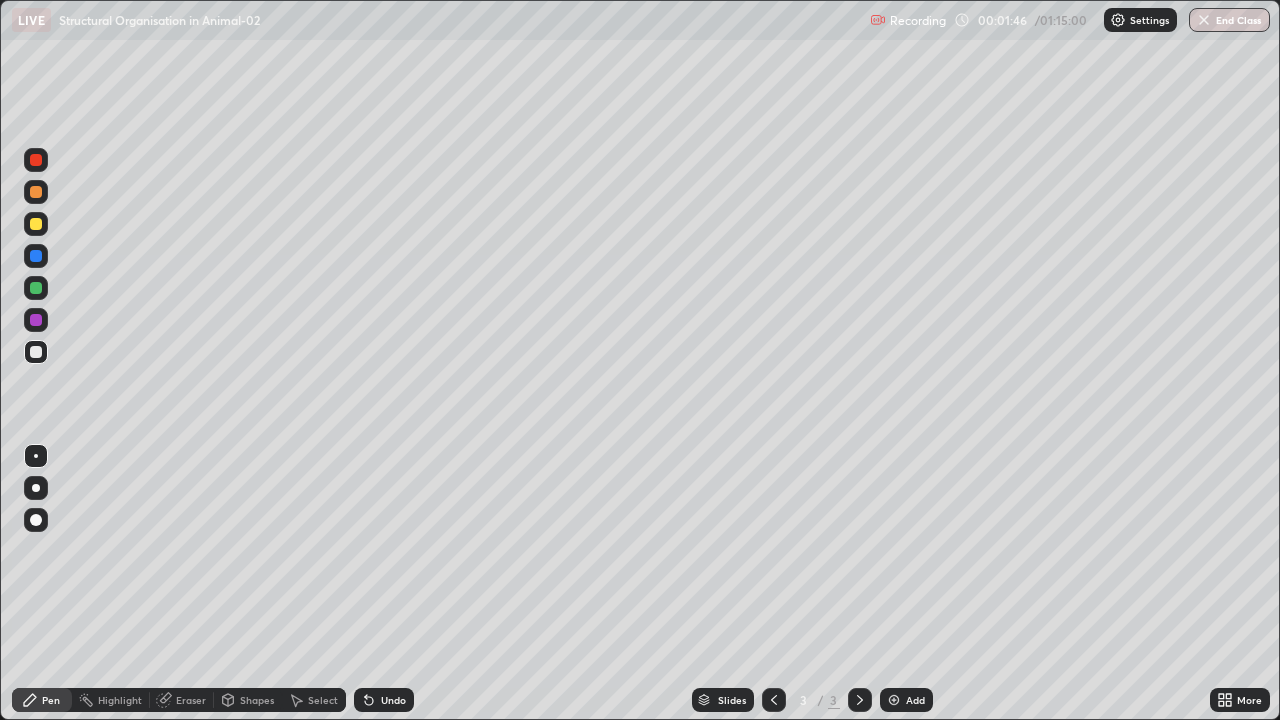 click at bounding box center (36, 488) 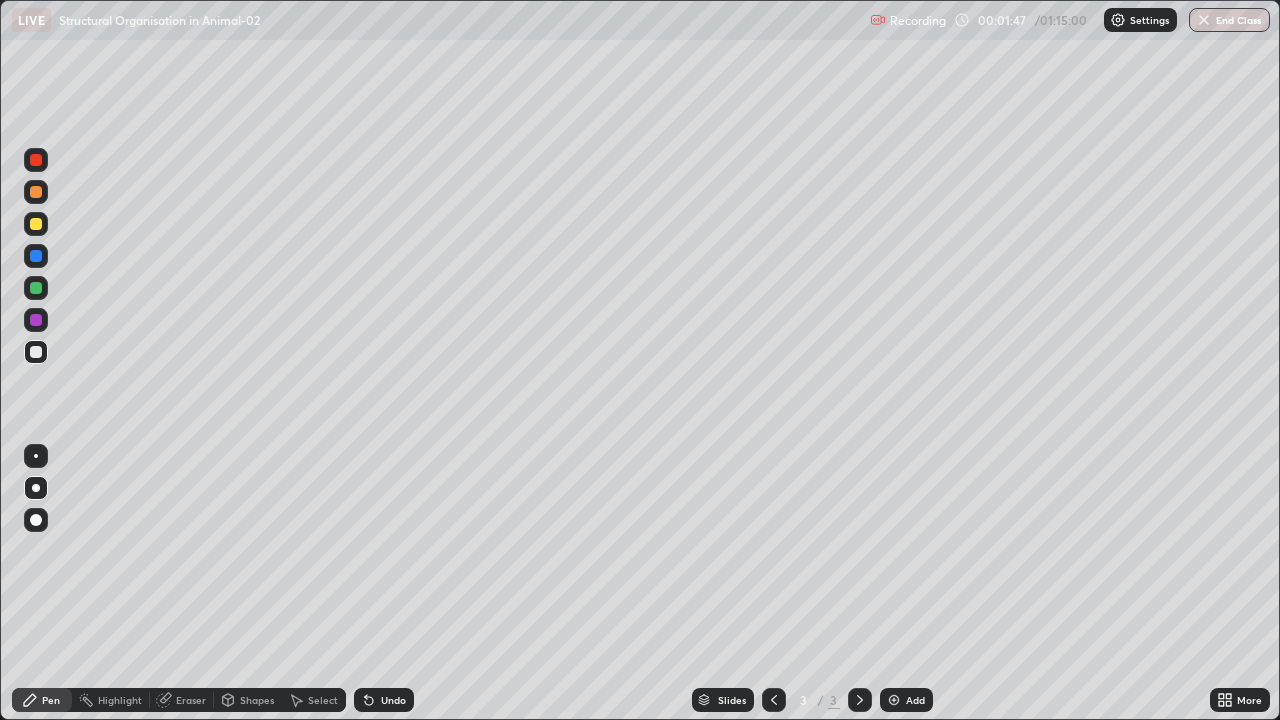 click at bounding box center [36, 488] 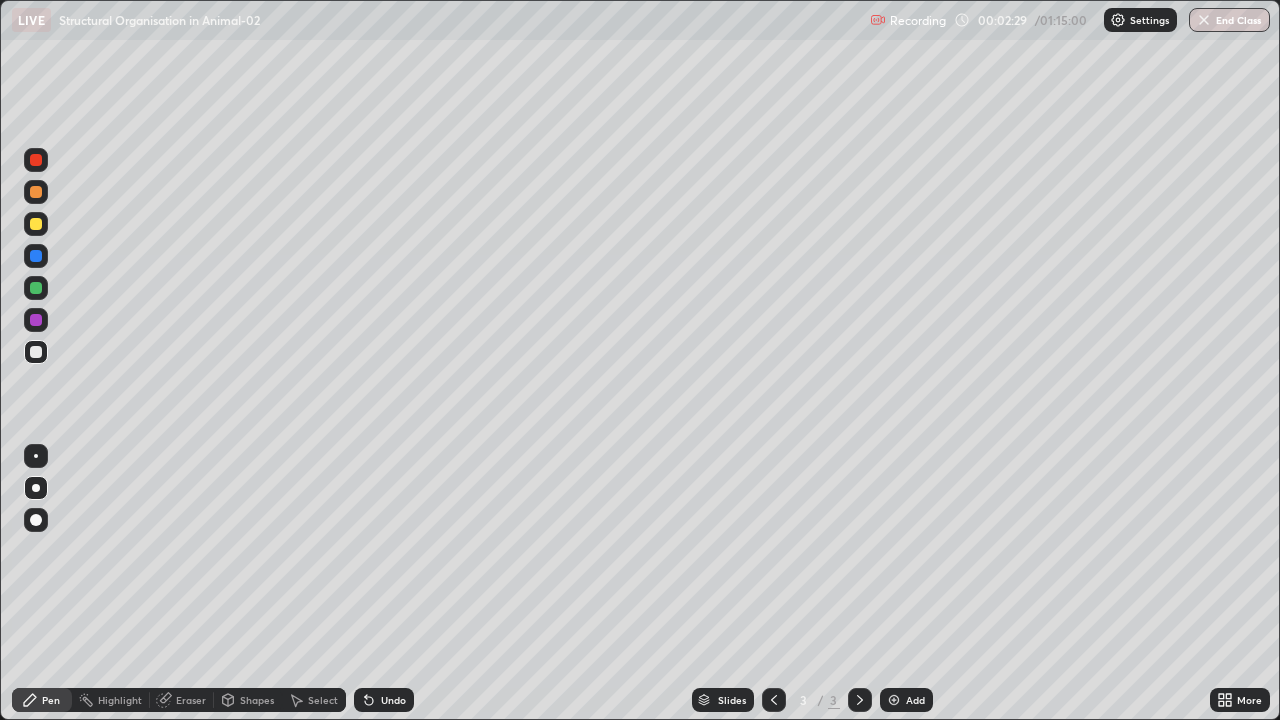 click at bounding box center [36, 224] 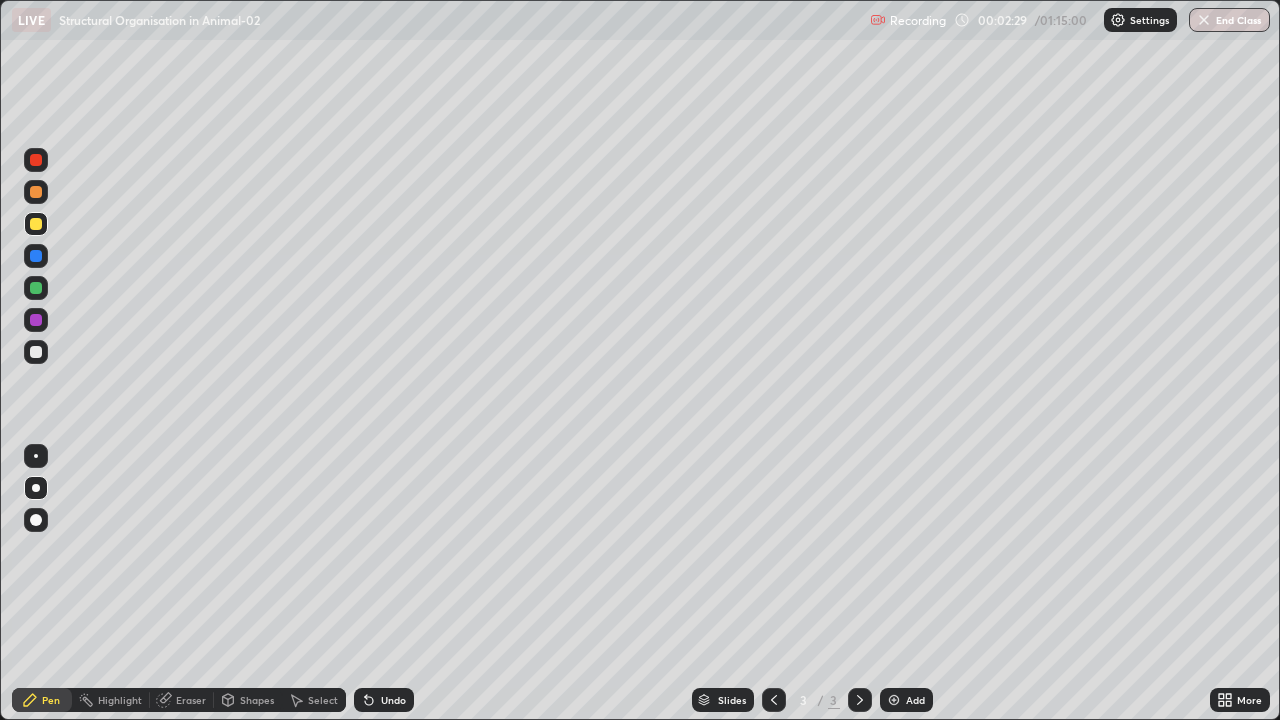 click at bounding box center [36, 224] 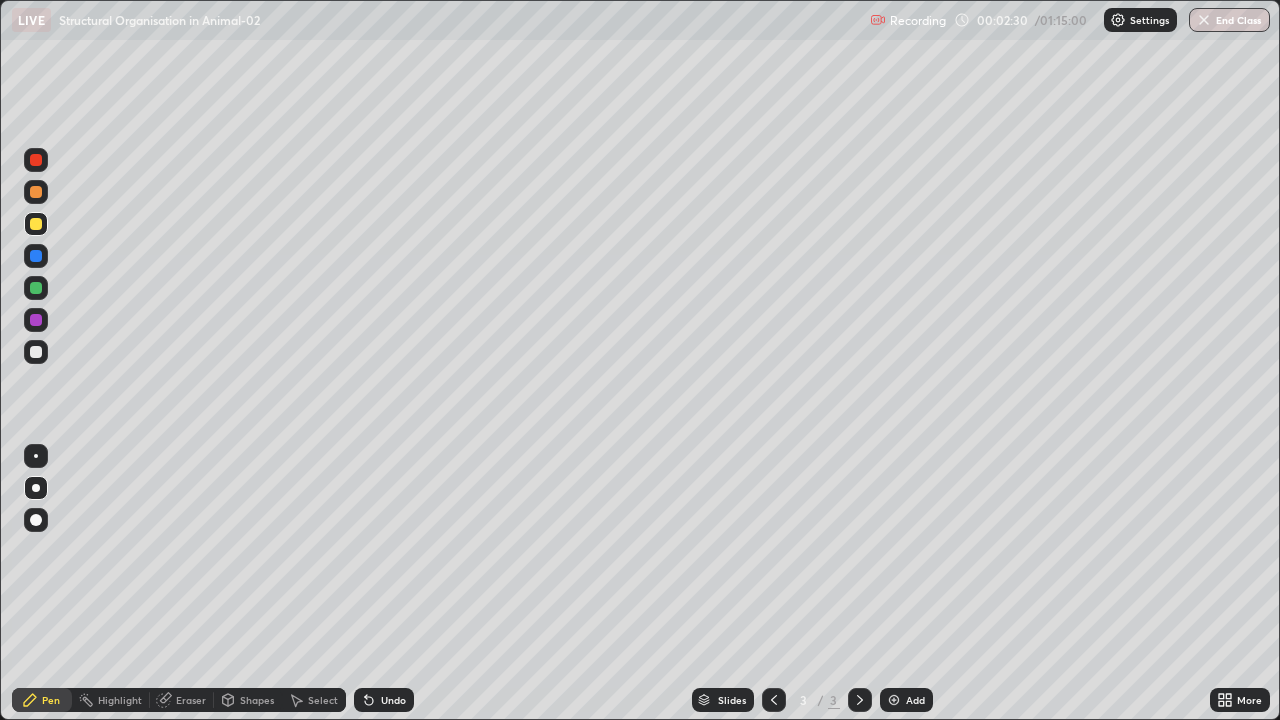 click at bounding box center [36, 224] 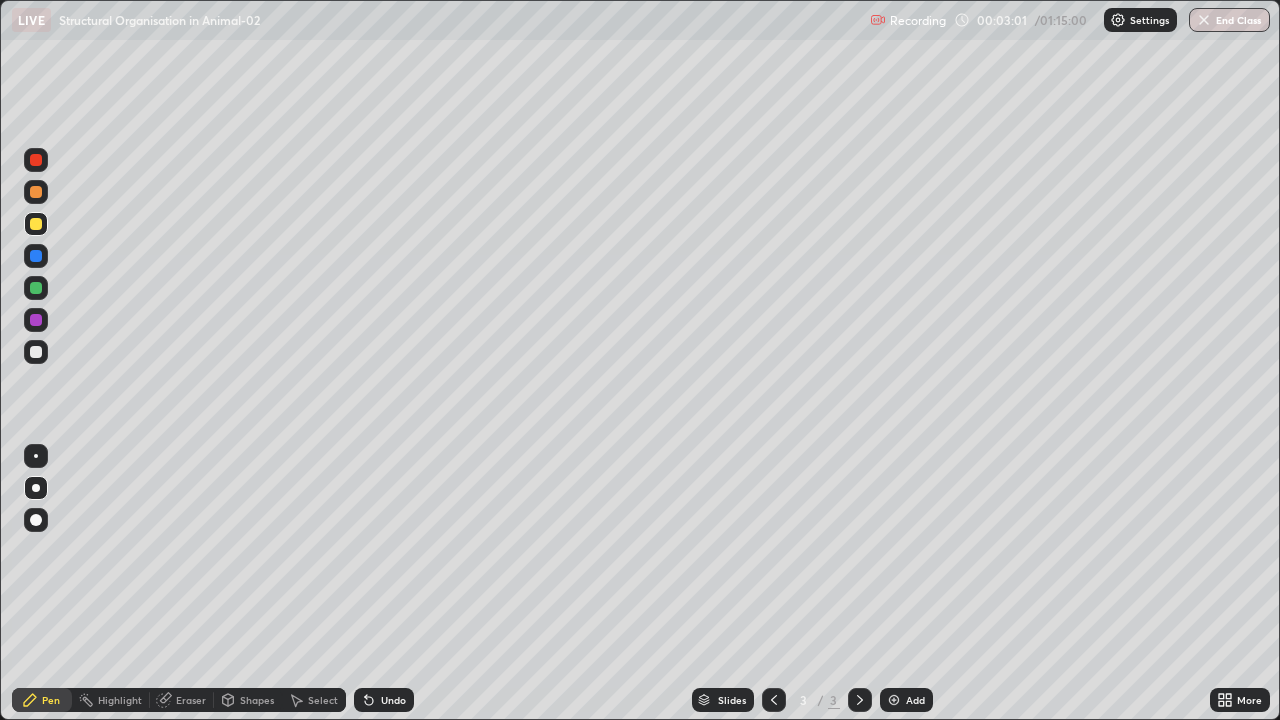 click at bounding box center (36, 160) 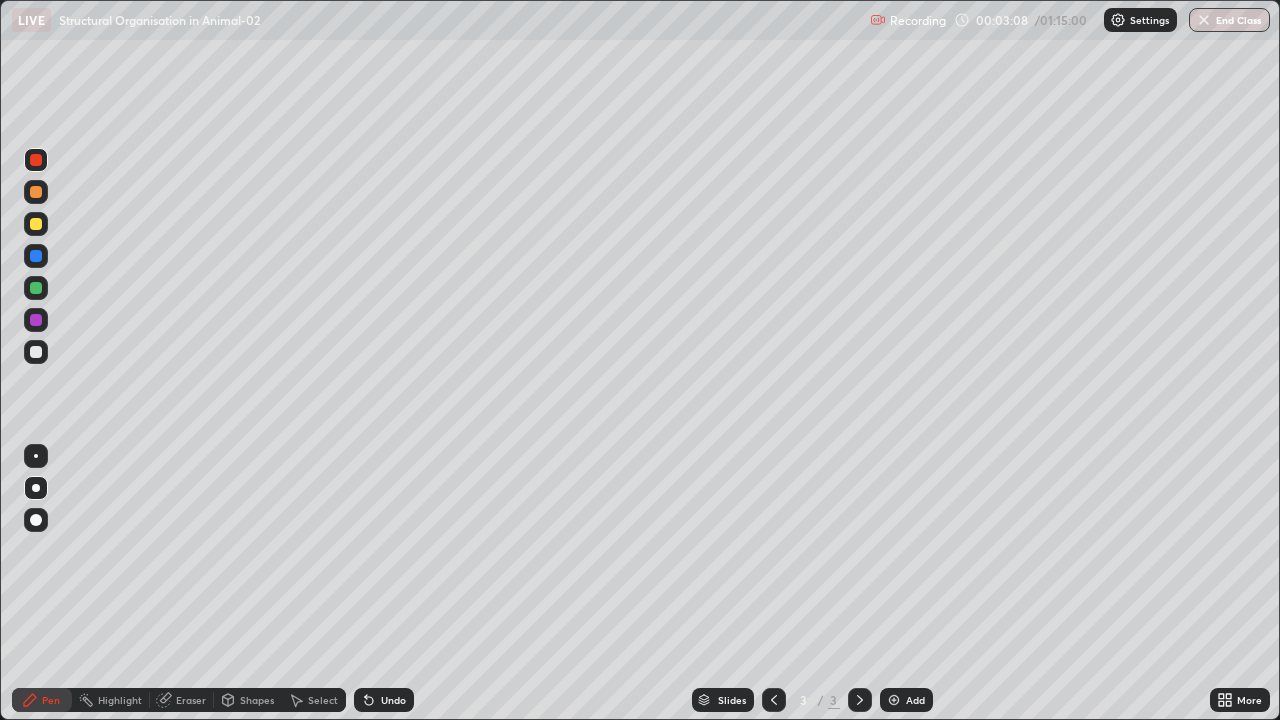 click at bounding box center [36, 456] 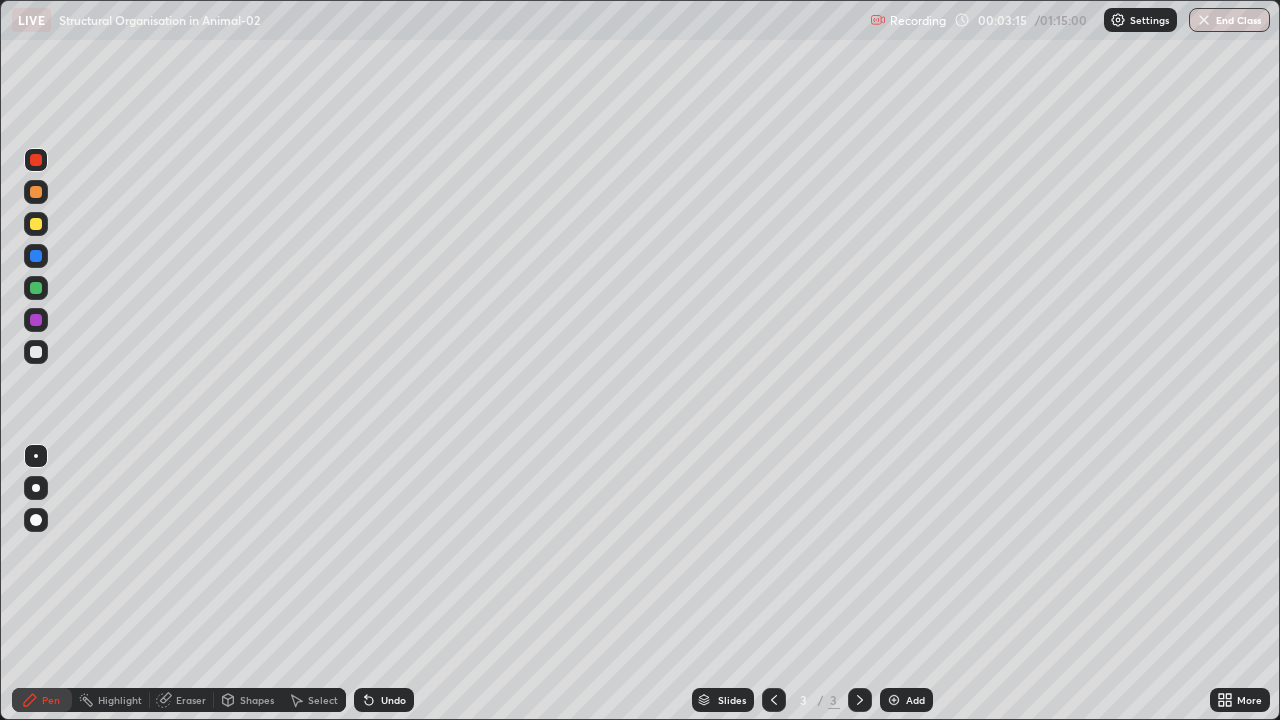 click at bounding box center (36, 256) 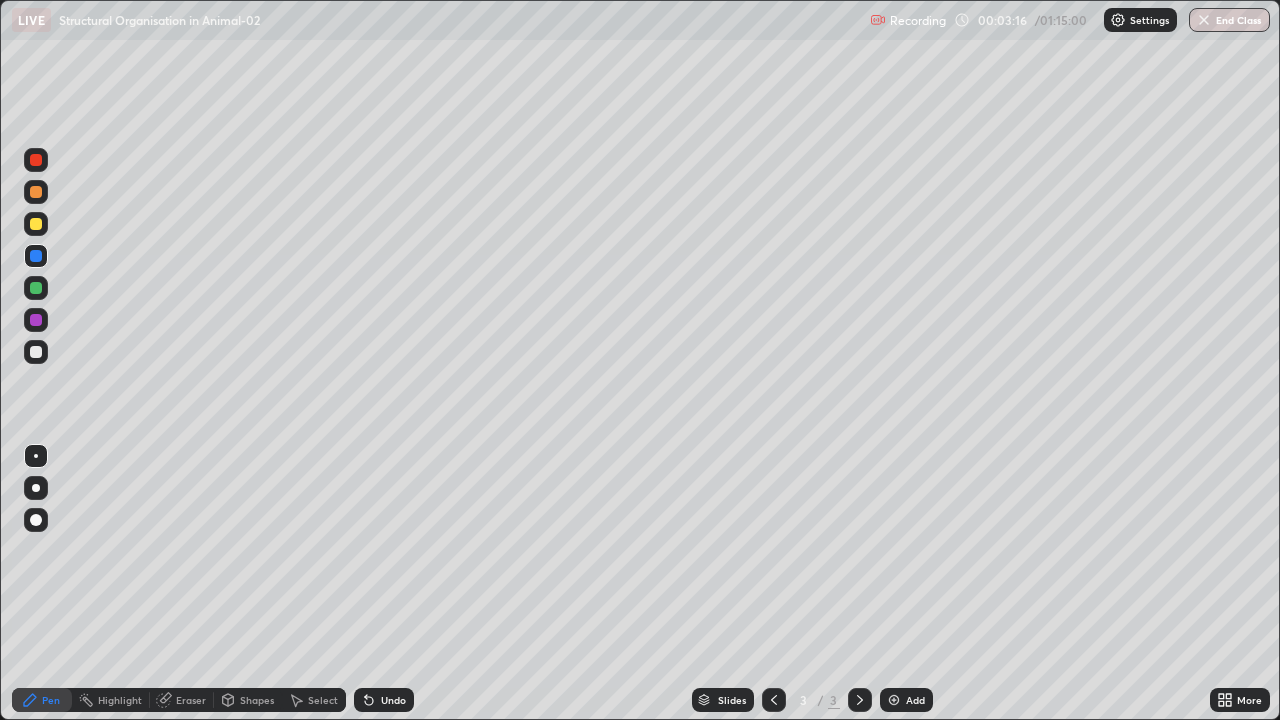 click on "Highlight" at bounding box center [120, 700] 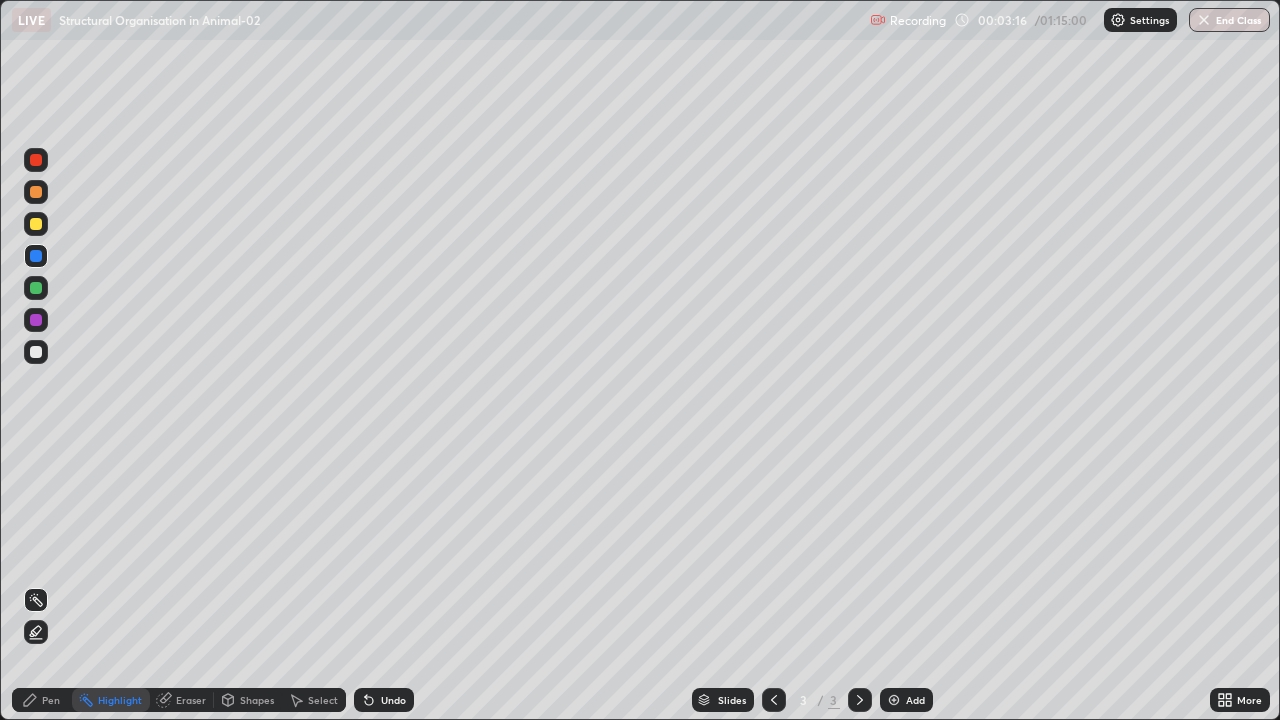 click 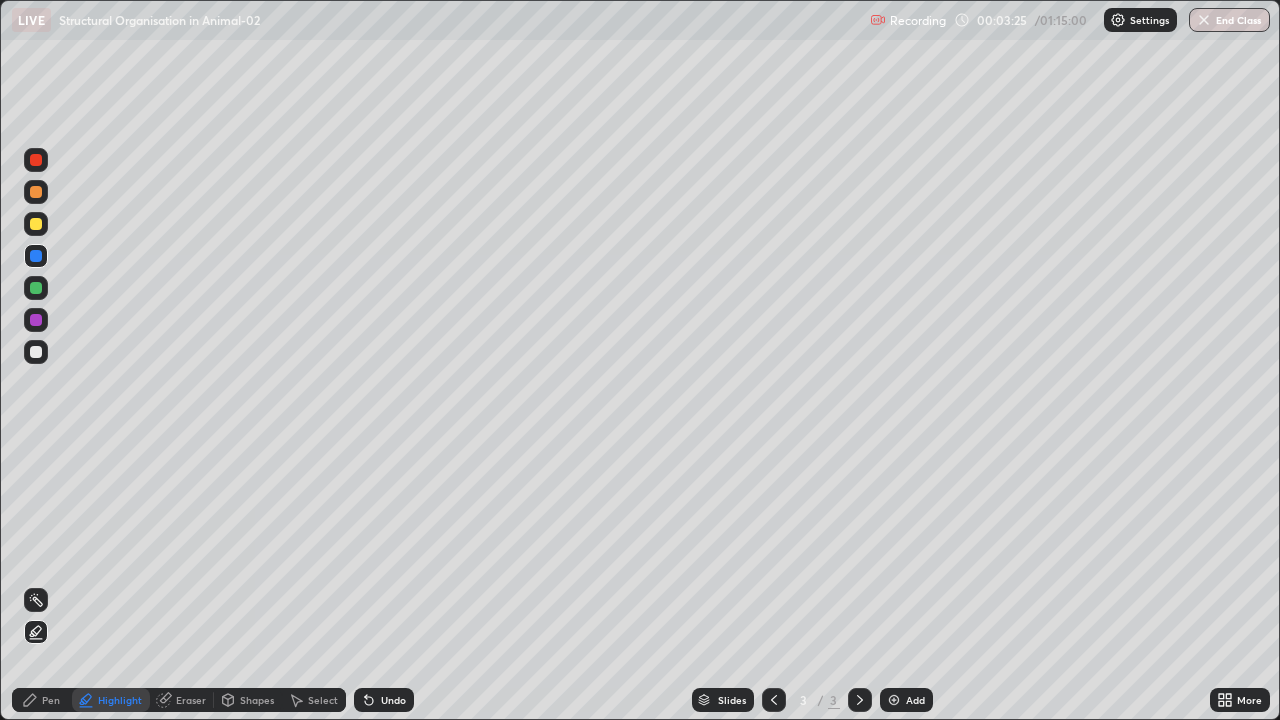 click at bounding box center (36, 224) 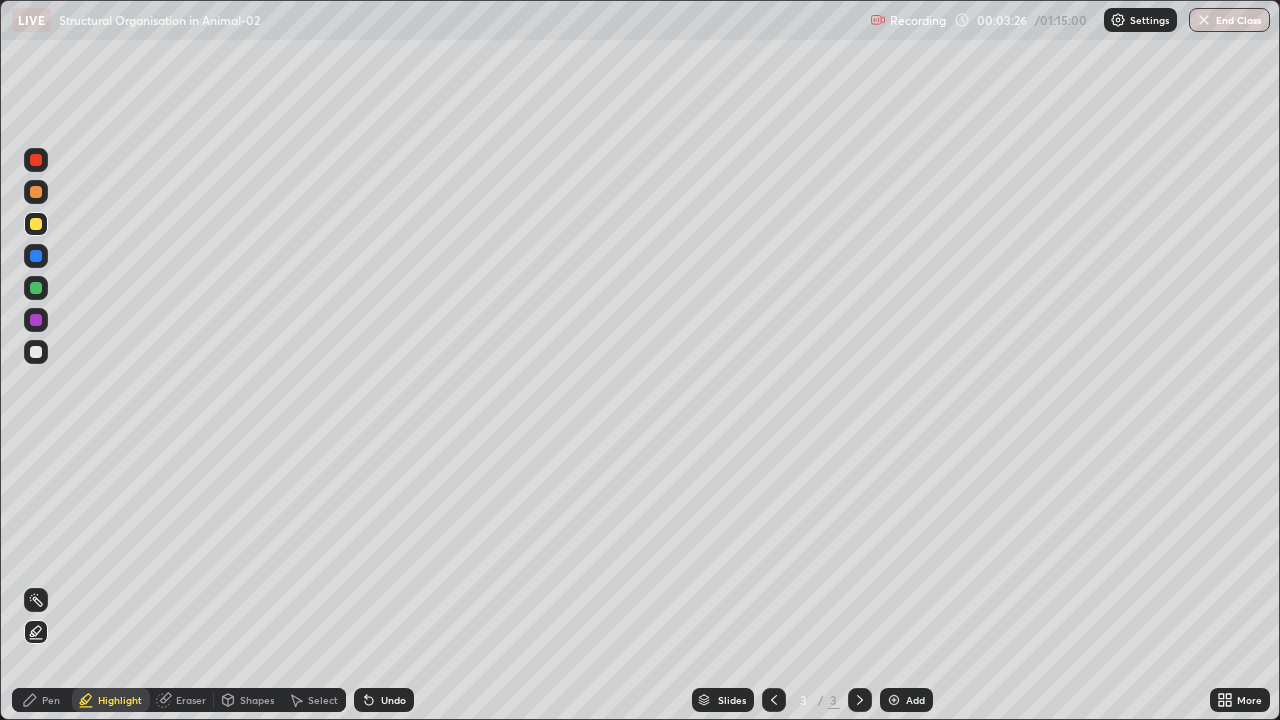 click at bounding box center [36, 352] 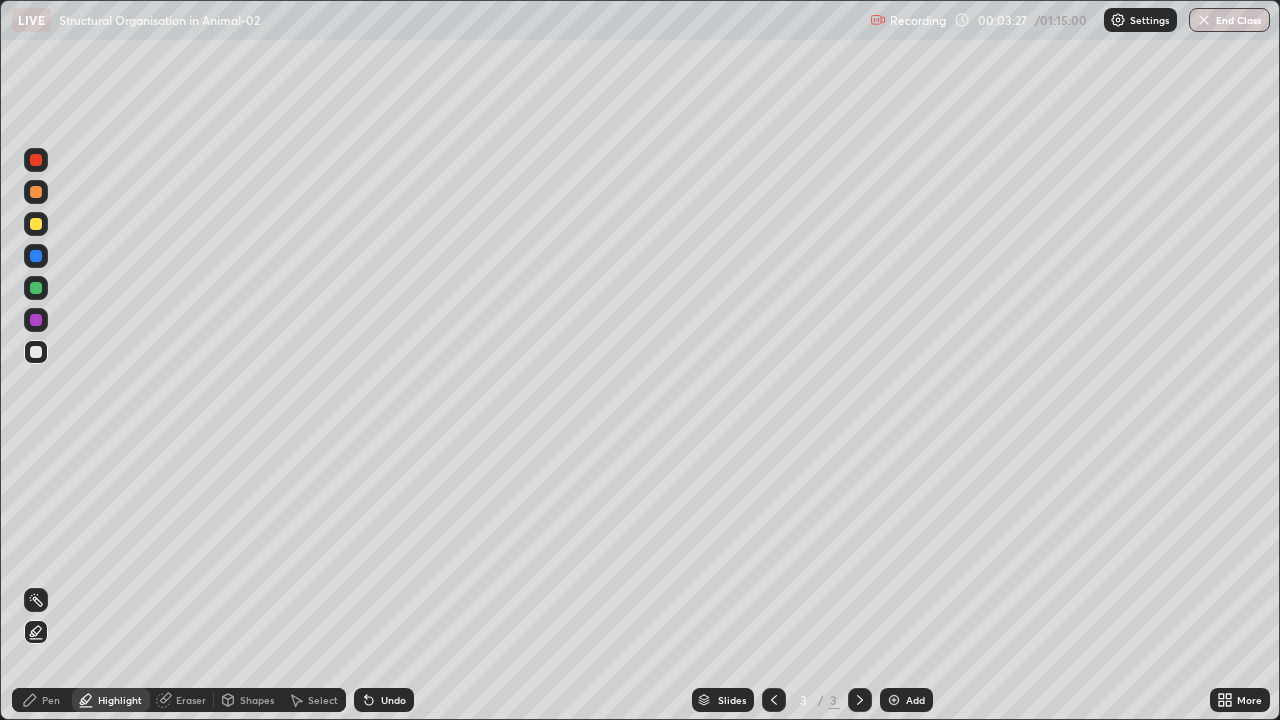 click 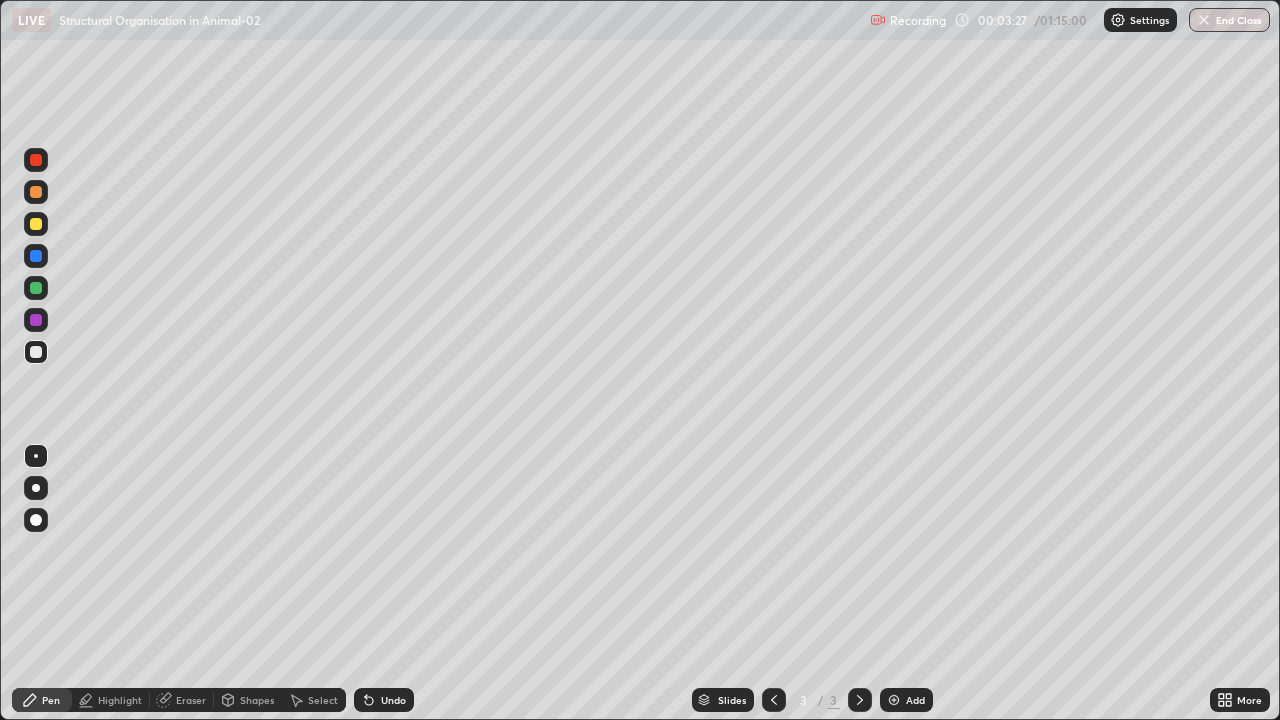 click at bounding box center [36, 352] 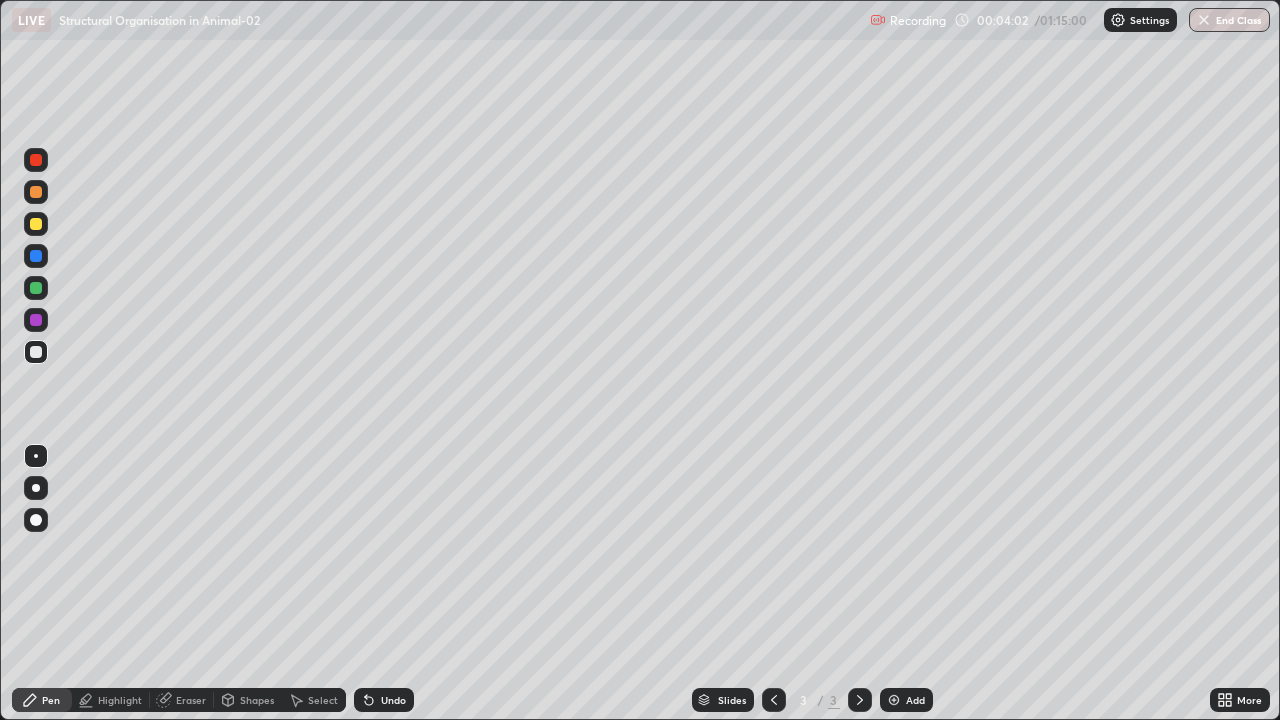 click on "Undo" at bounding box center [384, 700] 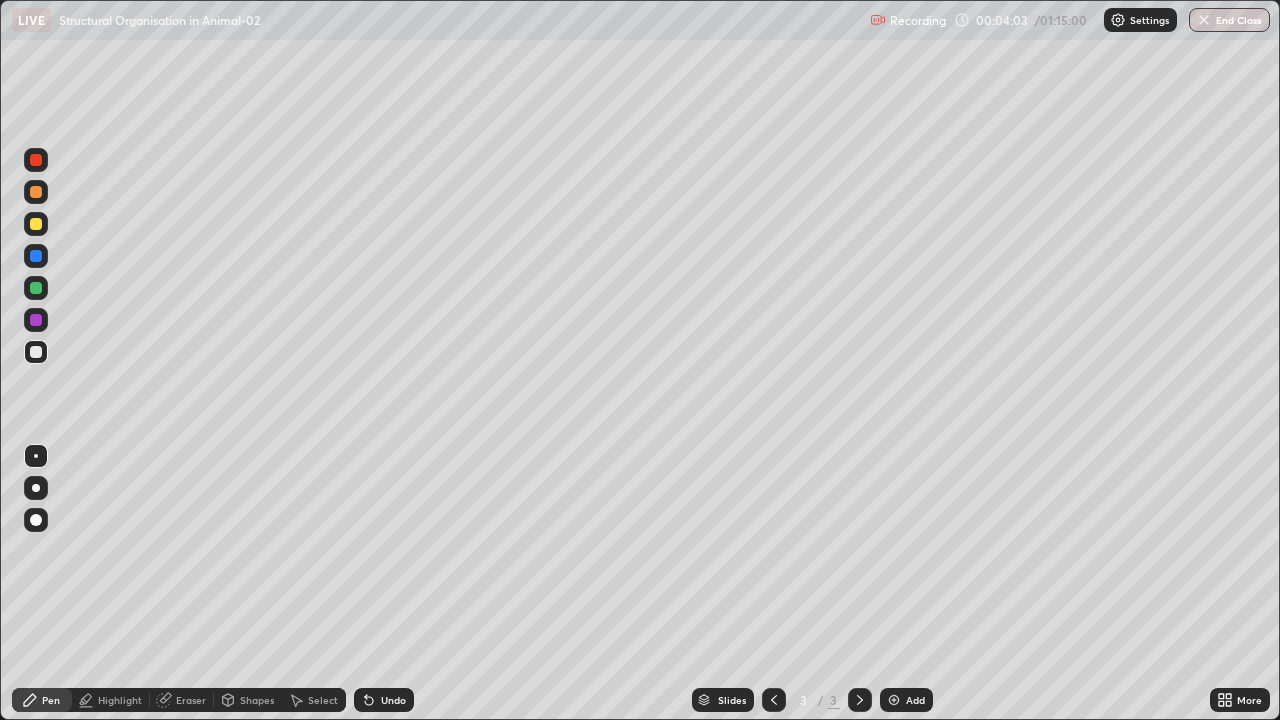 click on "Undo" at bounding box center (384, 700) 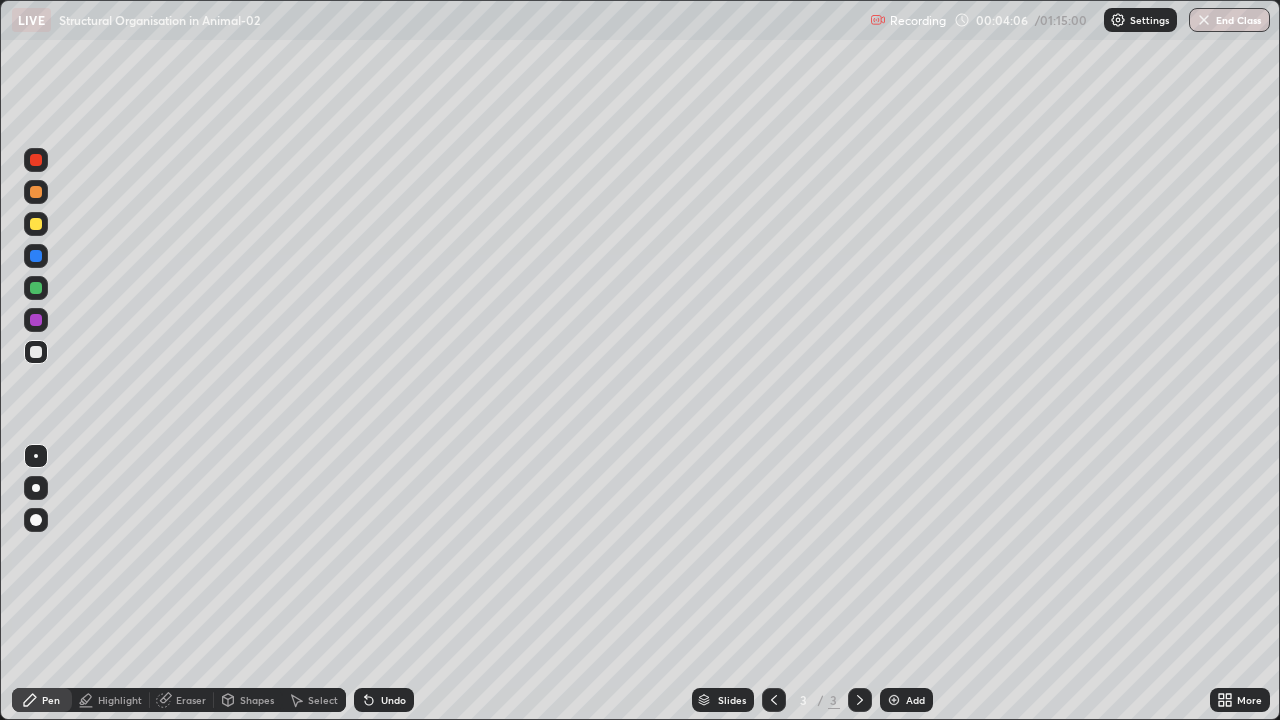 click at bounding box center (36, 320) 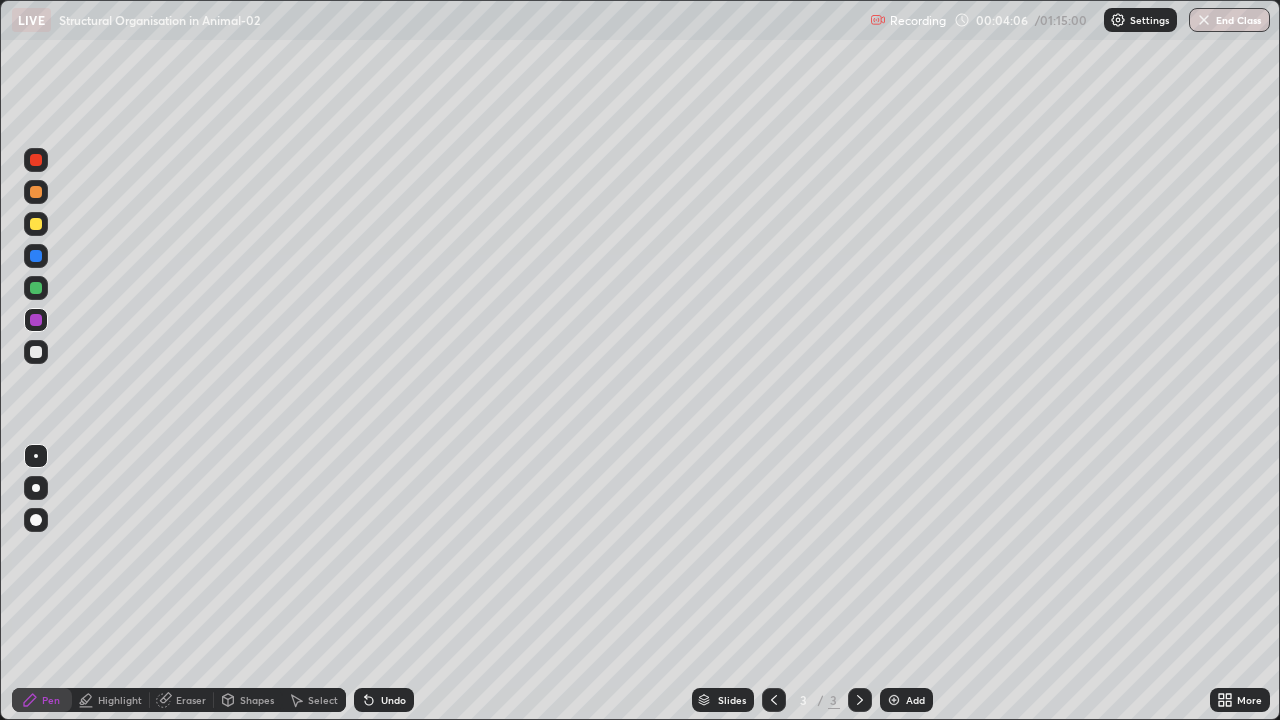 click at bounding box center (36, 488) 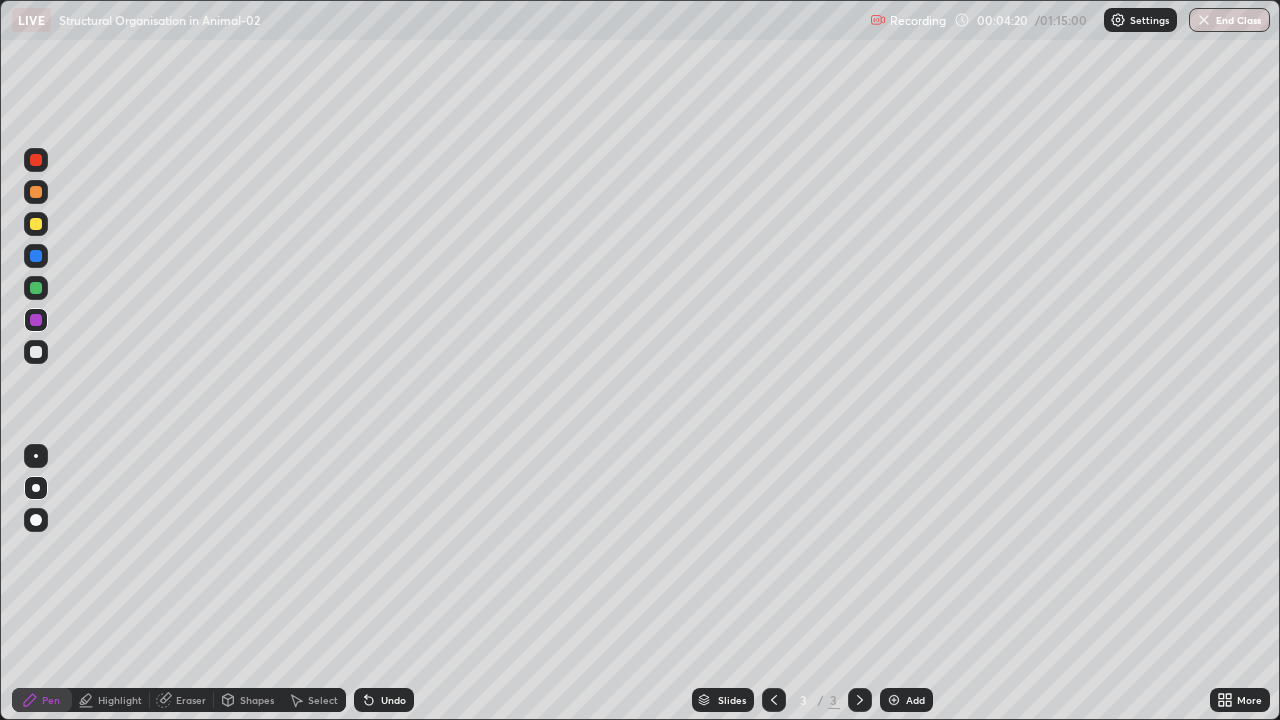 click at bounding box center [36, 256] 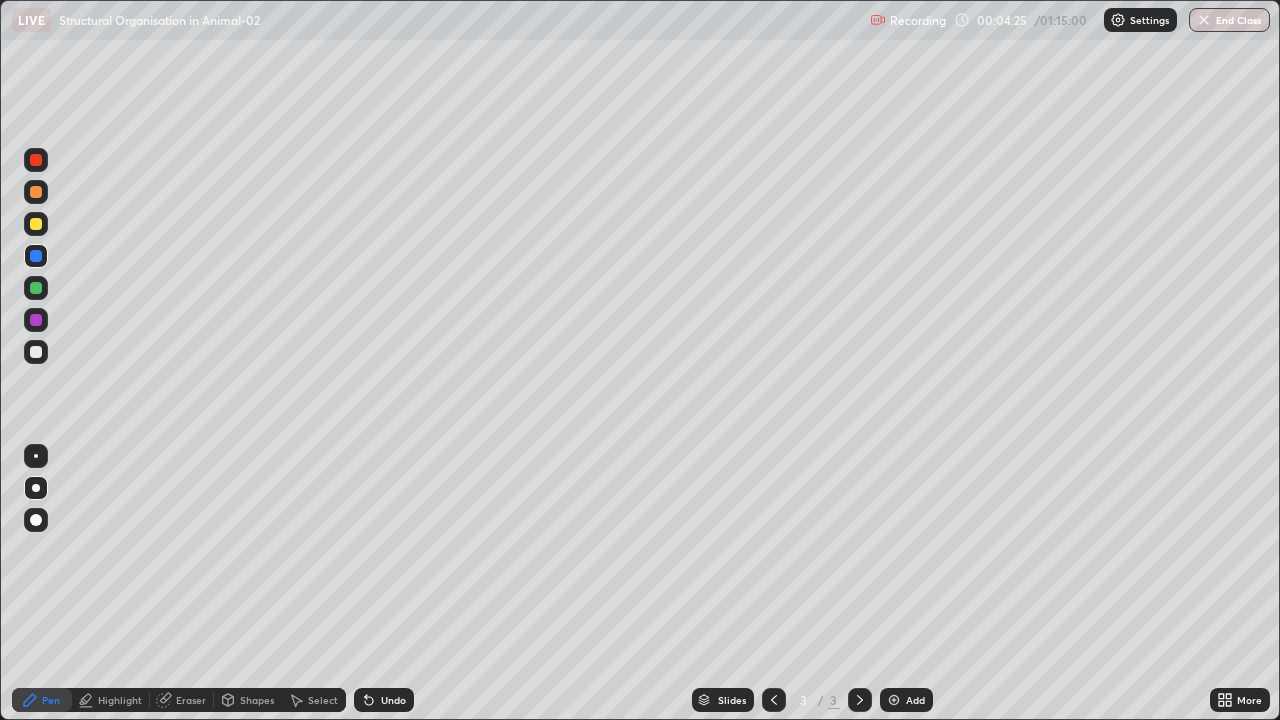 click at bounding box center (36, 352) 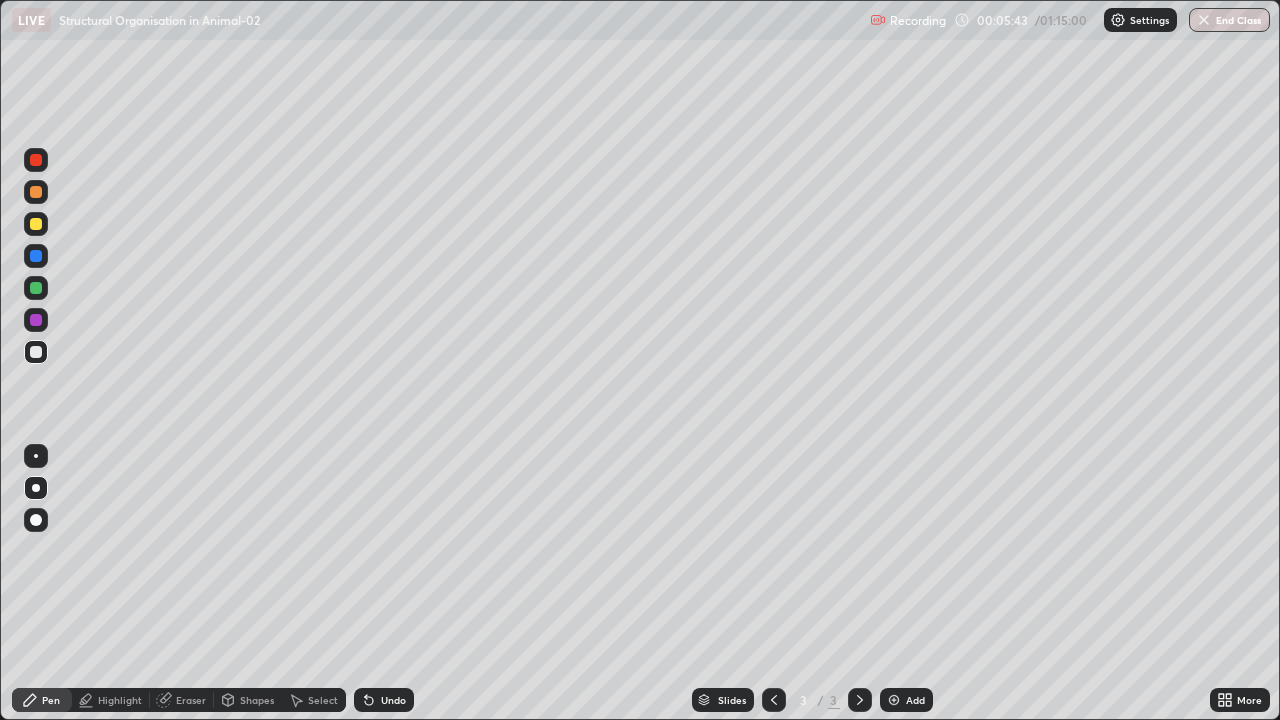 click at bounding box center (36, 320) 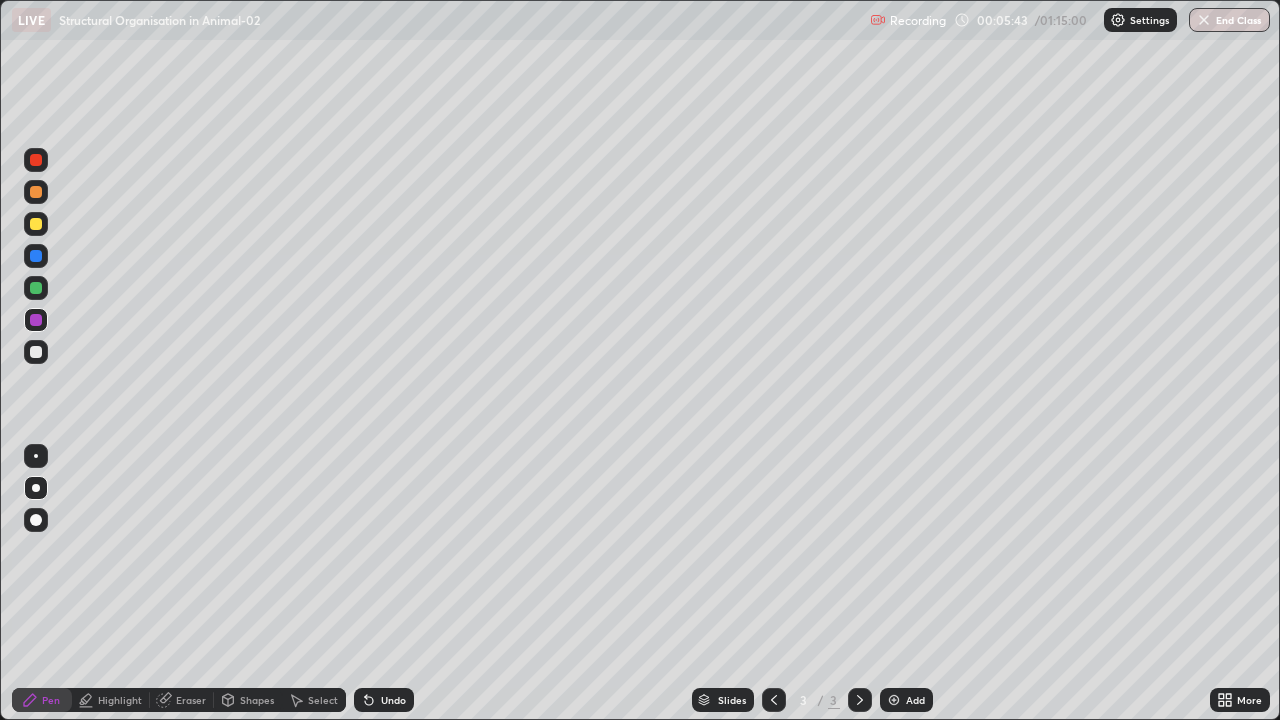 click at bounding box center [36, 320] 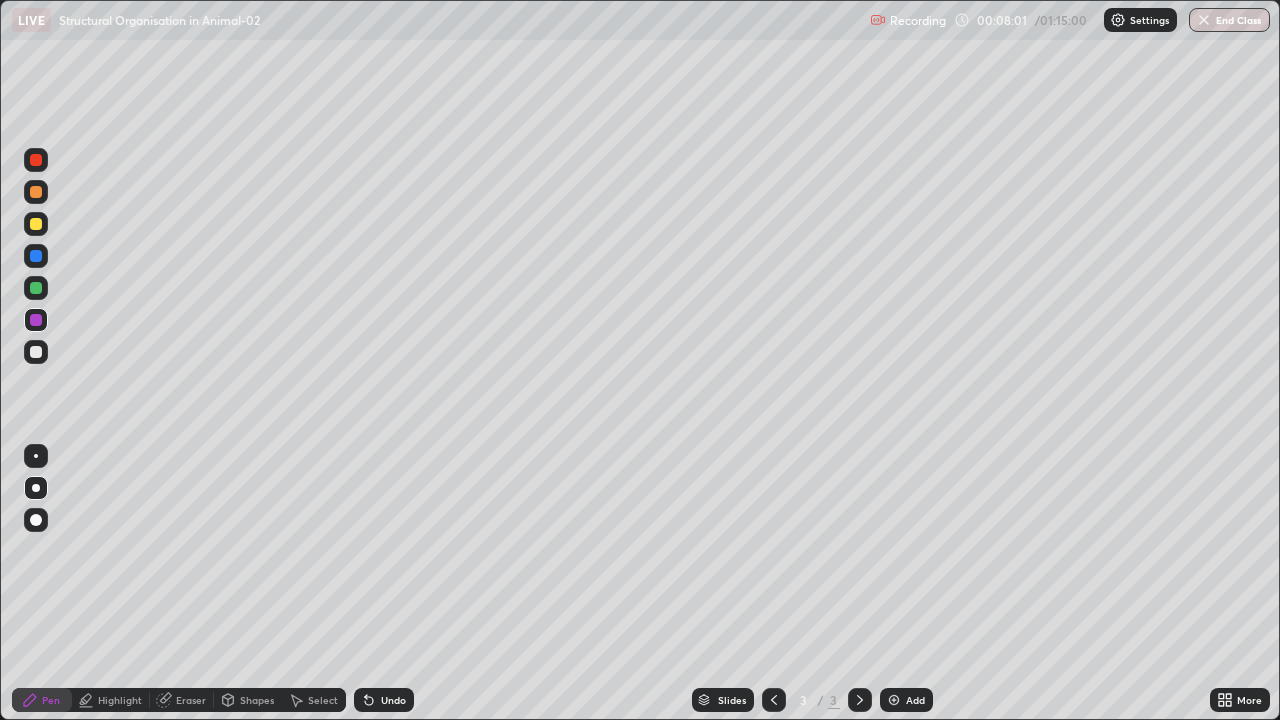 click at bounding box center (36, 160) 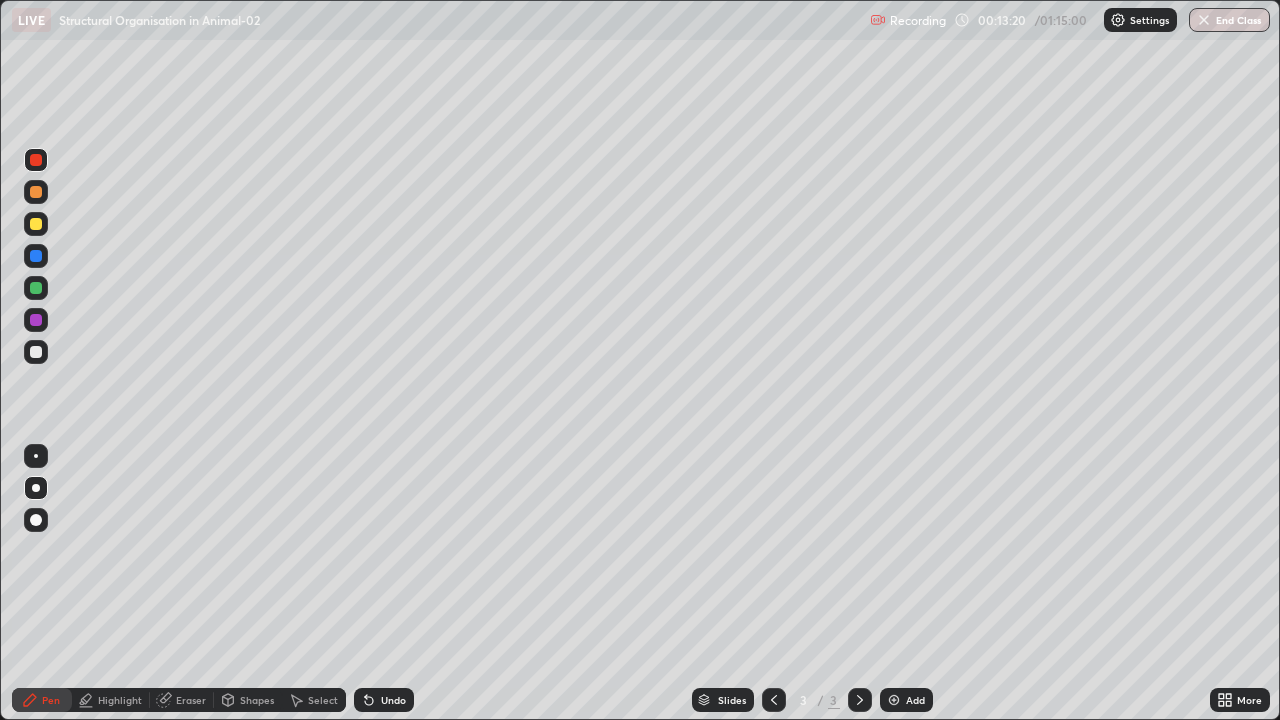 click at bounding box center (36, 320) 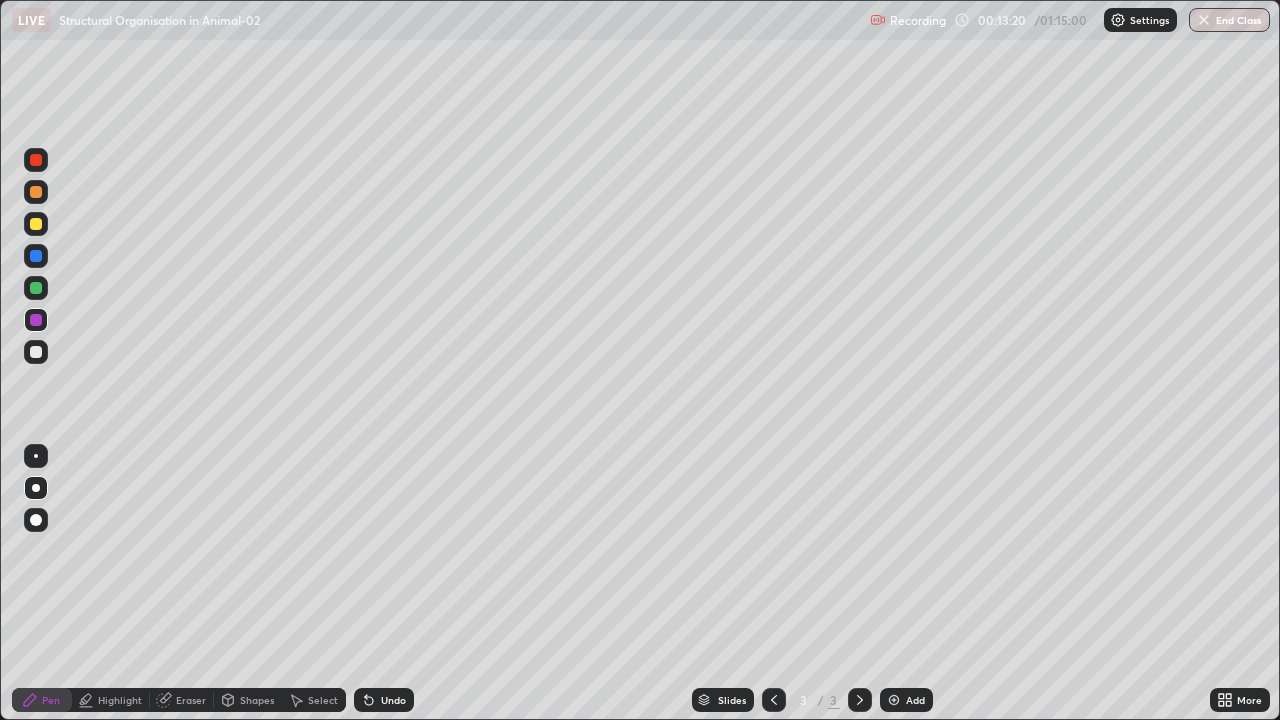 click at bounding box center [36, 320] 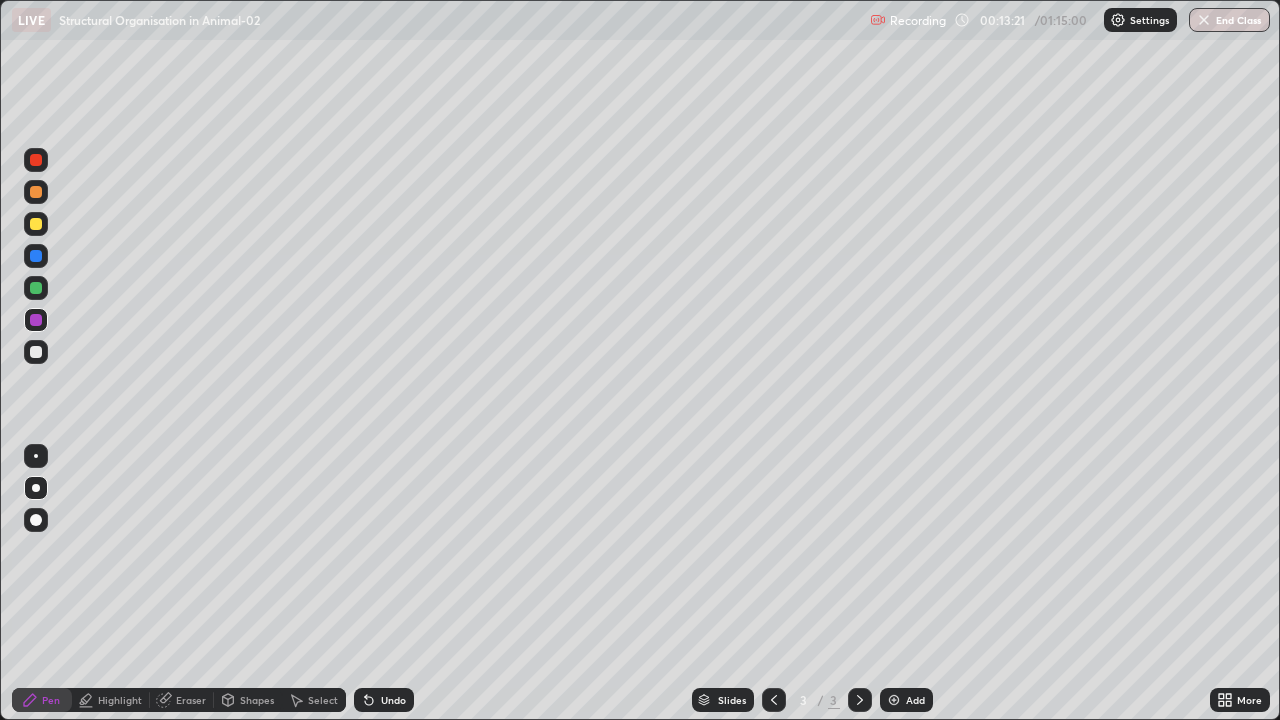 click at bounding box center [36, 224] 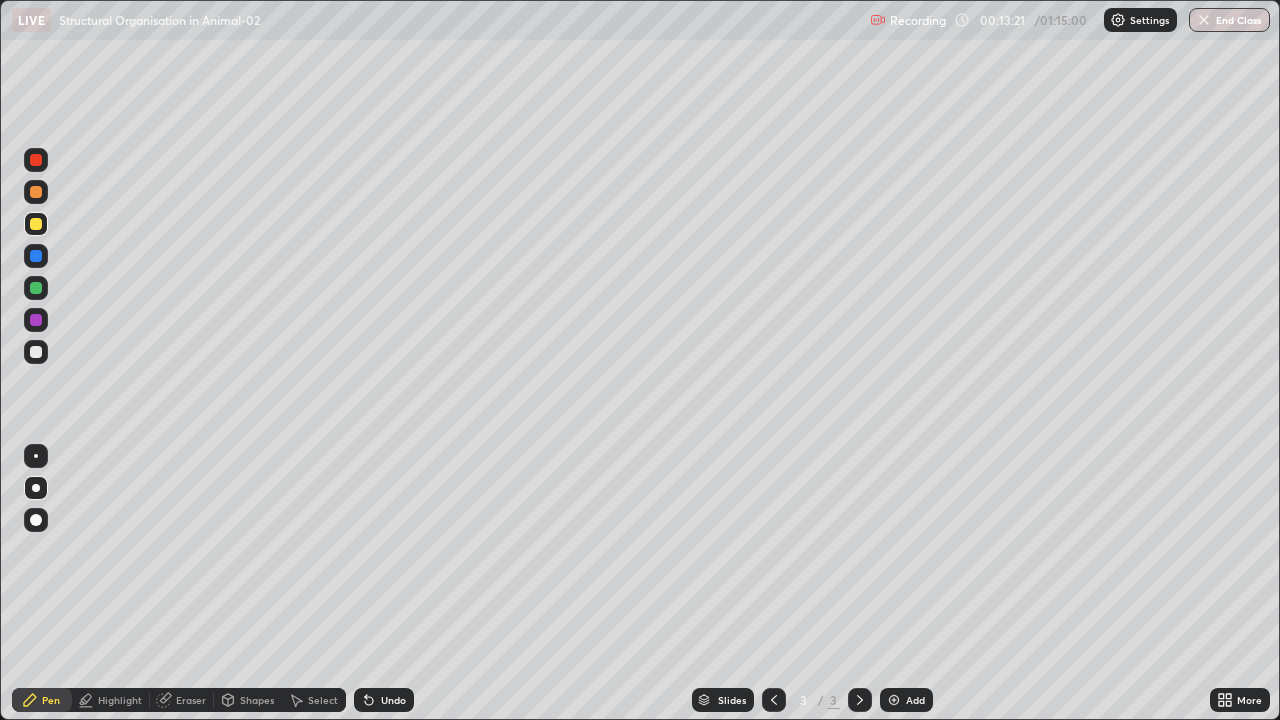 click at bounding box center (36, 224) 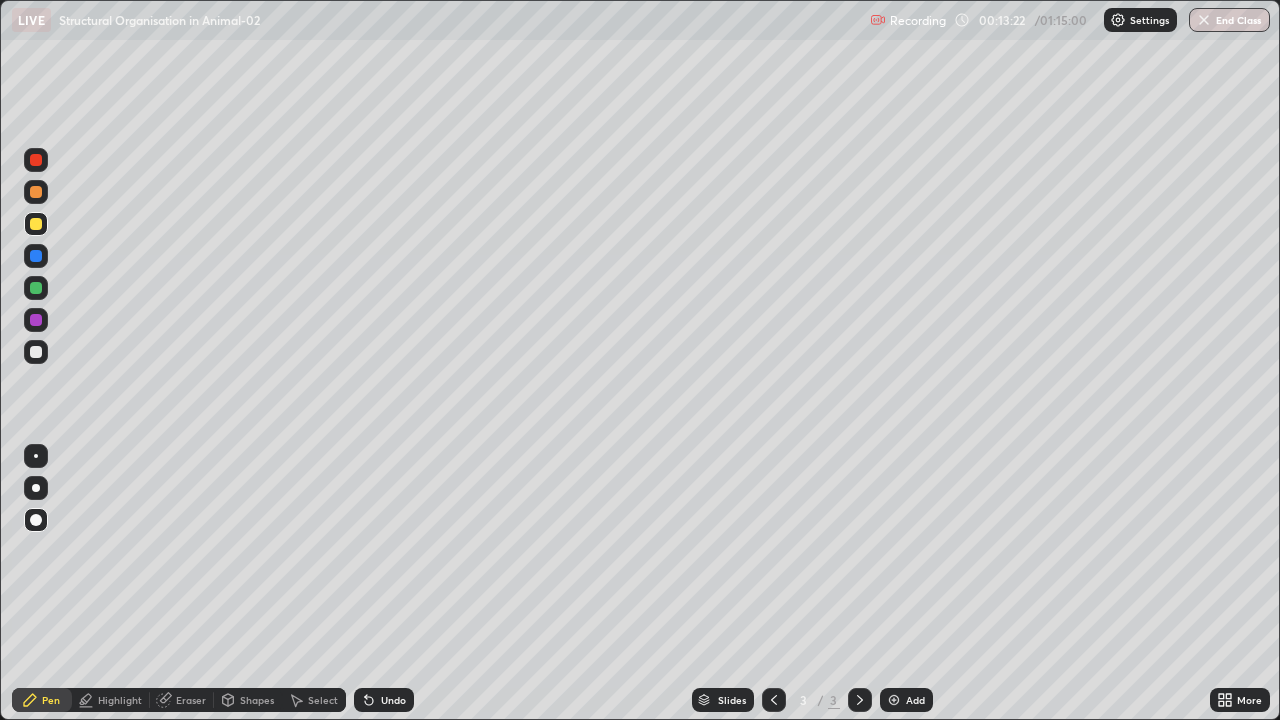 click at bounding box center [36, 520] 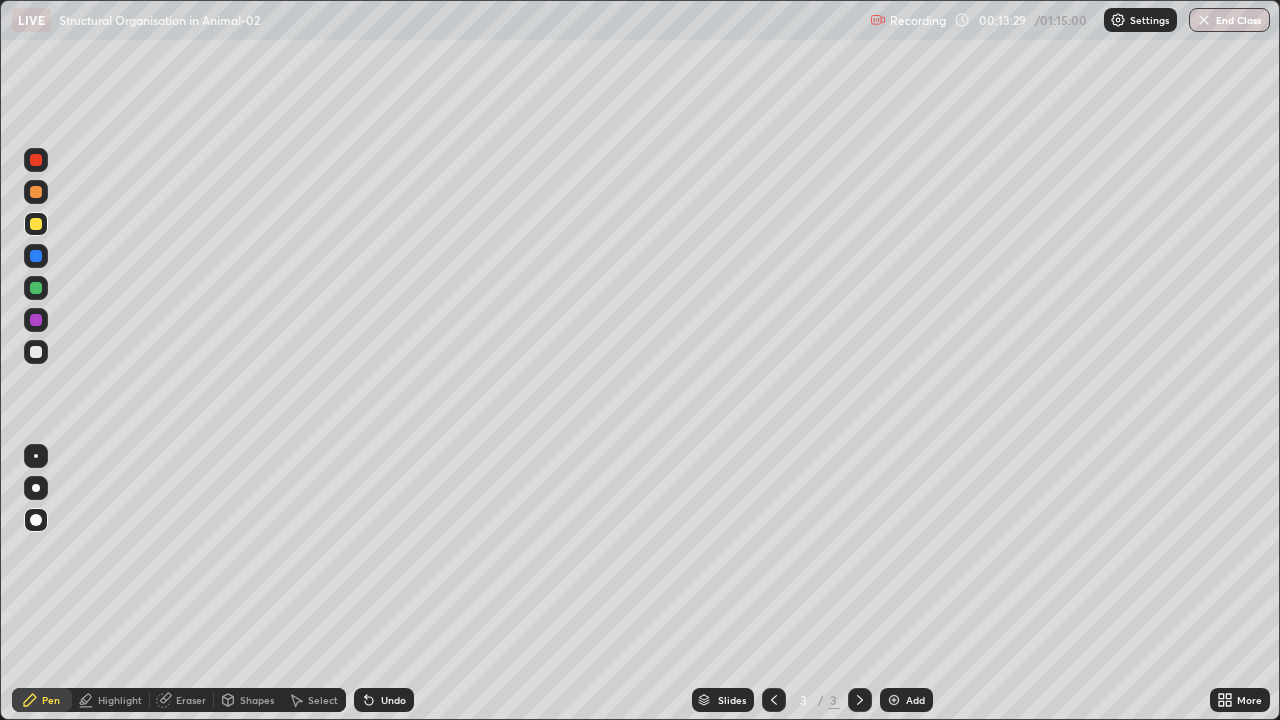 click at bounding box center (36, 352) 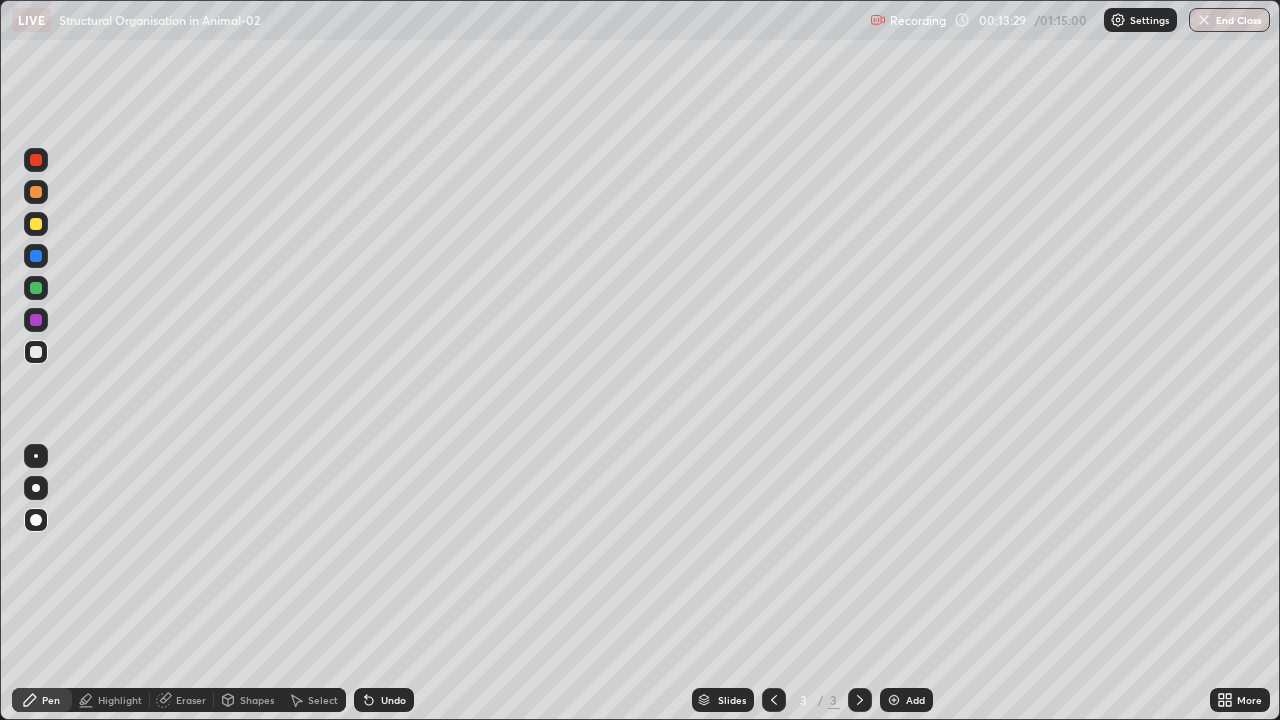click at bounding box center (36, 488) 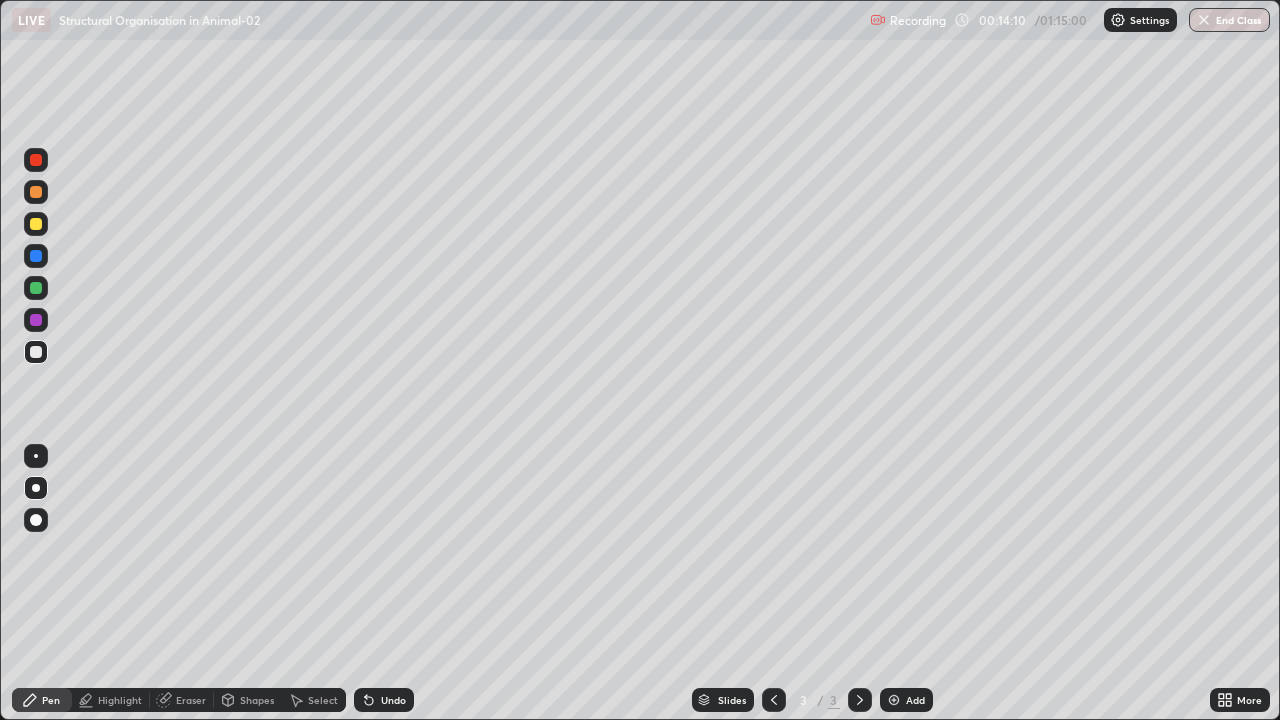click at bounding box center [36, 352] 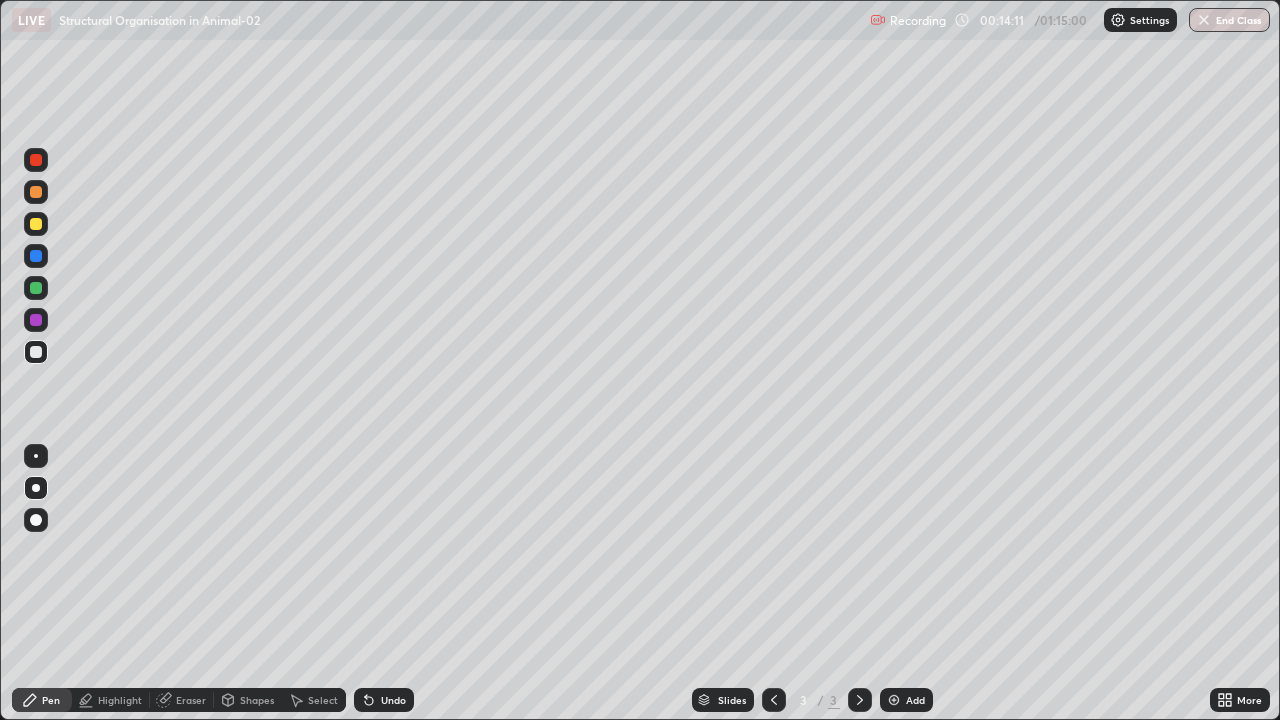 click at bounding box center [36, 456] 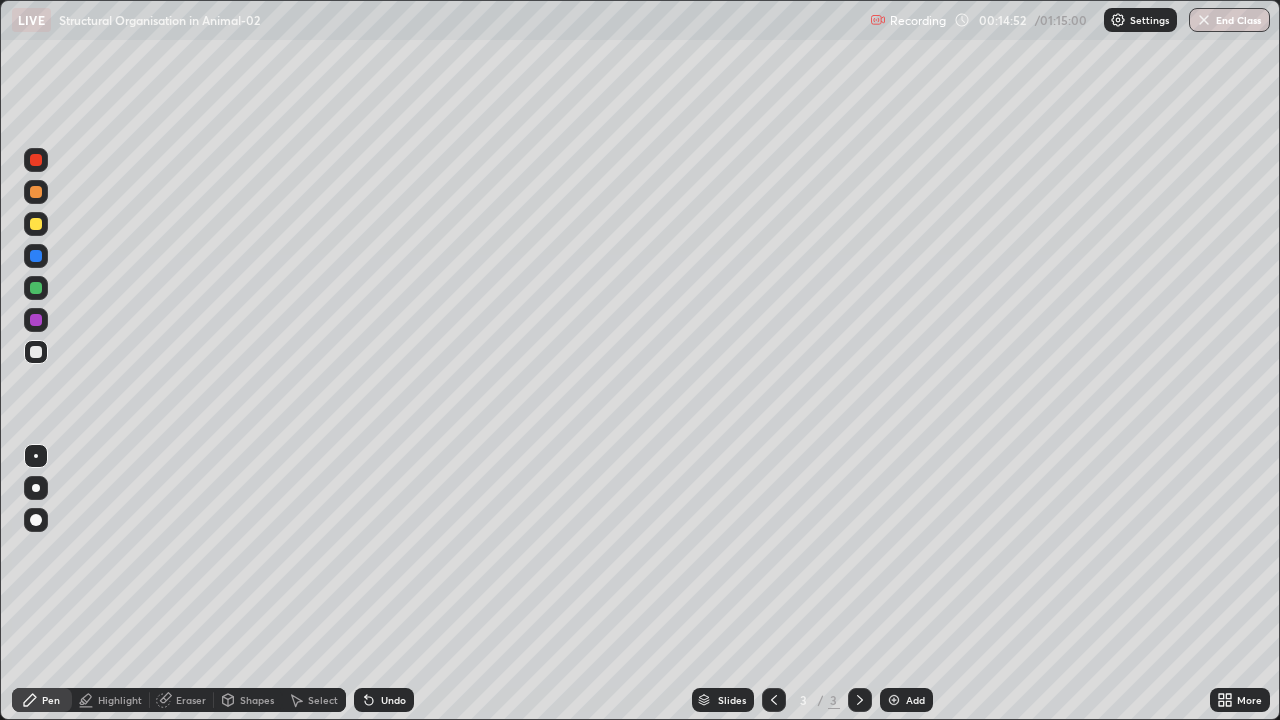 click on "Undo" at bounding box center (393, 700) 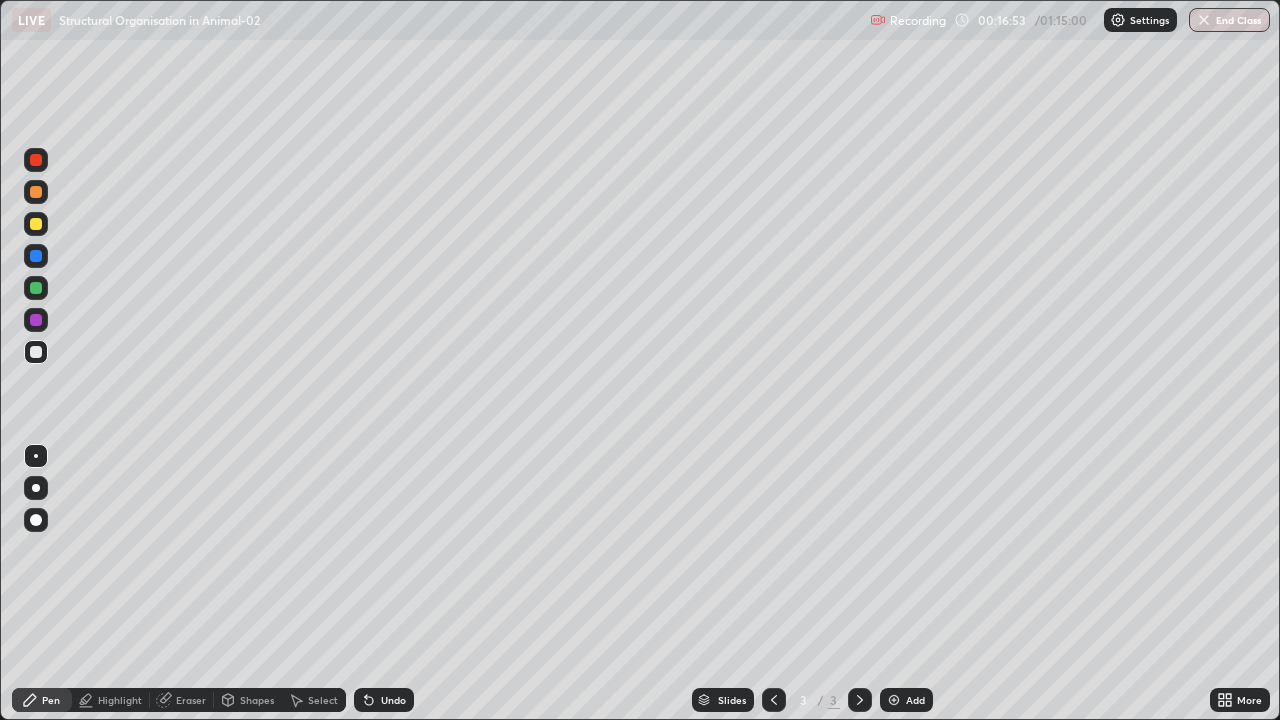 click at bounding box center [36, 256] 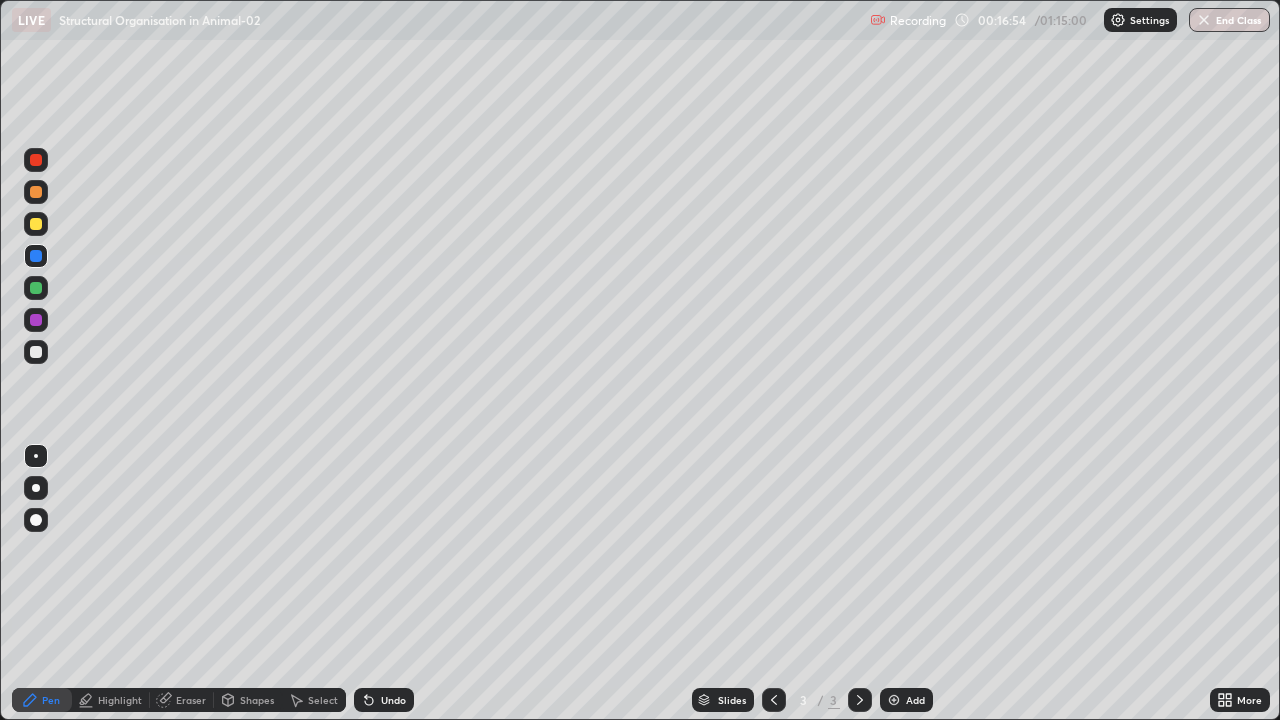 click at bounding box center [36, 488] 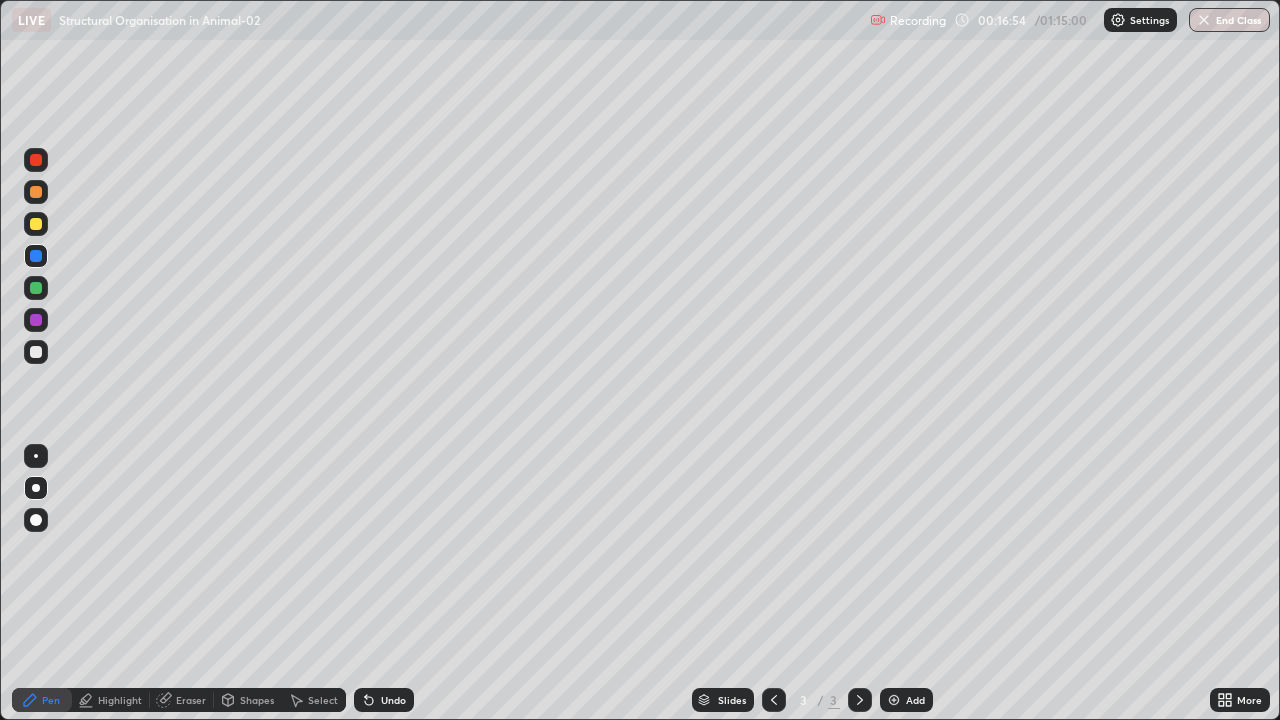 click at bounding box center [36, 224] 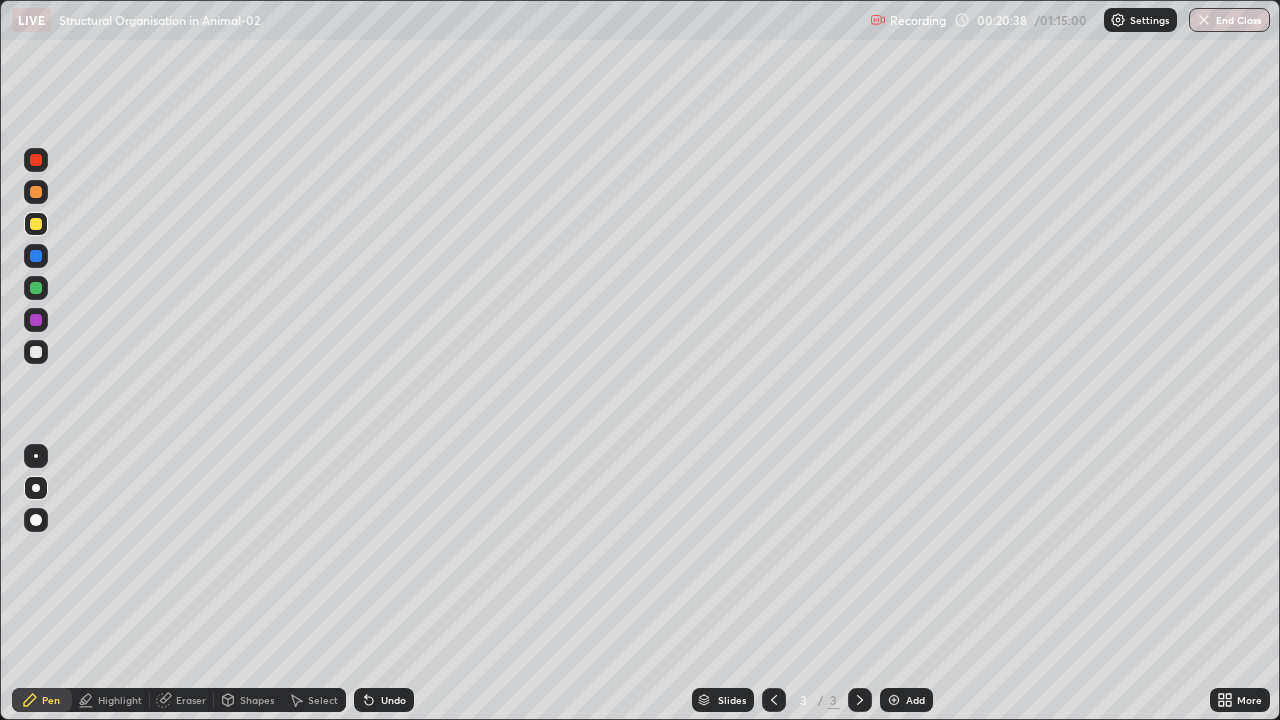 click at bounding box center (36, 160) 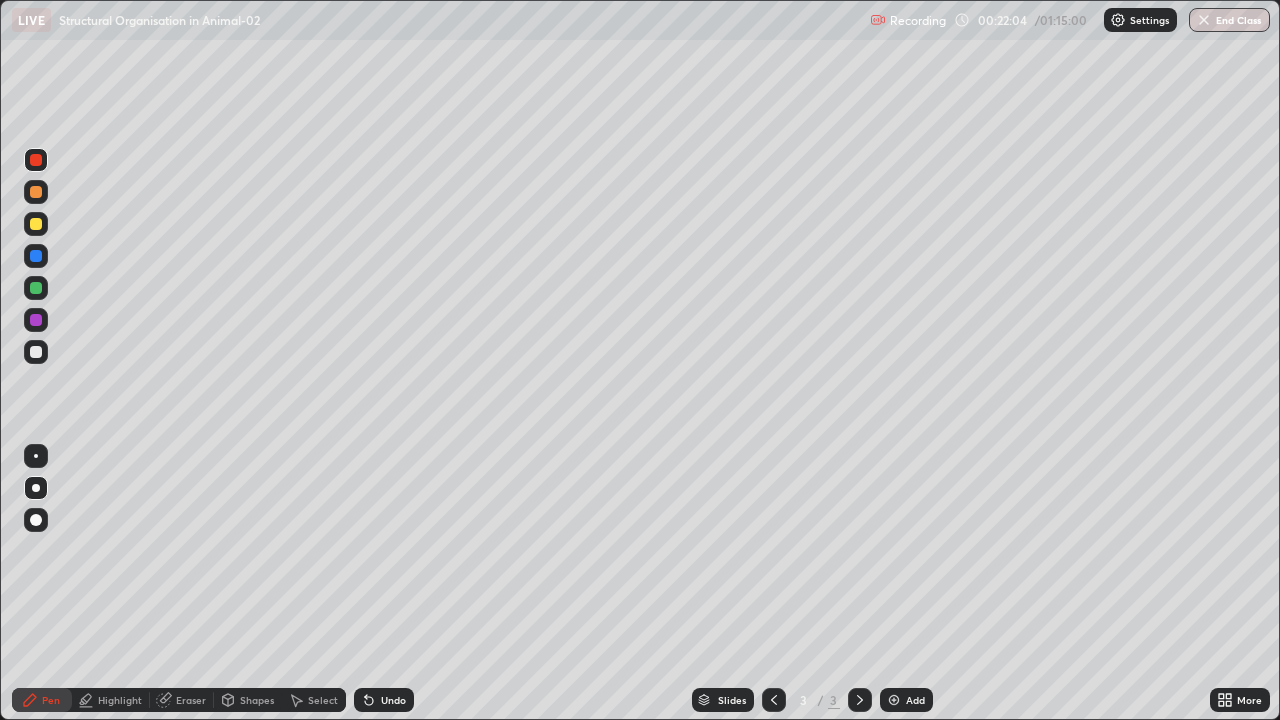 click on "Add" at bounding box center (915, 700) 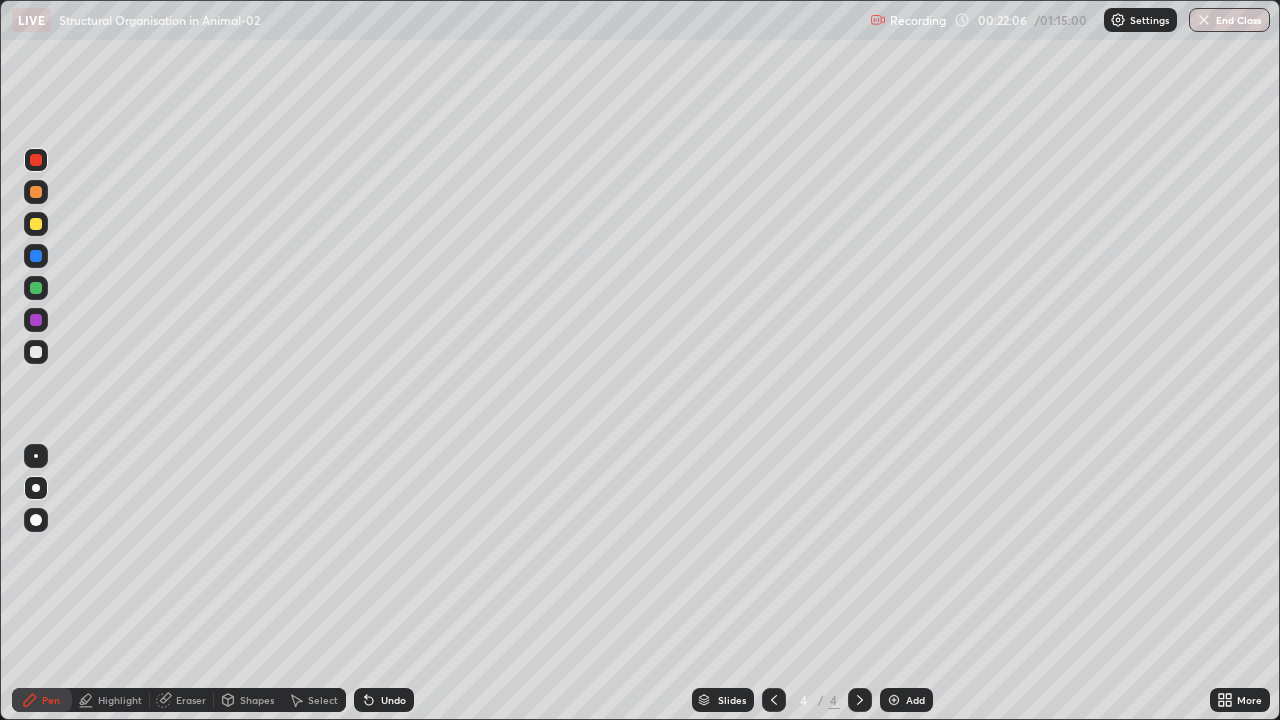 click at bounding box center (36, 520) 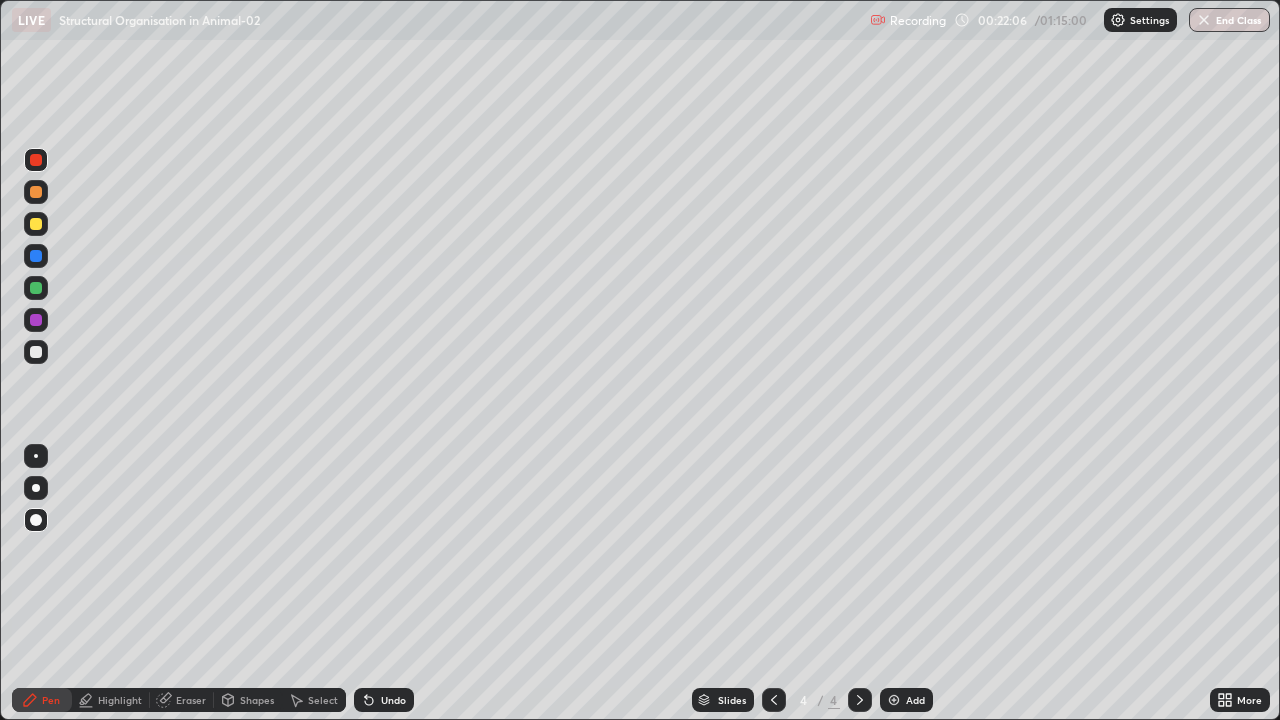 click at bounding box center (36, 352) 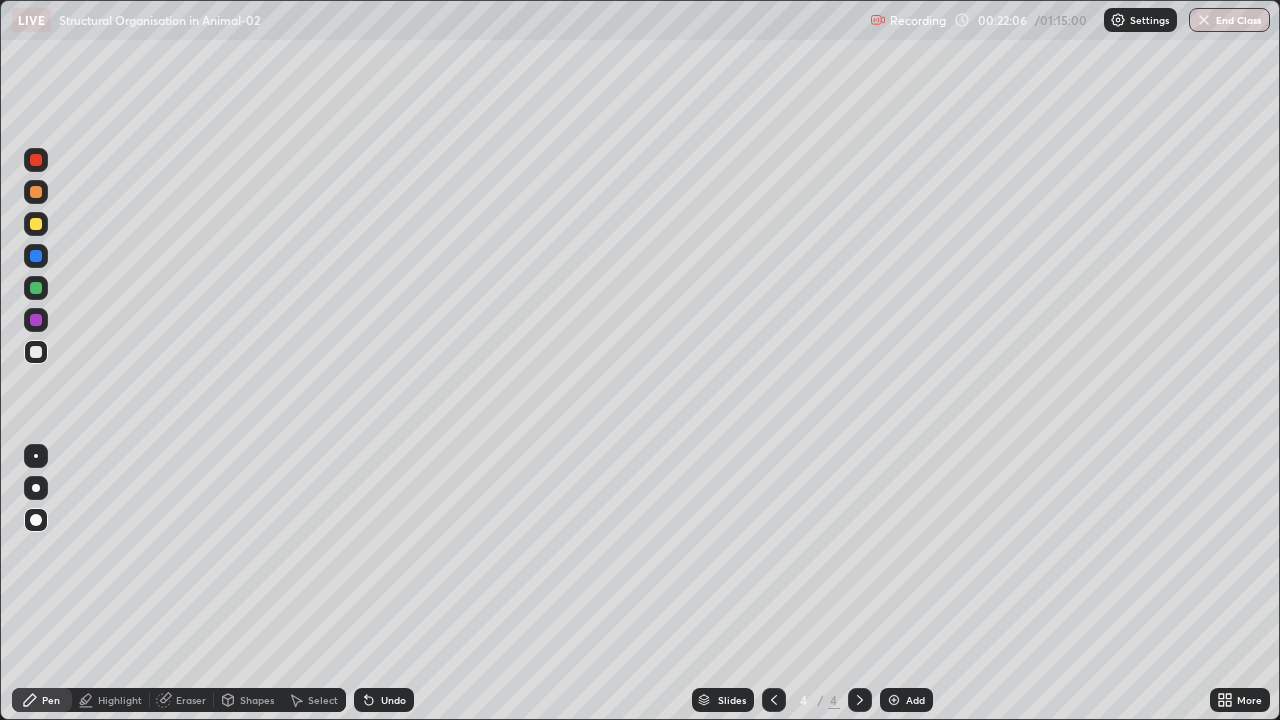 click at bounding box center [36, 224] 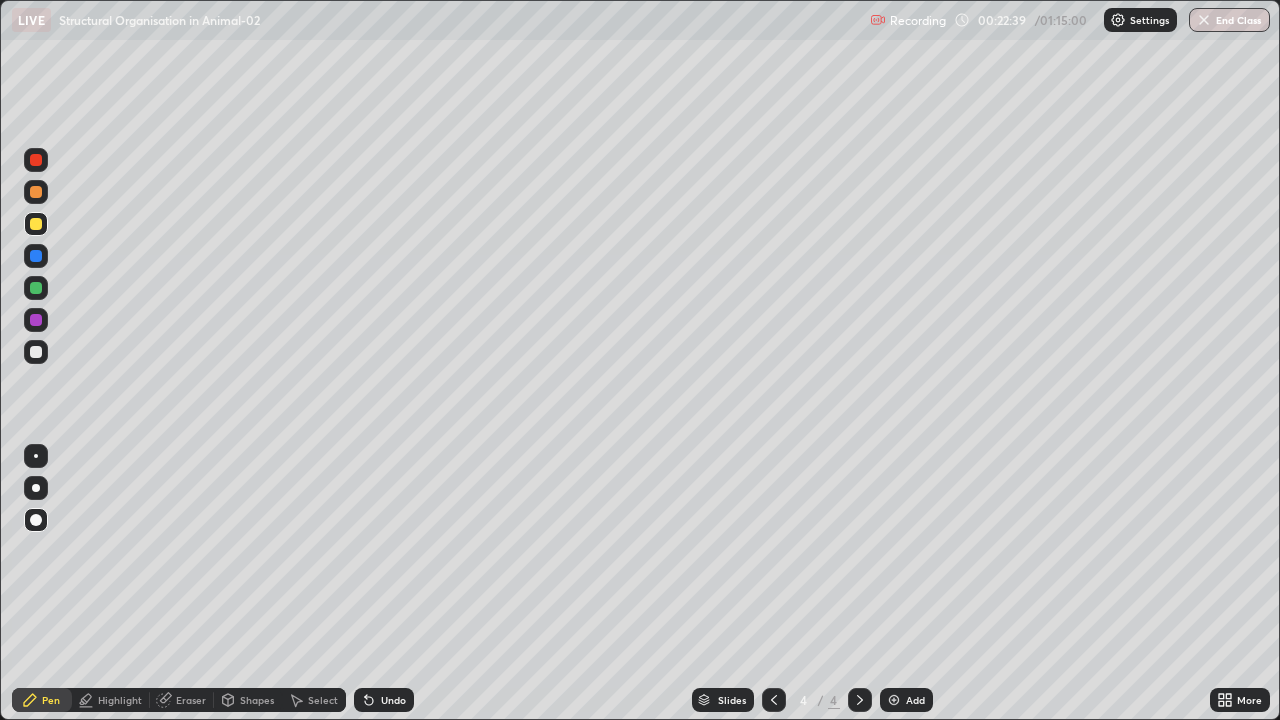 click at bounding box center (36, 288) 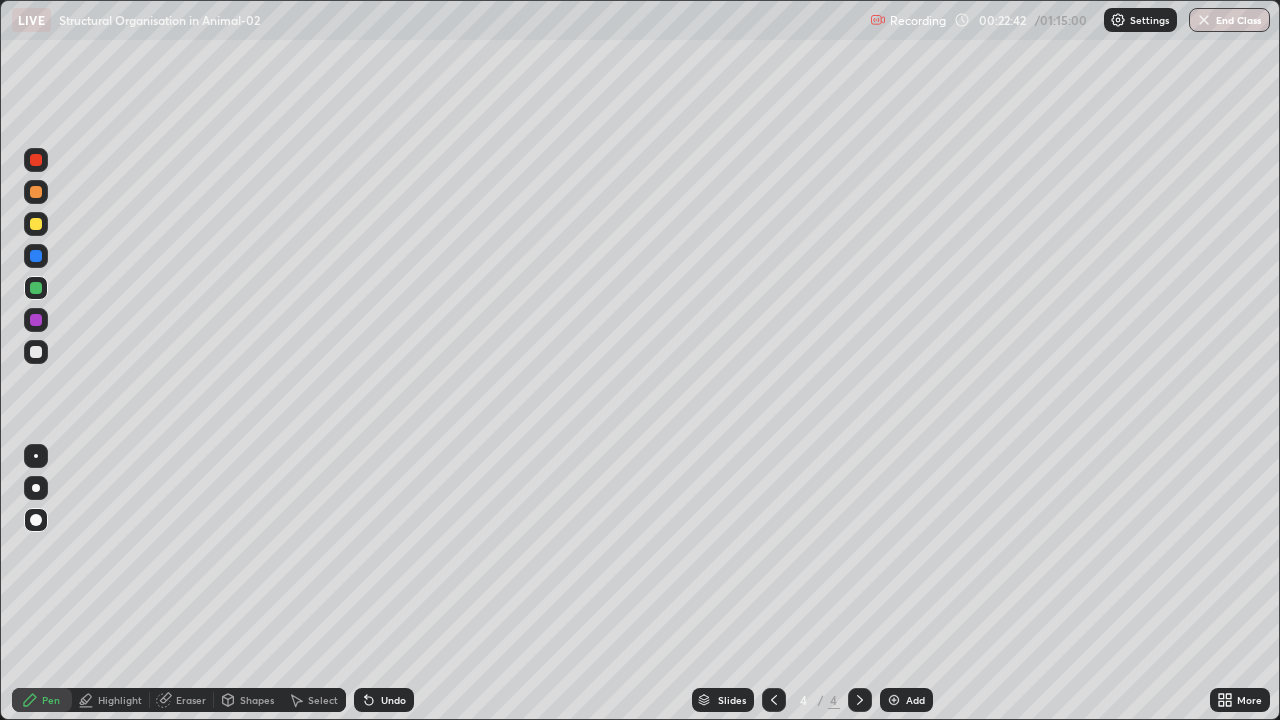 click at bounding box center [36, 352] 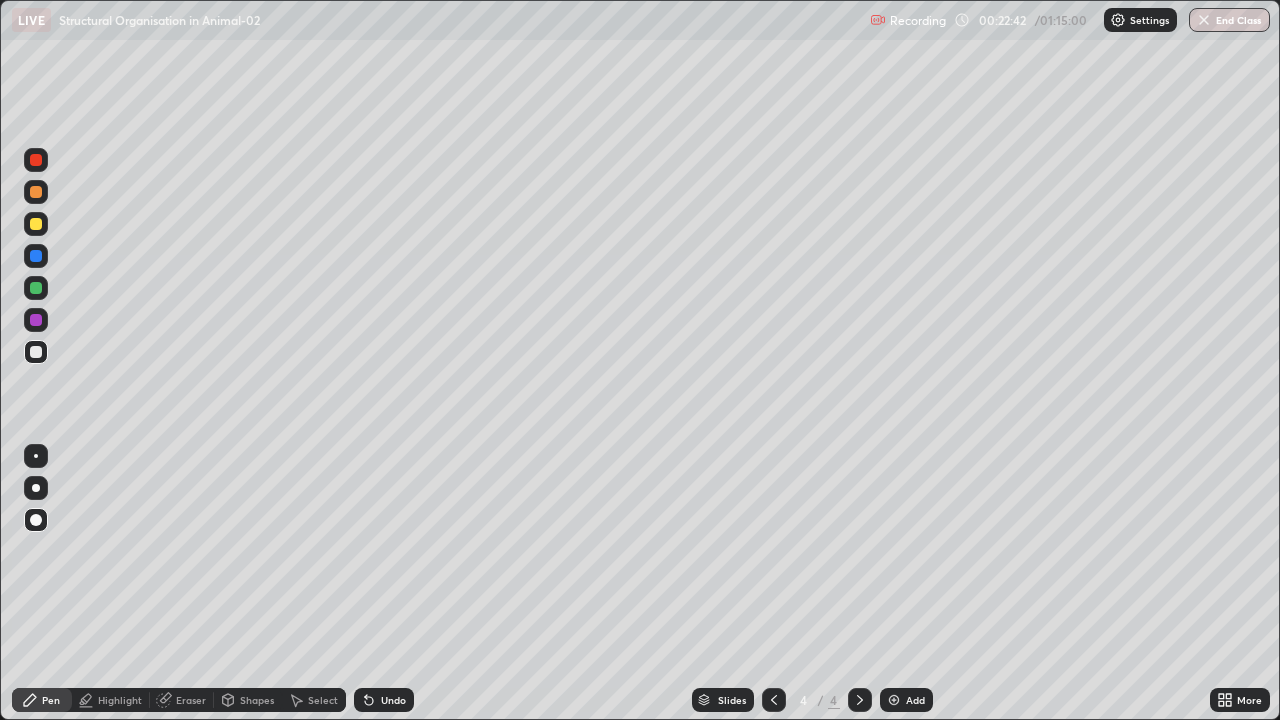 click at bounding box center (36, 488) 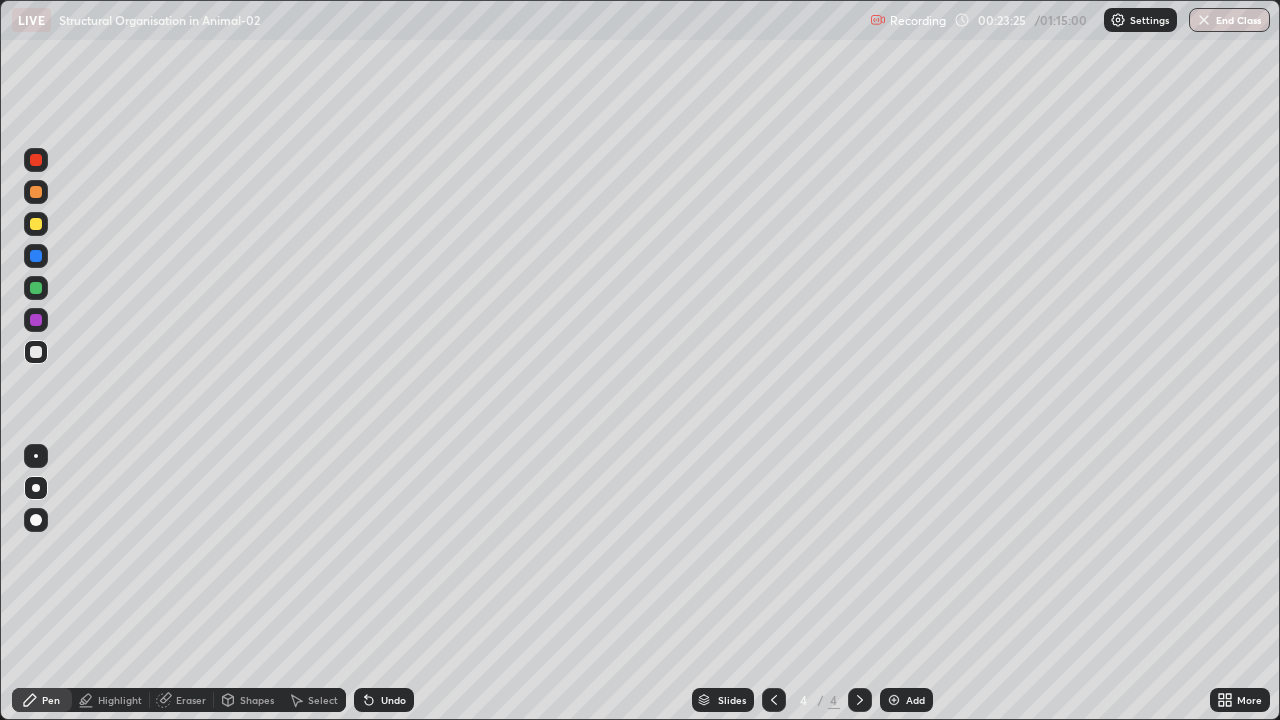click at bounding box center (36, 352) 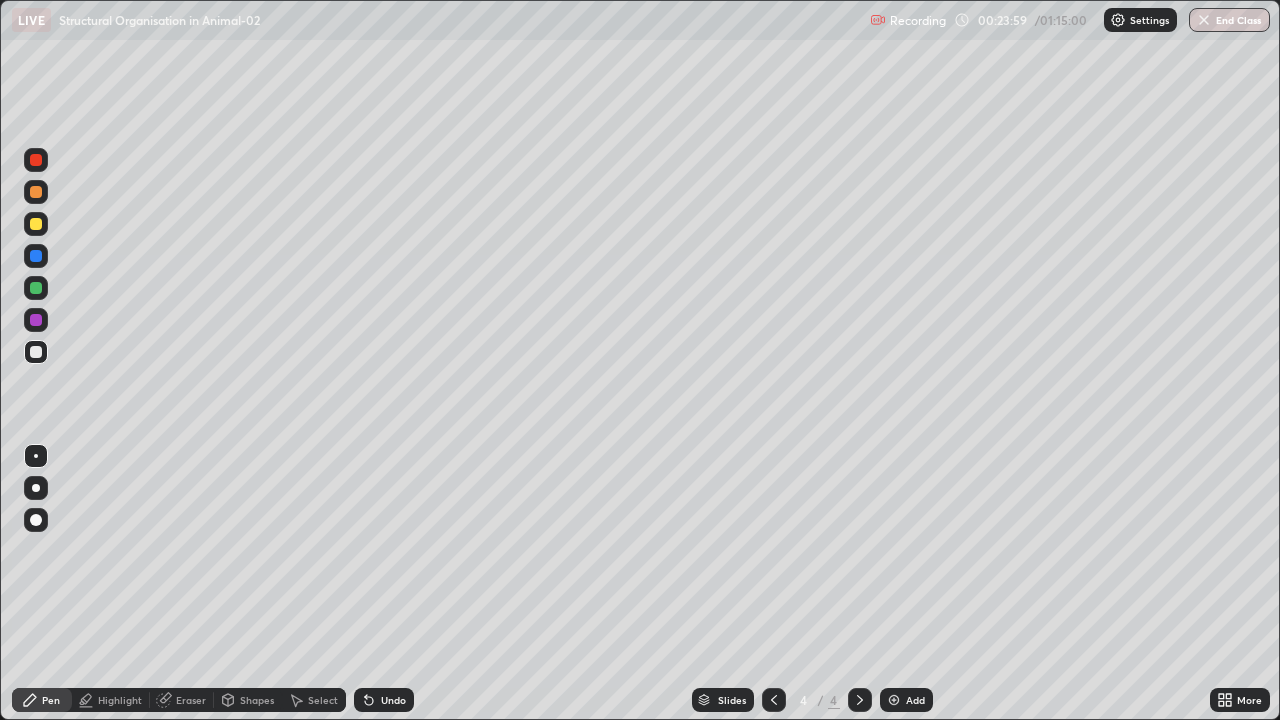 click at bounding box center [36, 224] 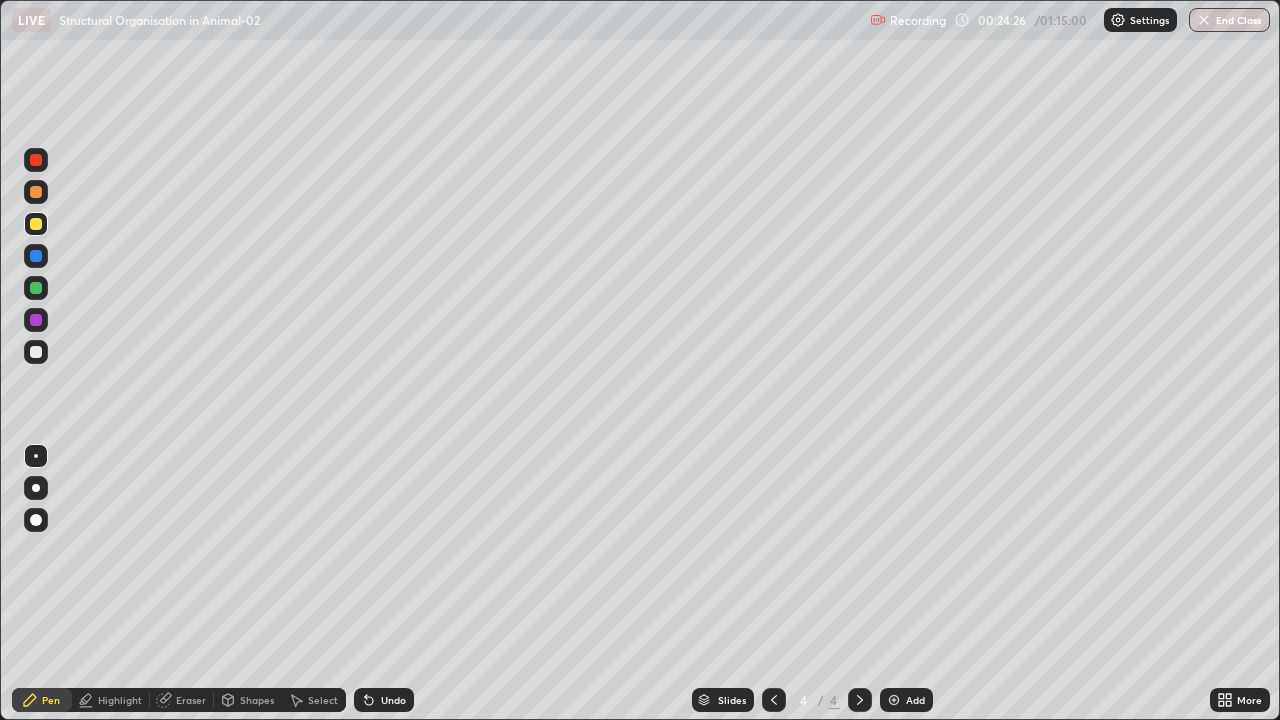 click on "Undo" at bounding box center (393, 700) 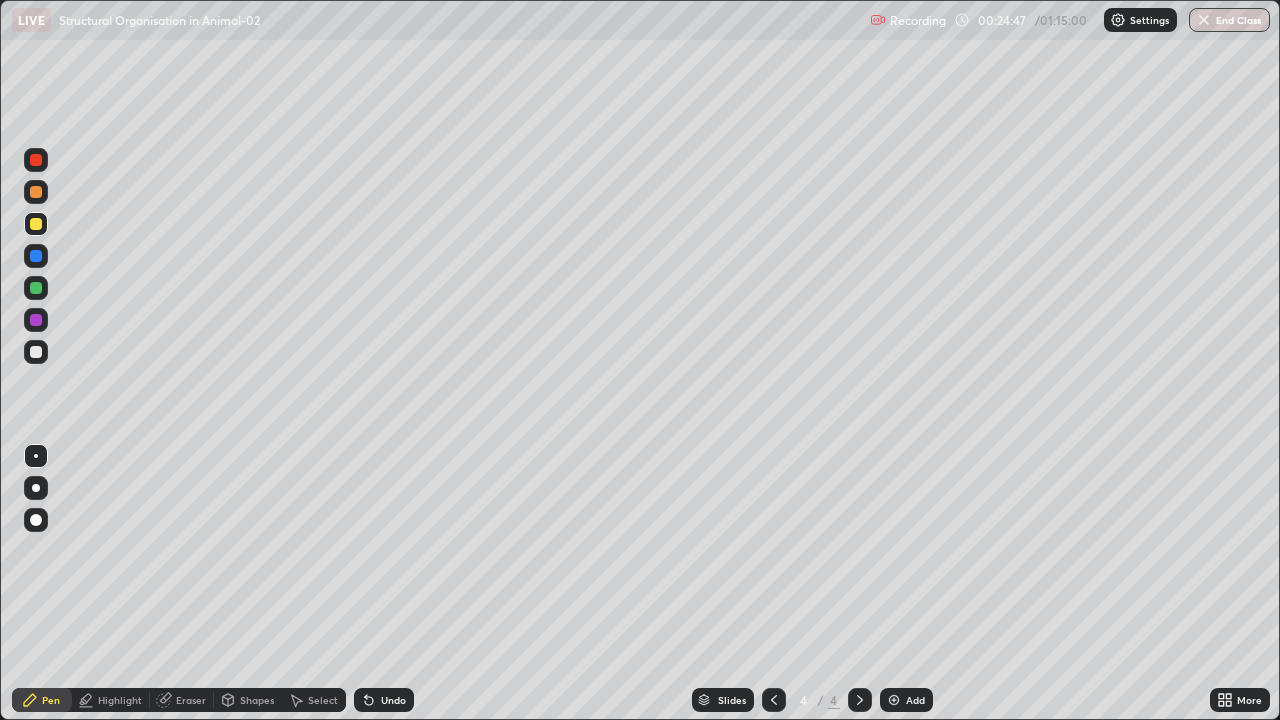 click at bounding box center [36, 488] 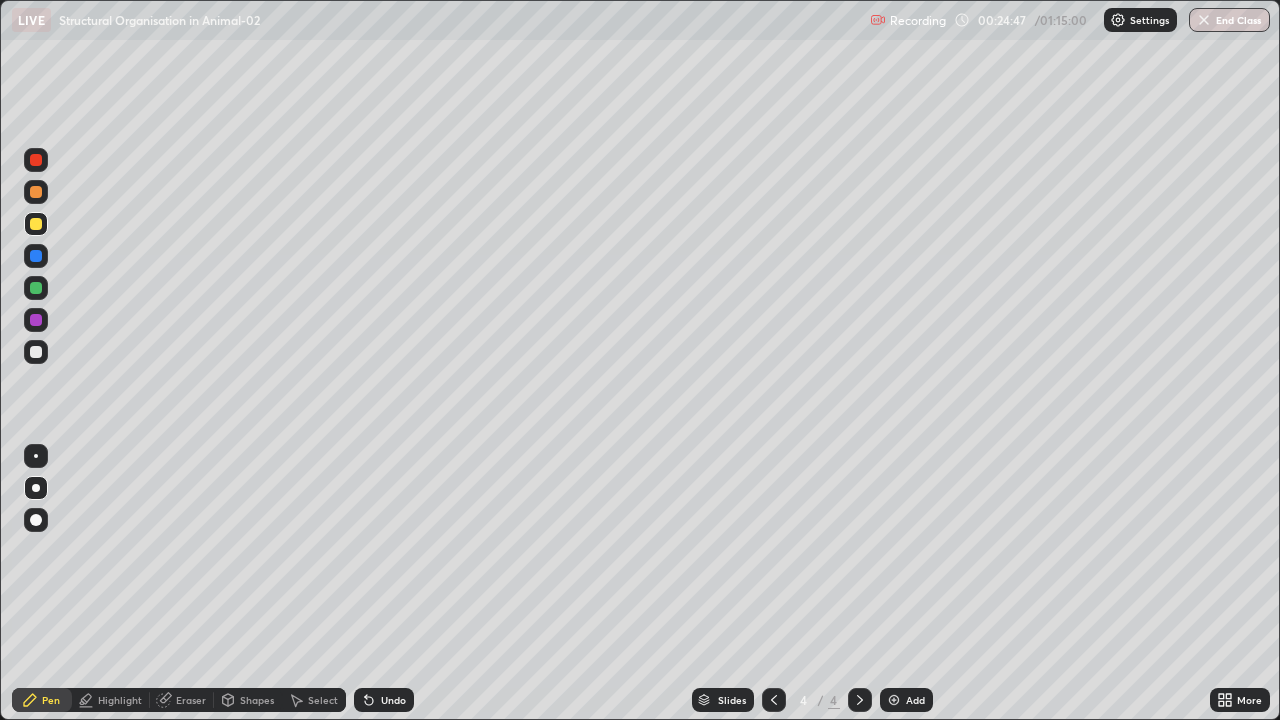 click at bounding box center [36, 256] 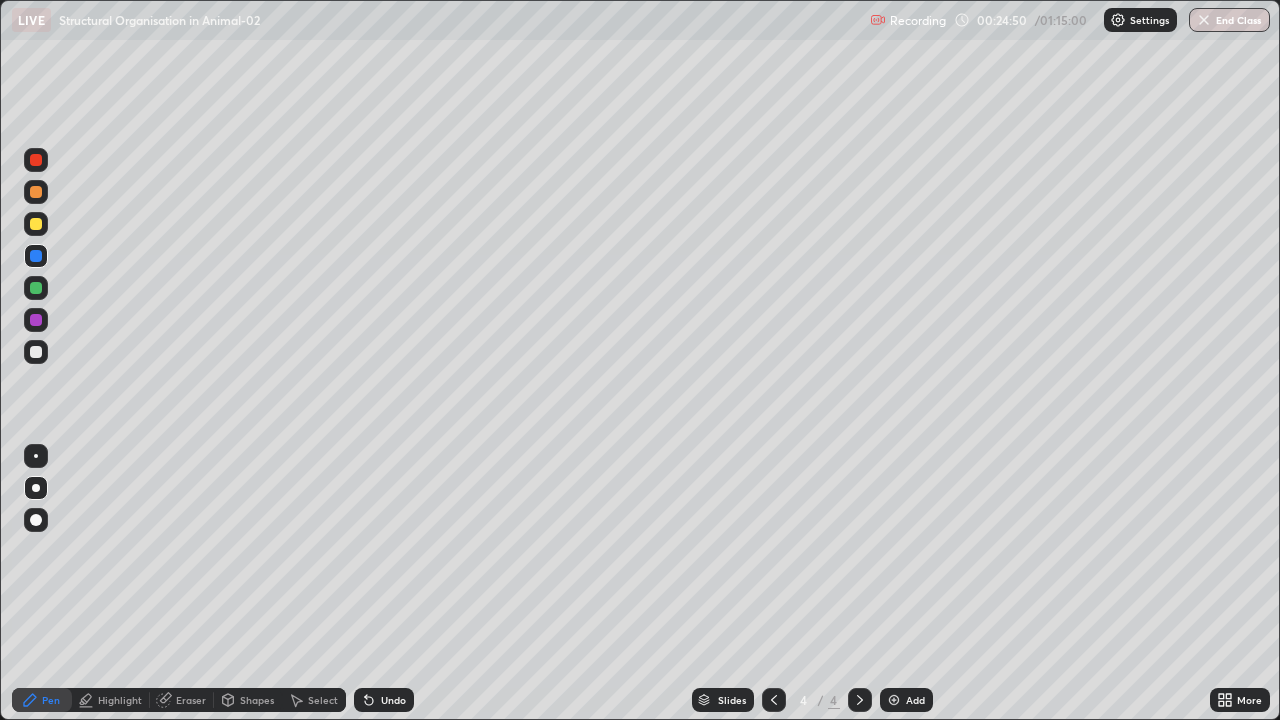 click at bounding box center [36, 224] 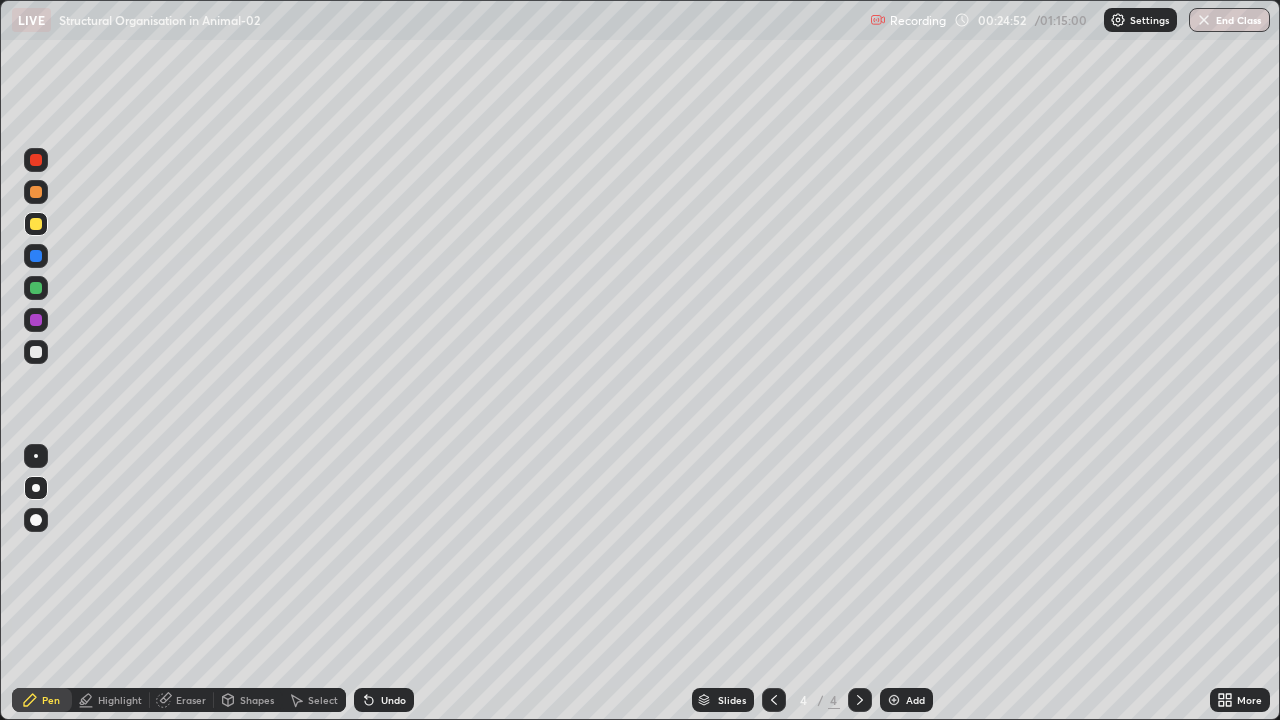 click at bounding box center [36, 352] 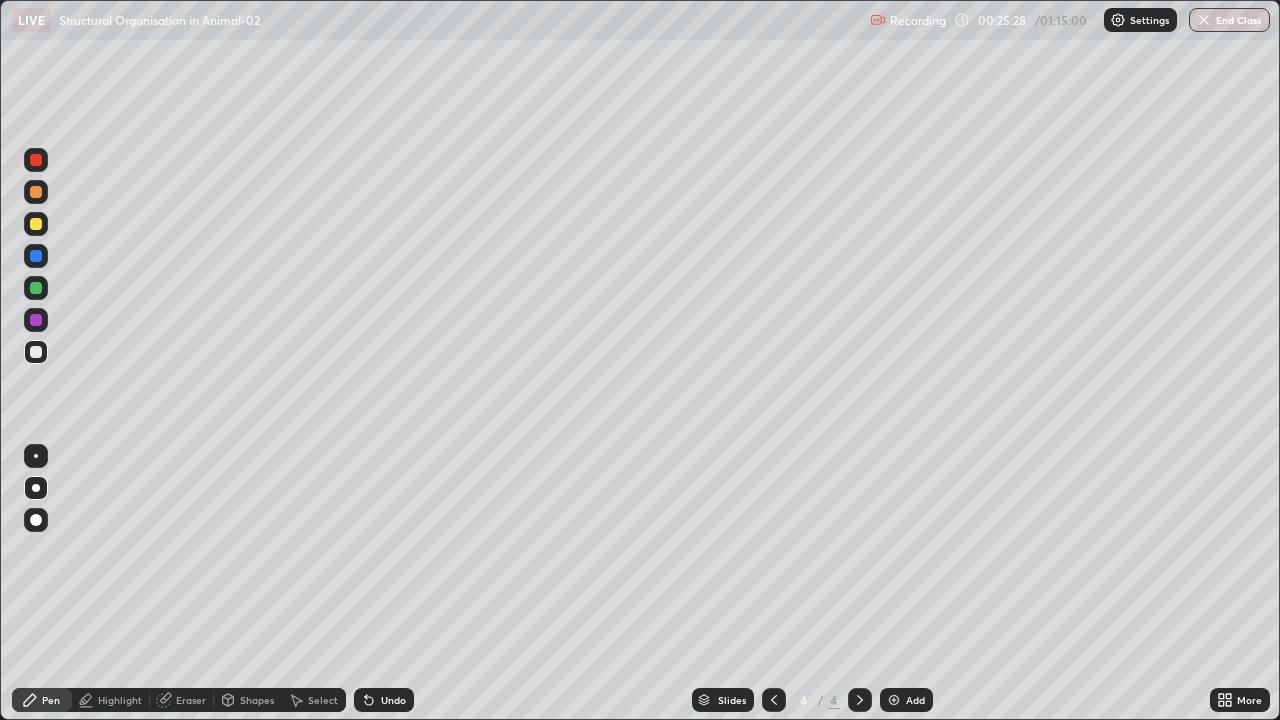click at bounding box center [36, 488] 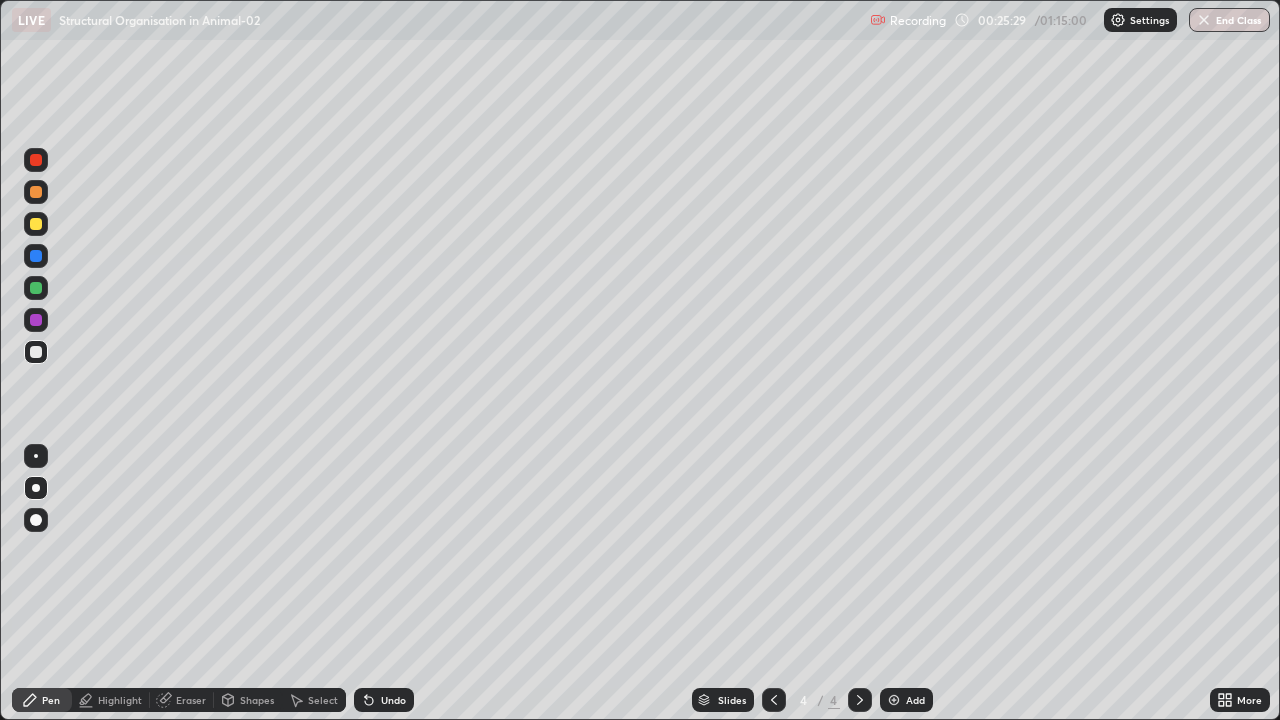 click at bounding box center [36, 456] 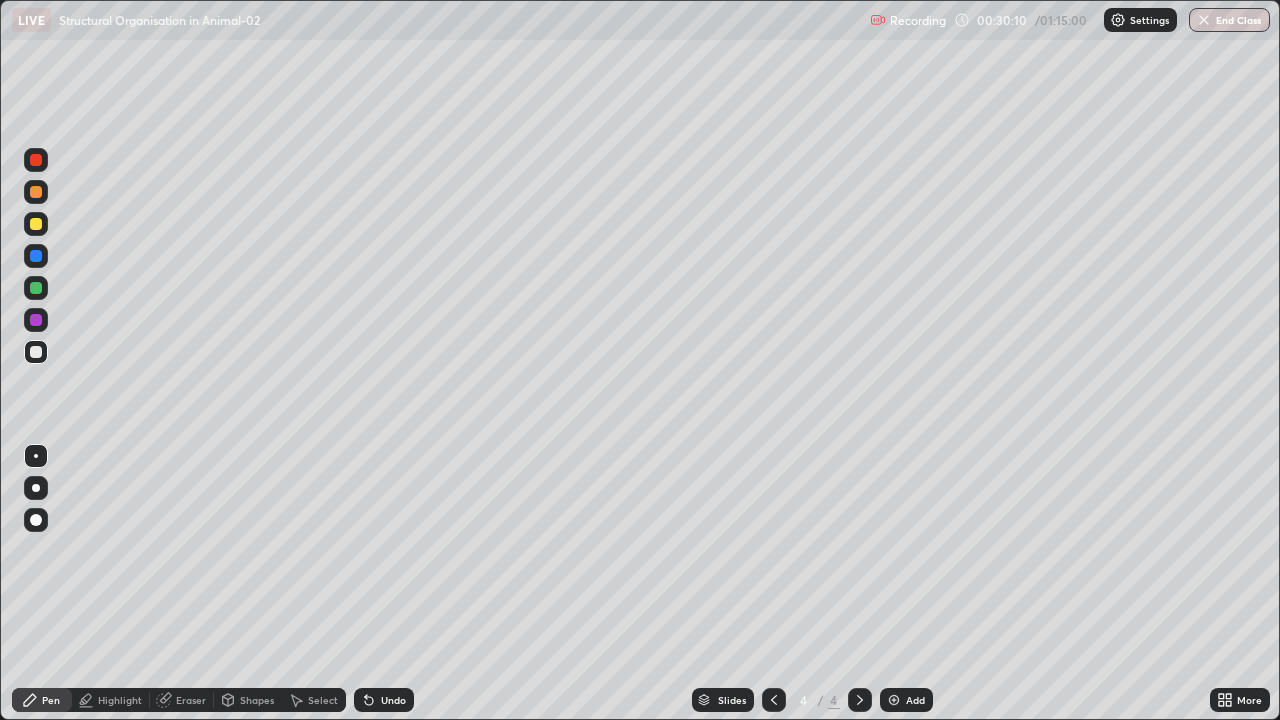 click at bounding box center (894, 700) 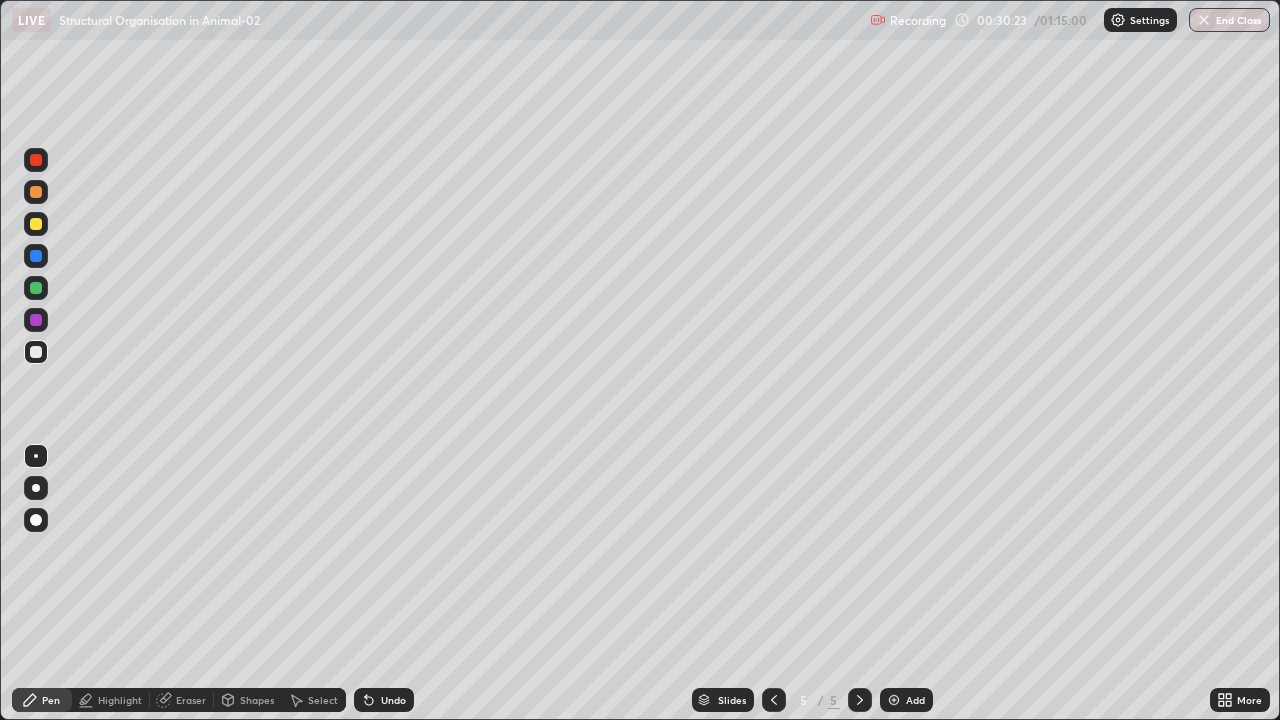 click at bounding box center (36, 224) 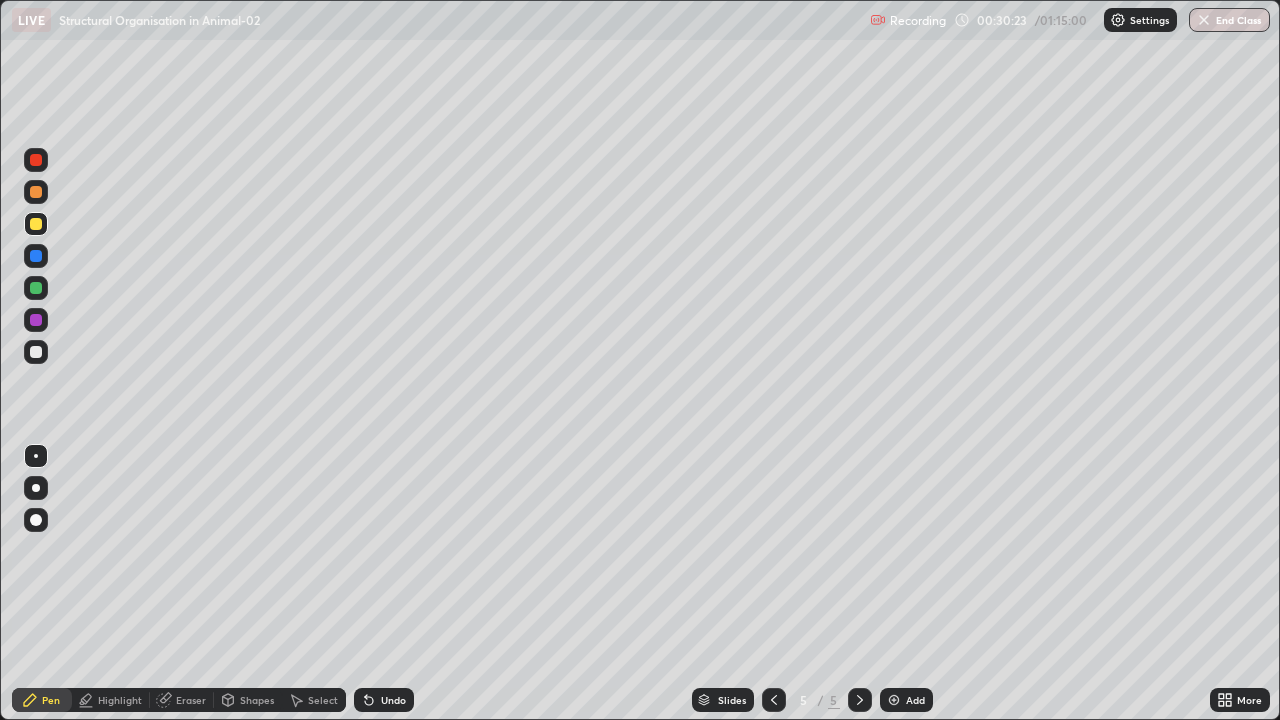 click at bounding box center [36, 256] 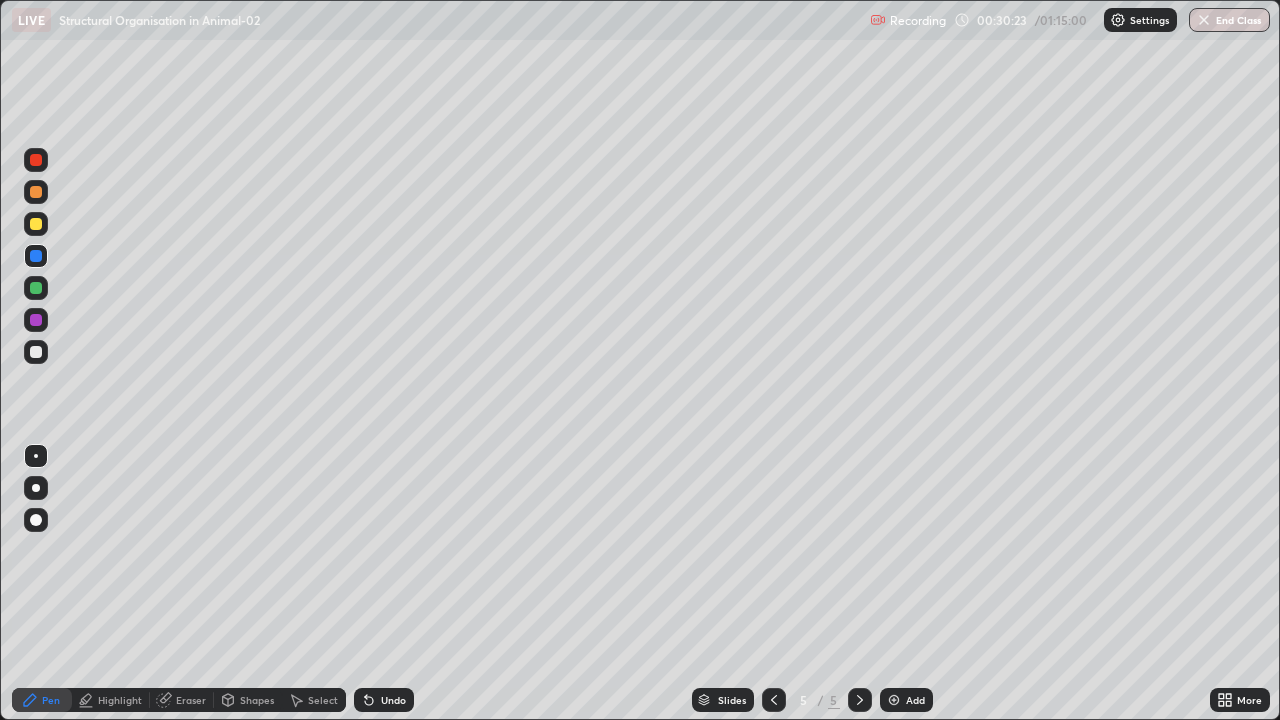 click at bounding box center (36, 224) 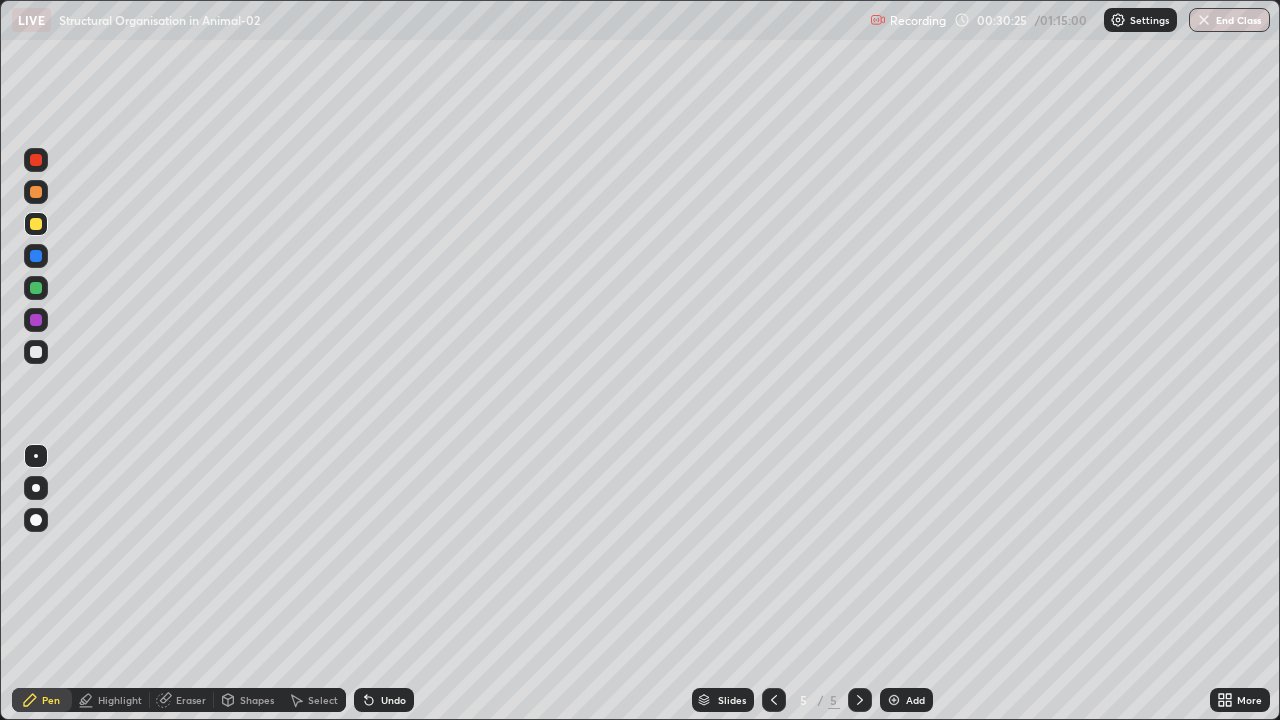 click at bounding box center (36, 488) 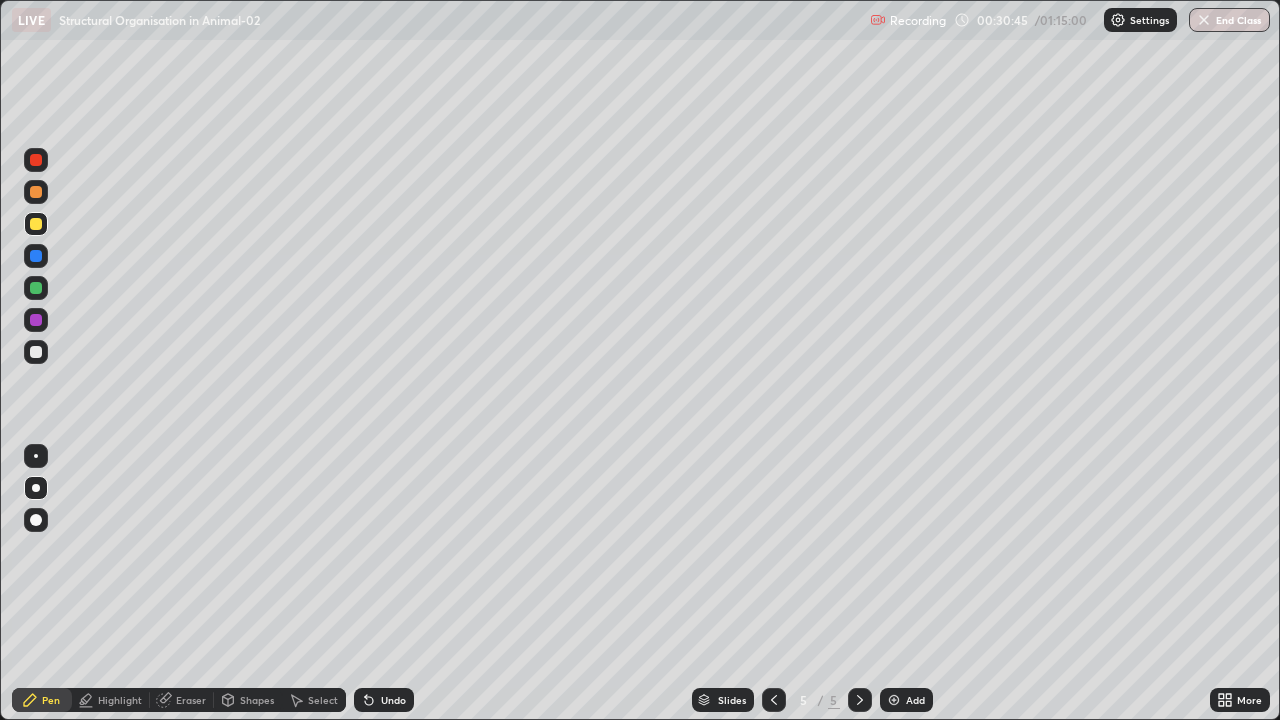 click at bounding box center (36, 320) 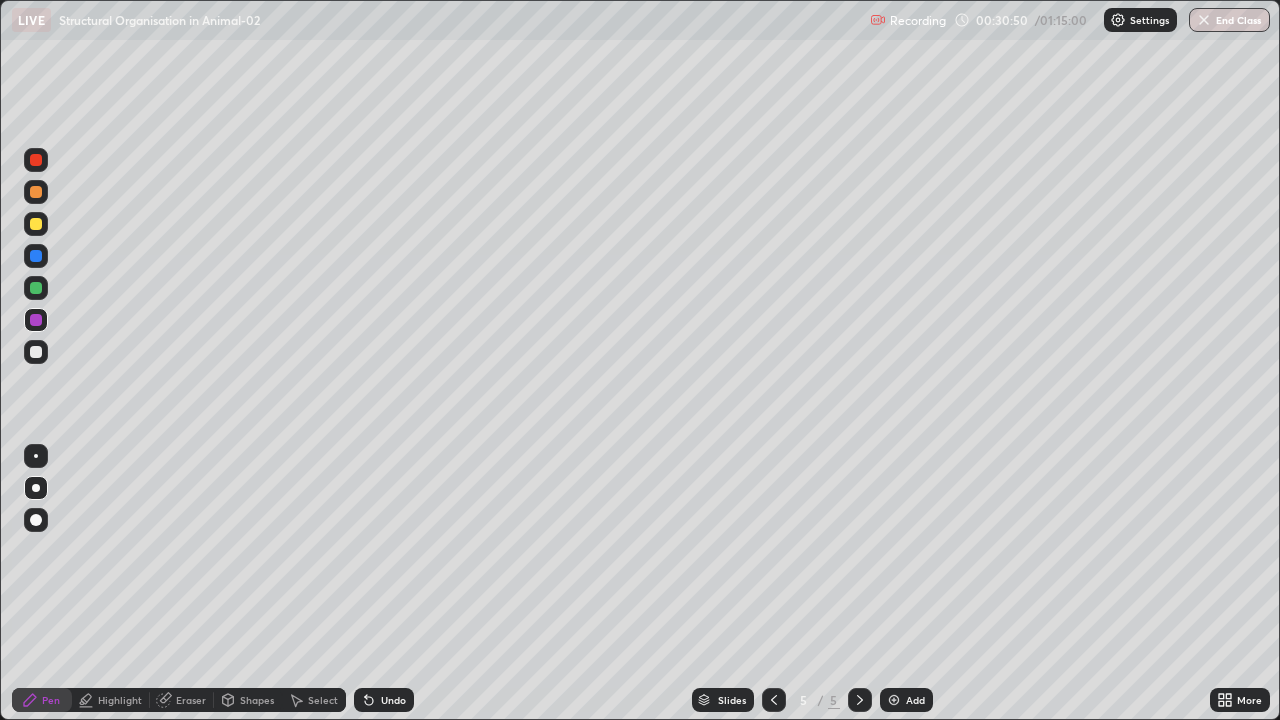 click at bounding box center [36, 352] 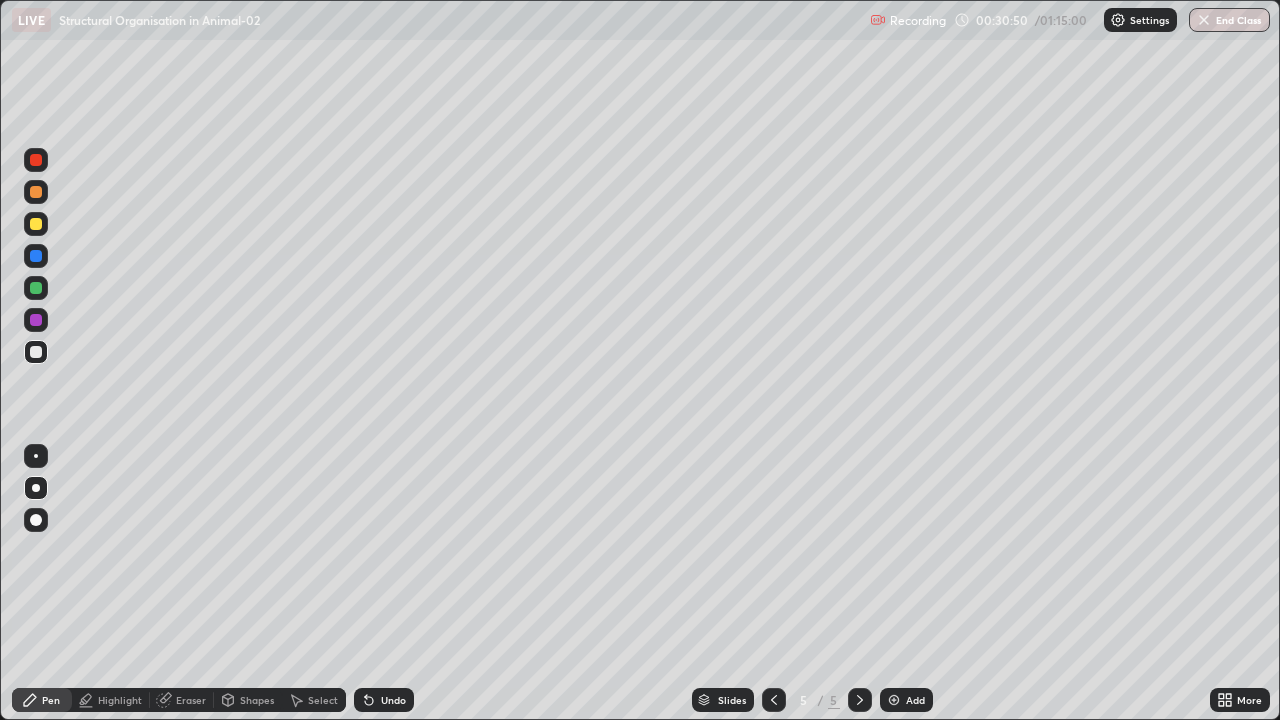 click at bounding box center [36, 352] 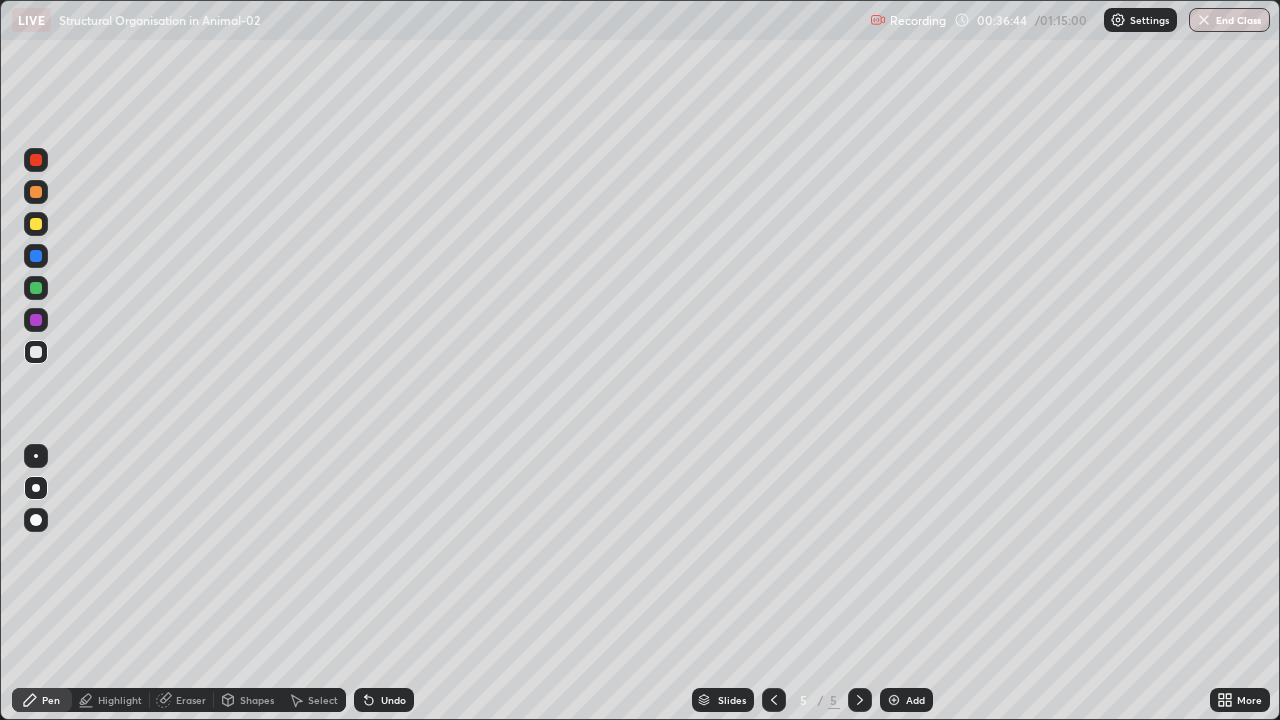 click at bounding box center (894, 700) 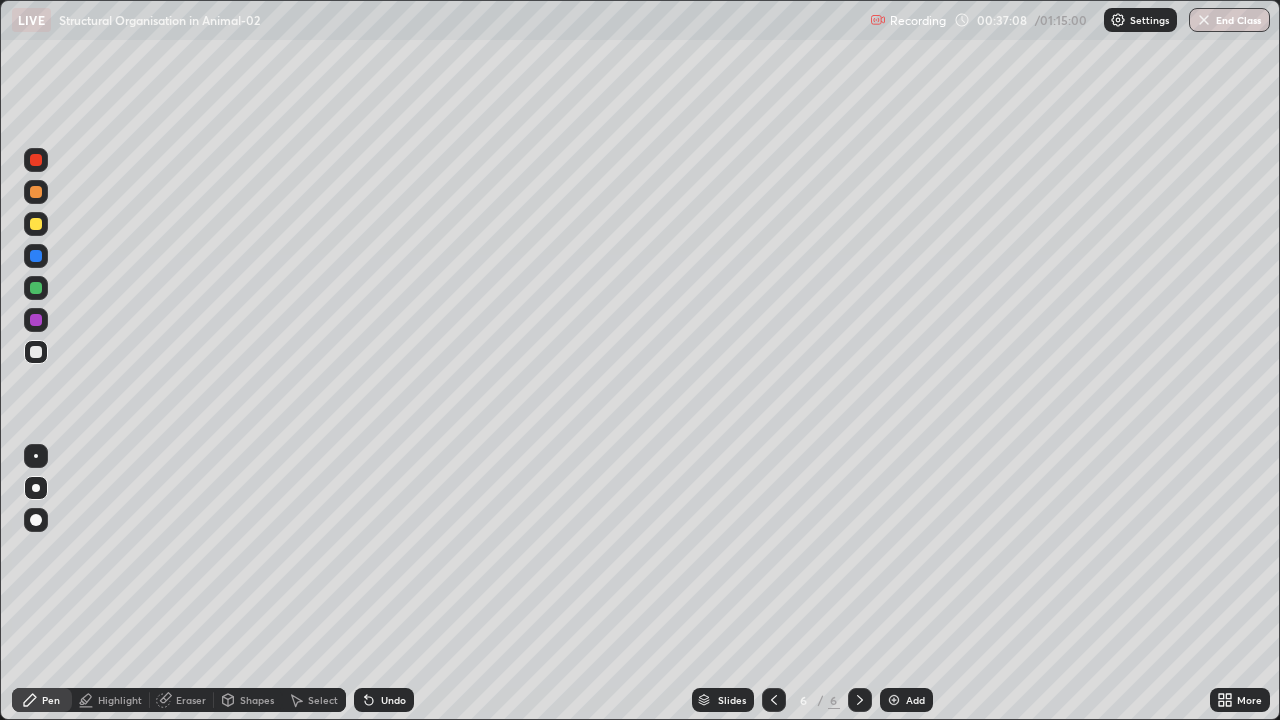 click at bounding box center [36, 192] 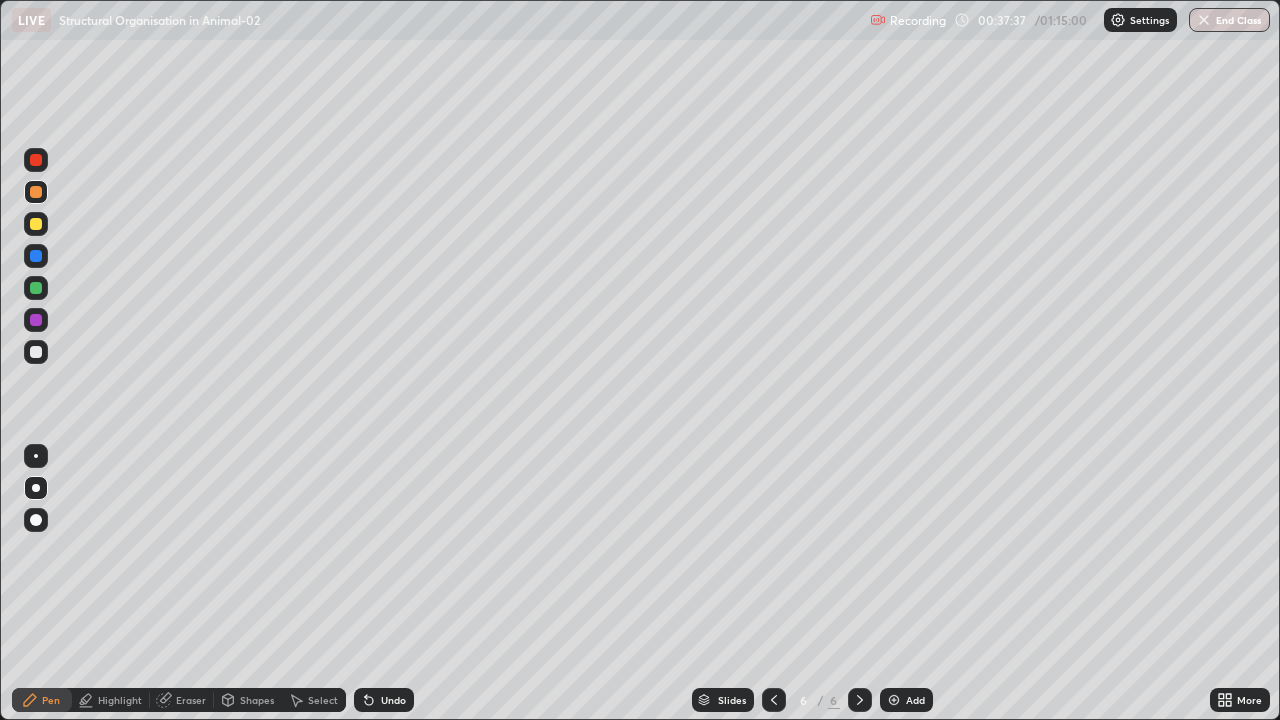 click at bounding box center [36, 288] 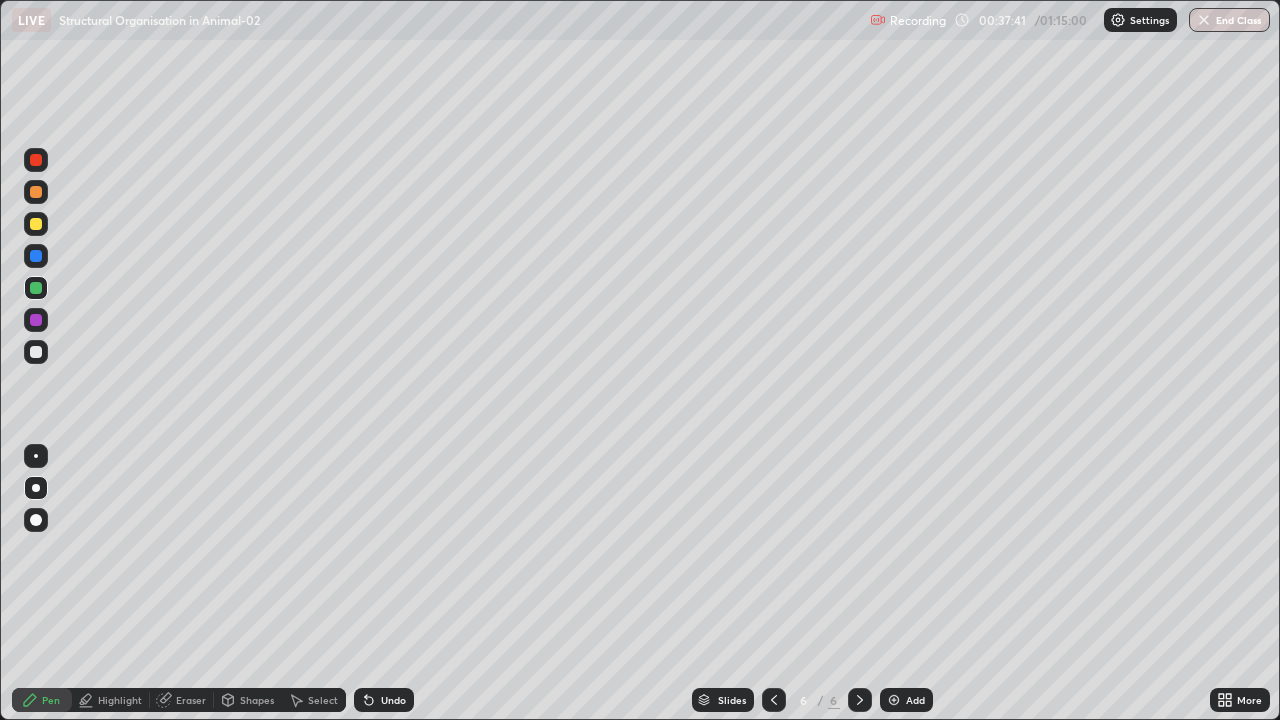 click at bounding box center [36, 352] 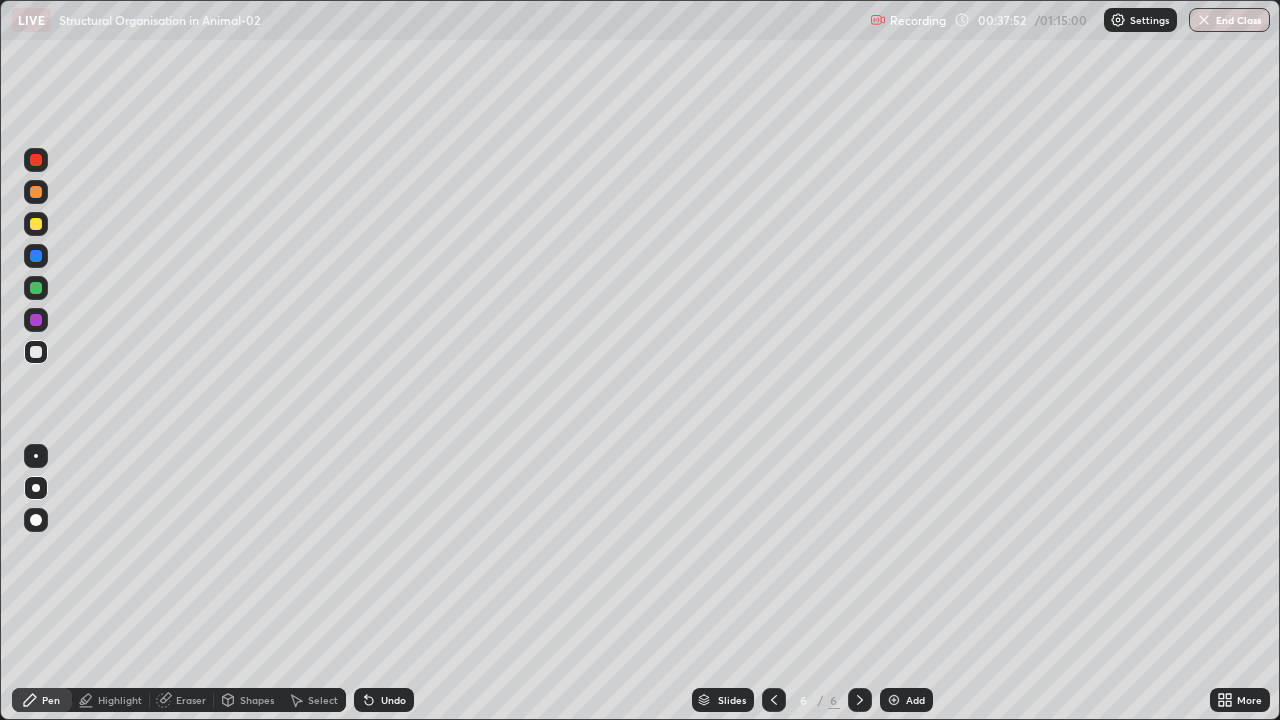 click at bounding box center [36, 288] 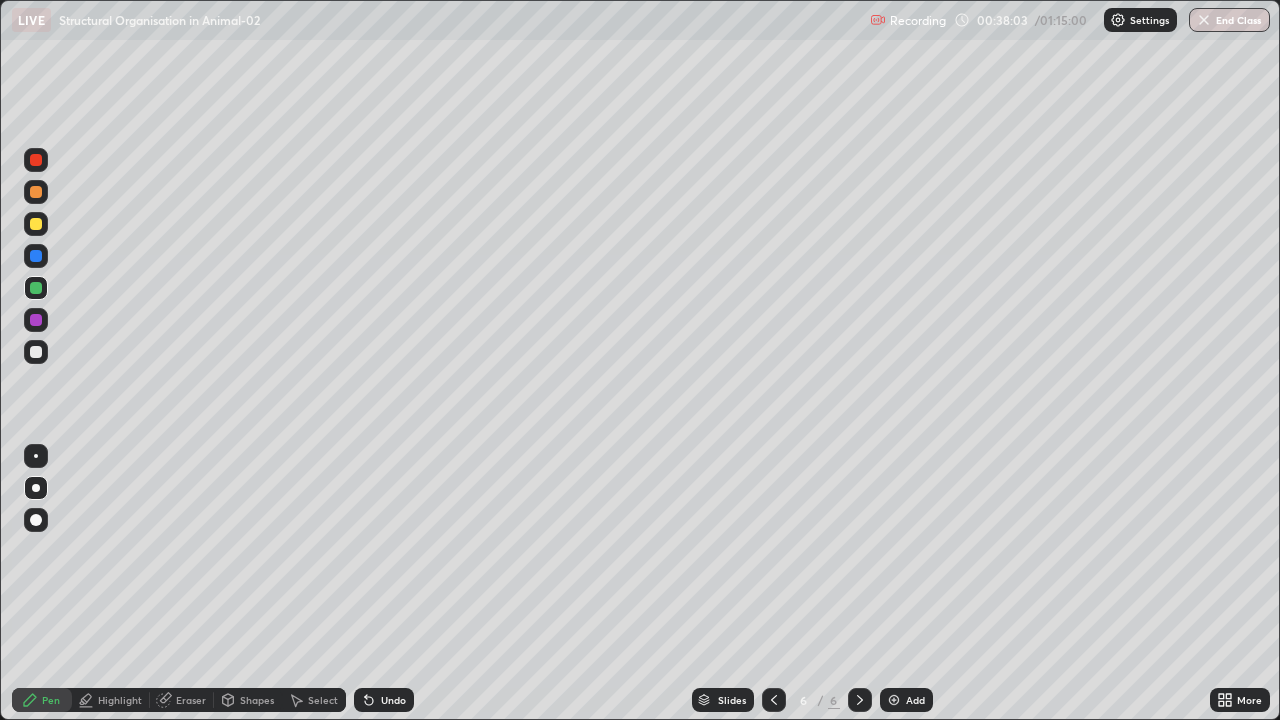 click at bounding box center (36, 160) 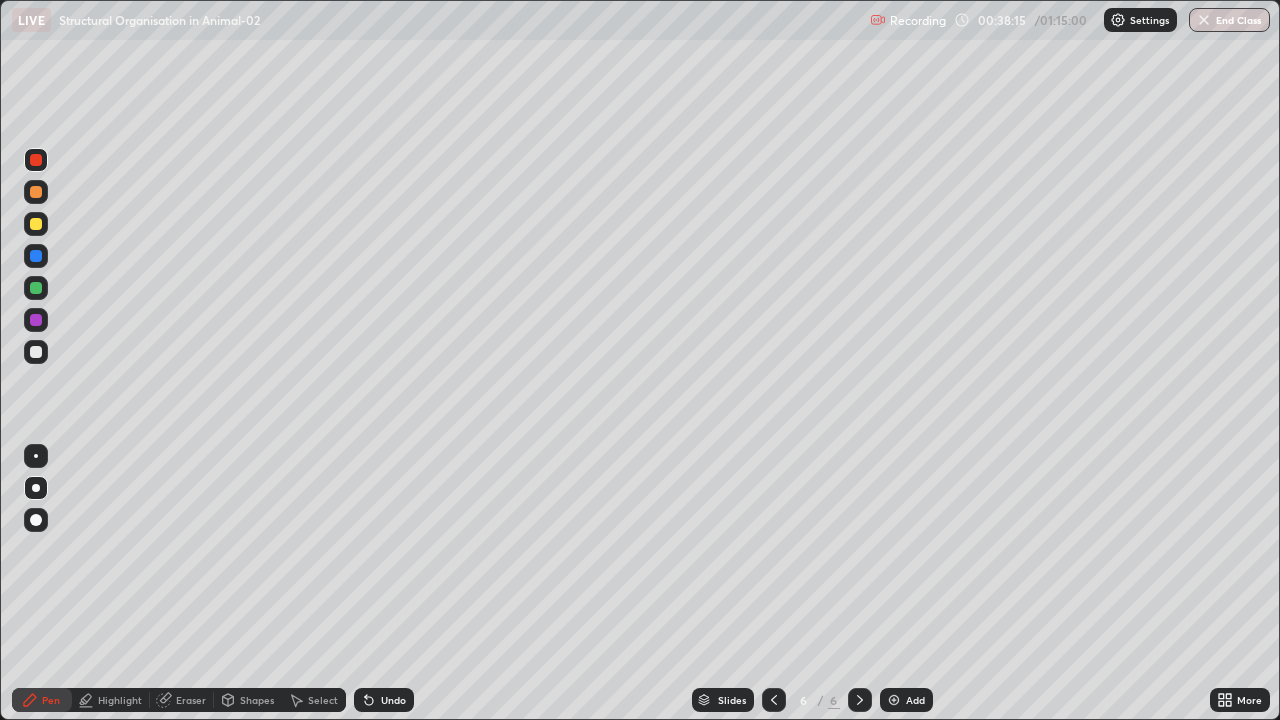 click at bounding box center [36, 320] 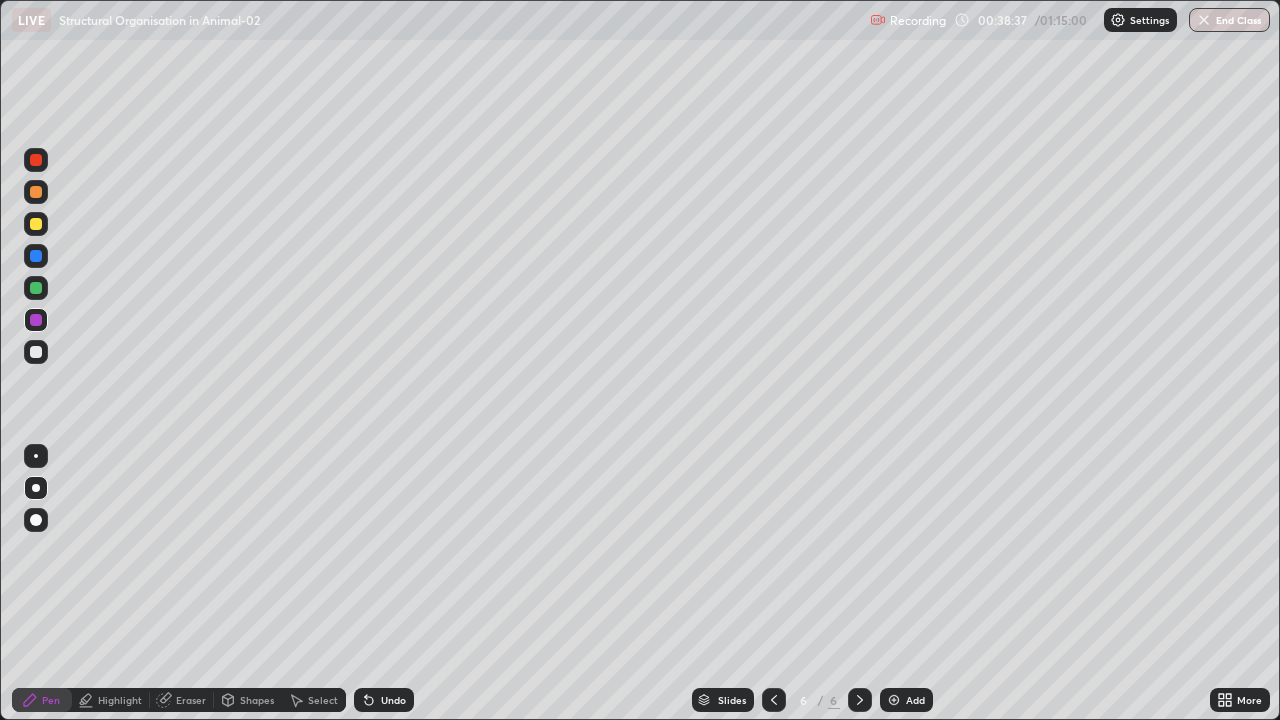 click at bounding box center [36, 224] 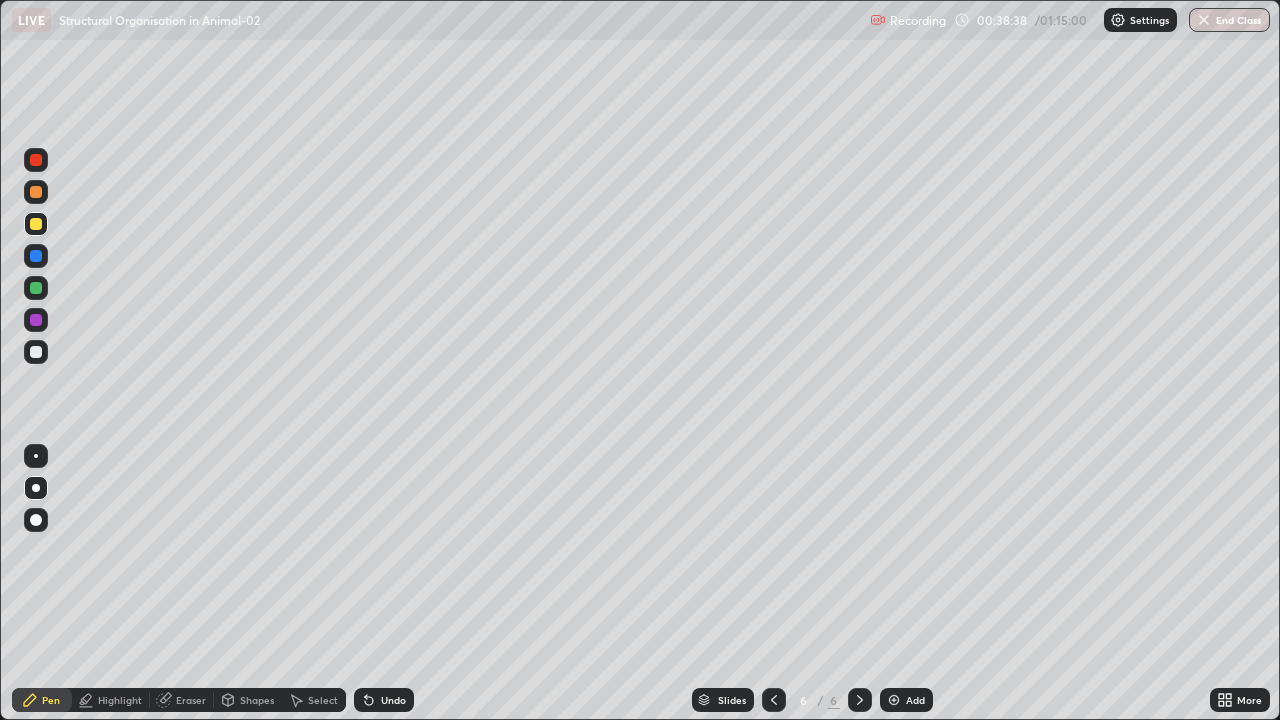 click at bounding box center [36, 352] 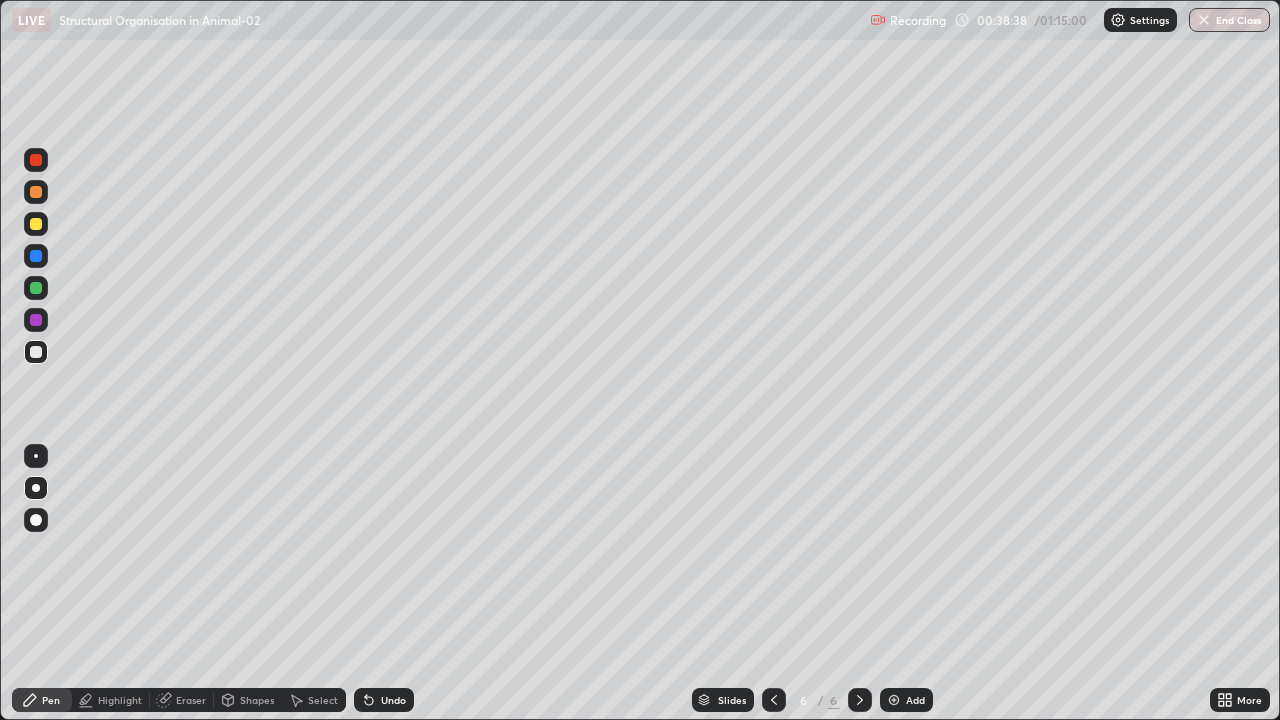 click at bounding box center (36, 192) 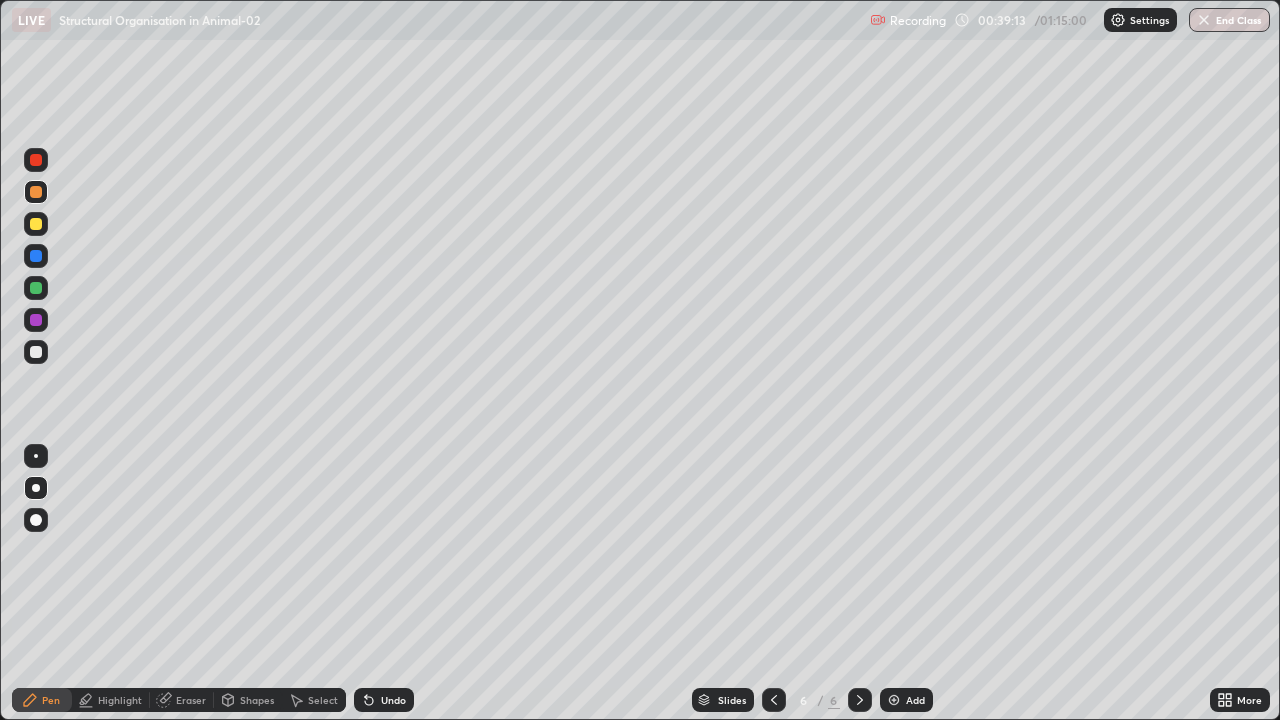 click at bounding box center [36, 352] 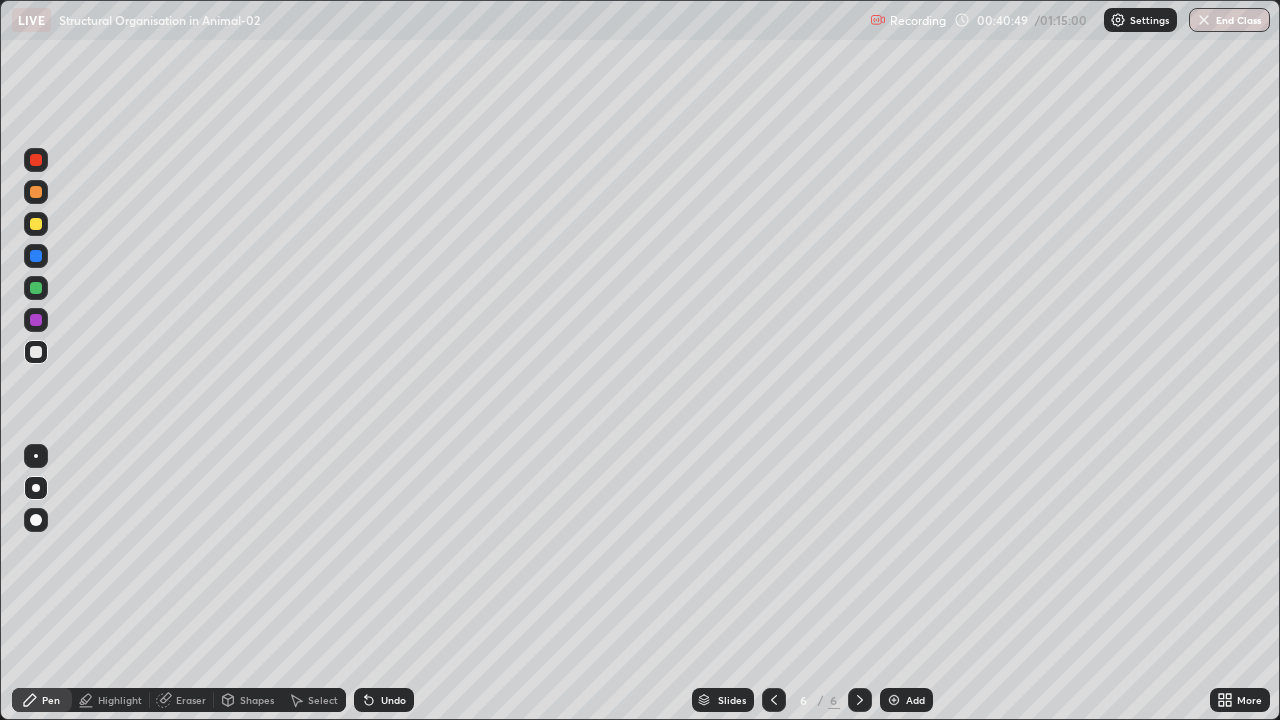 click at bounding box center (36, 224) 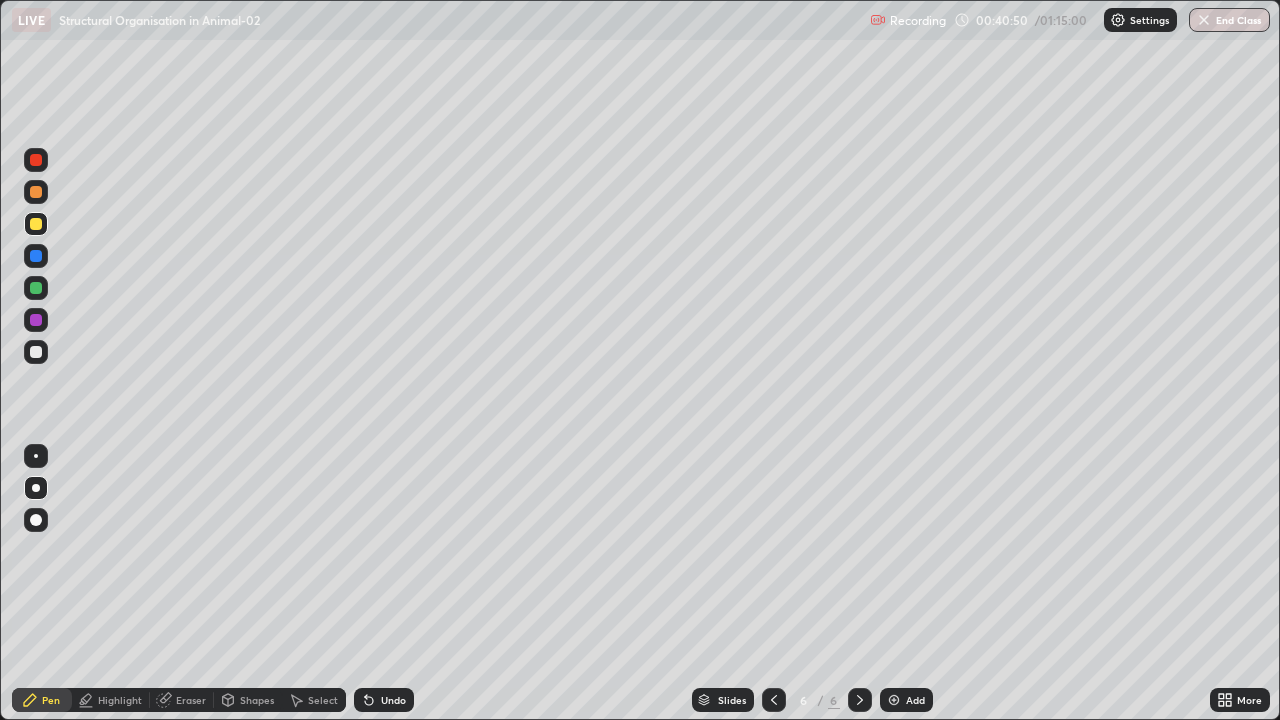 click at bounding box center [36, 224] 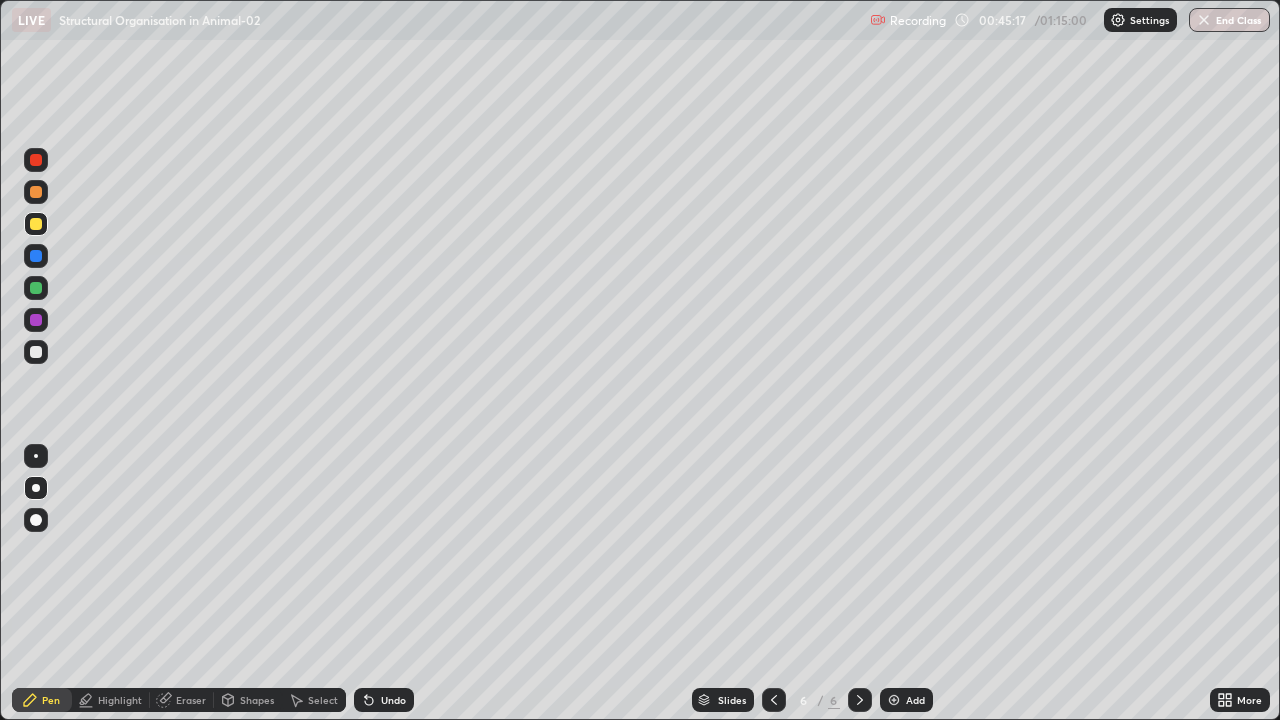 click at bounding box center (894, 700) 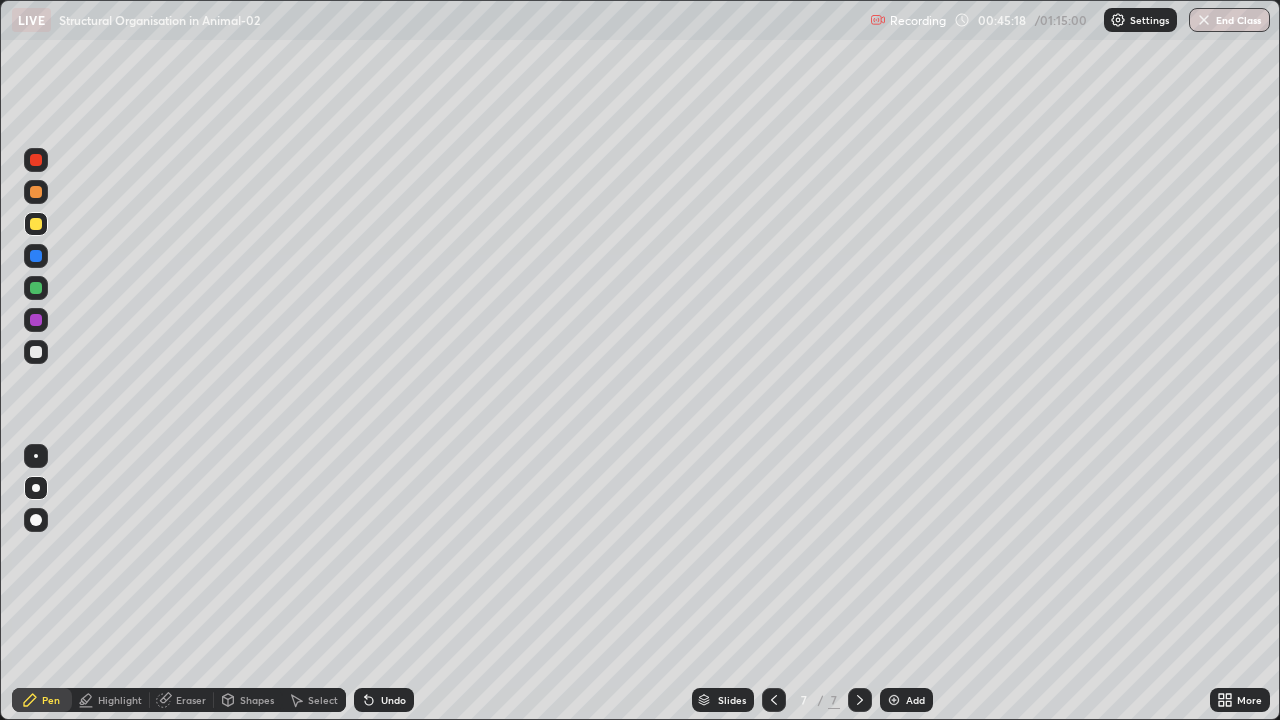 click at bounding box center (36, 352) 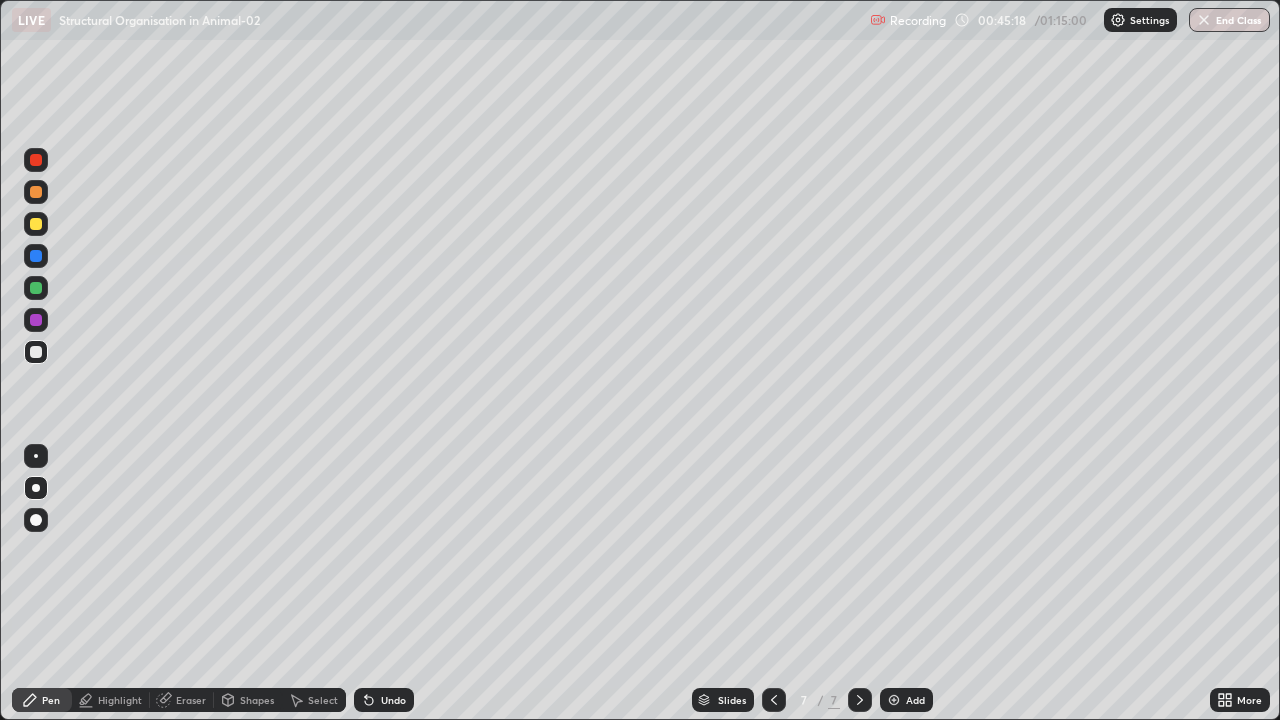 click at bounding box center [36, 352] 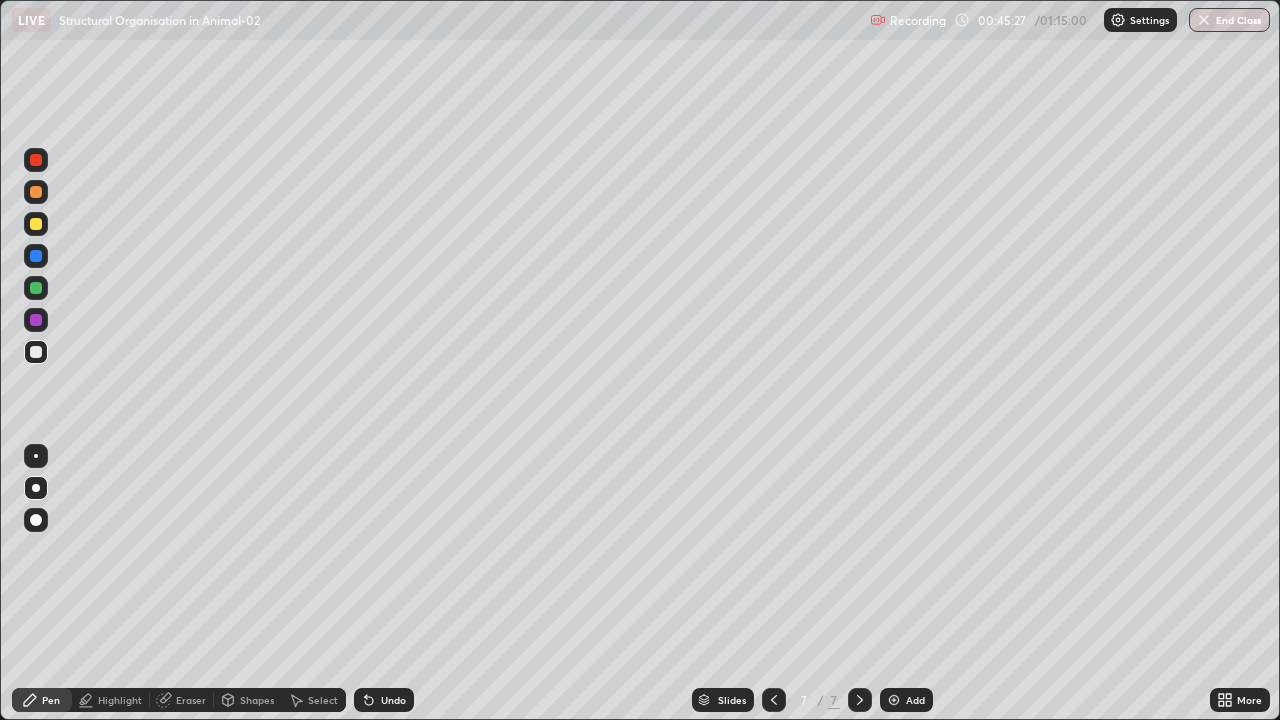 click at bounding box center [36, 192] 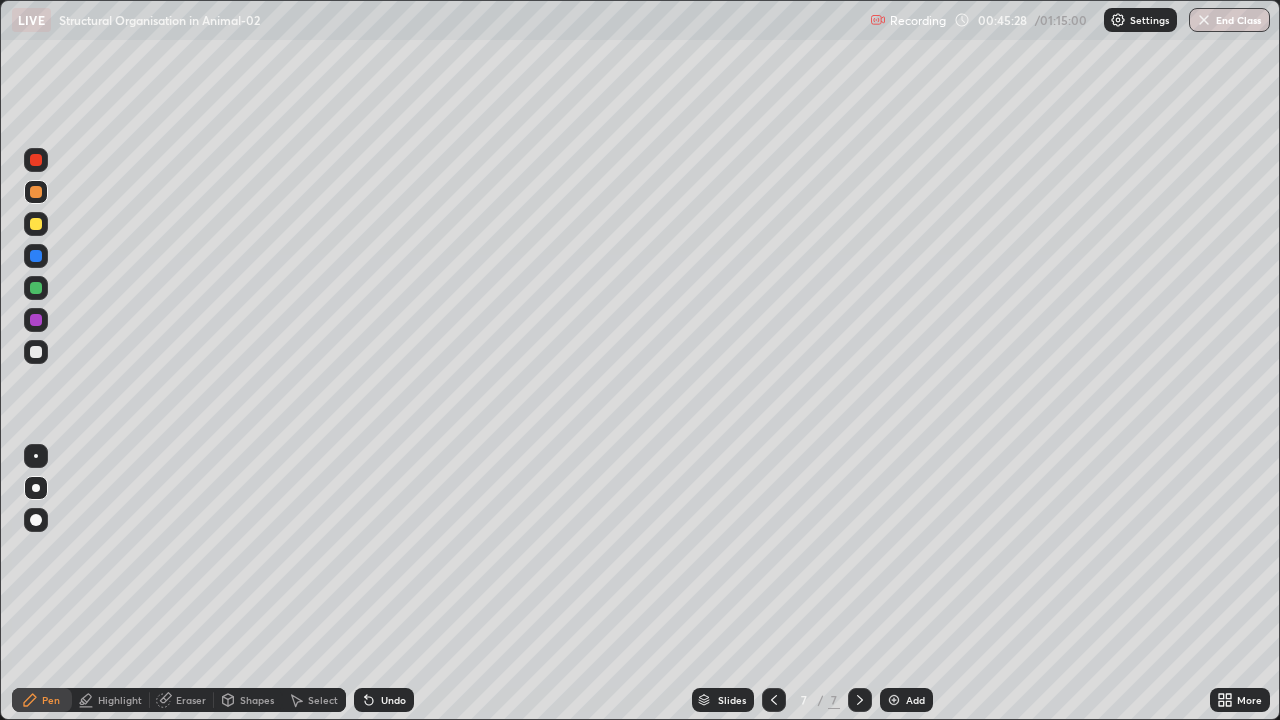 click at bounding box center (36, 192) 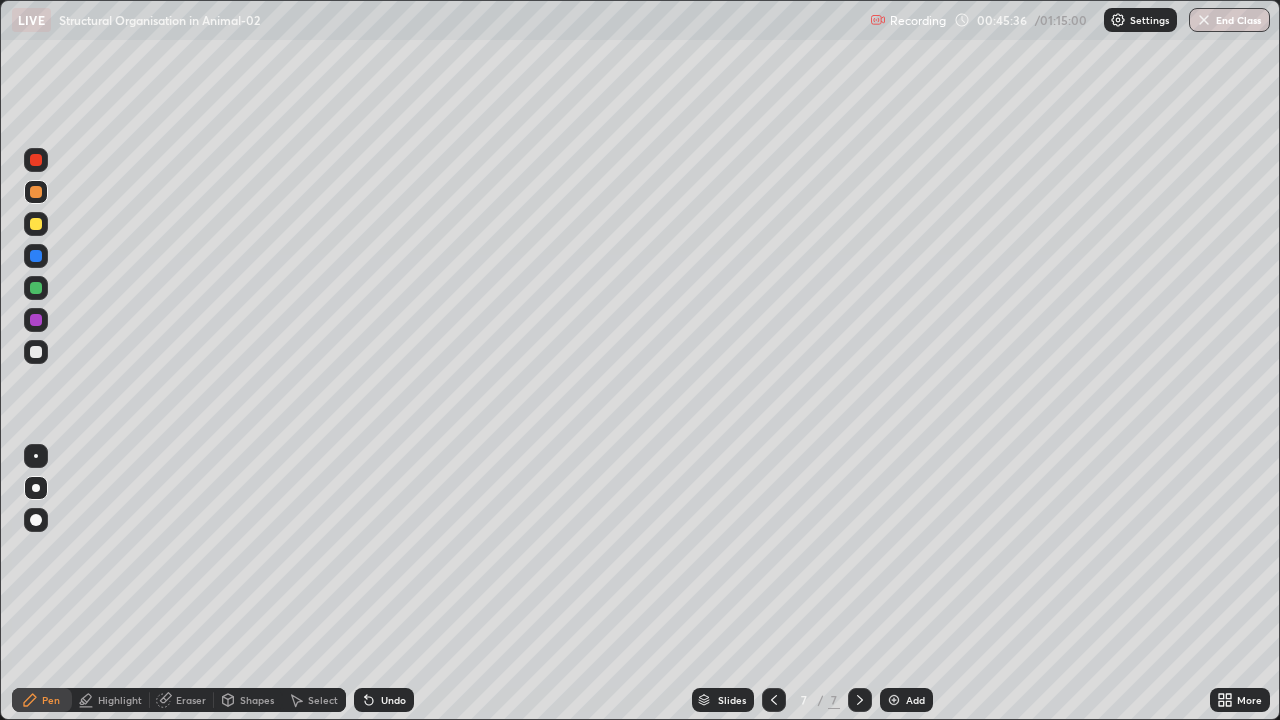 click at bounding box center (36, 192) 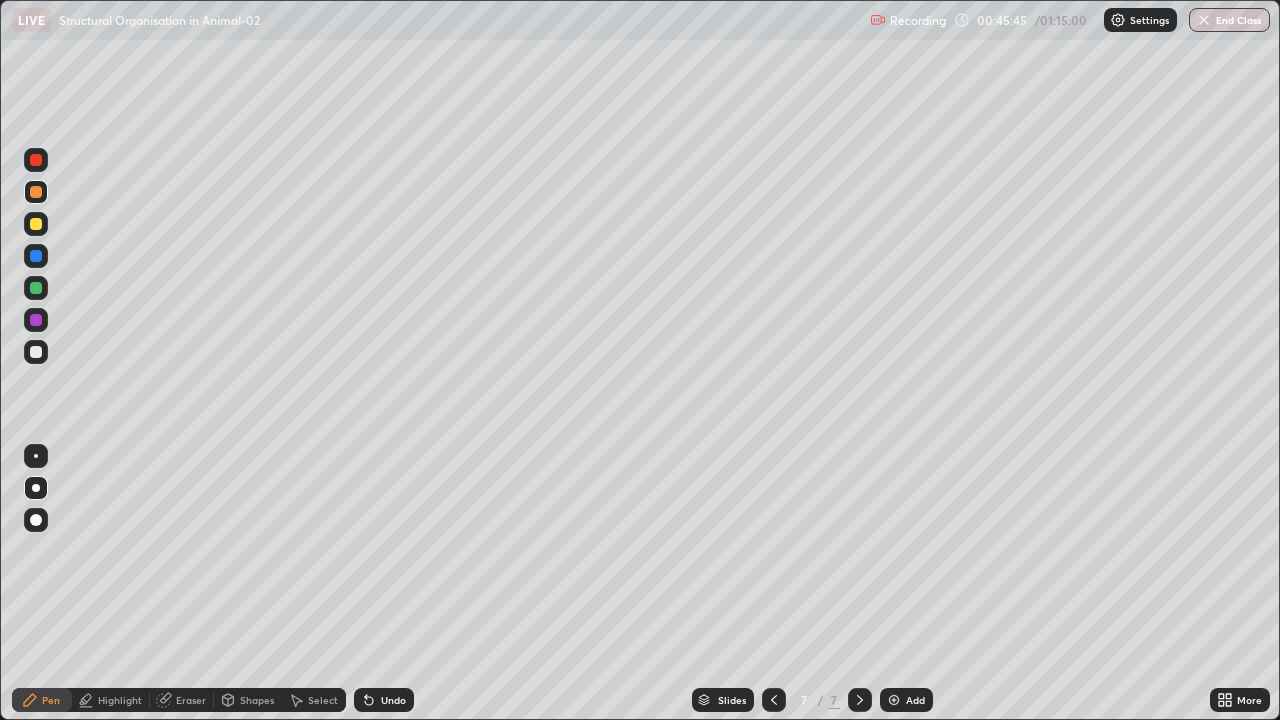 click at bounding box center [36, 224] 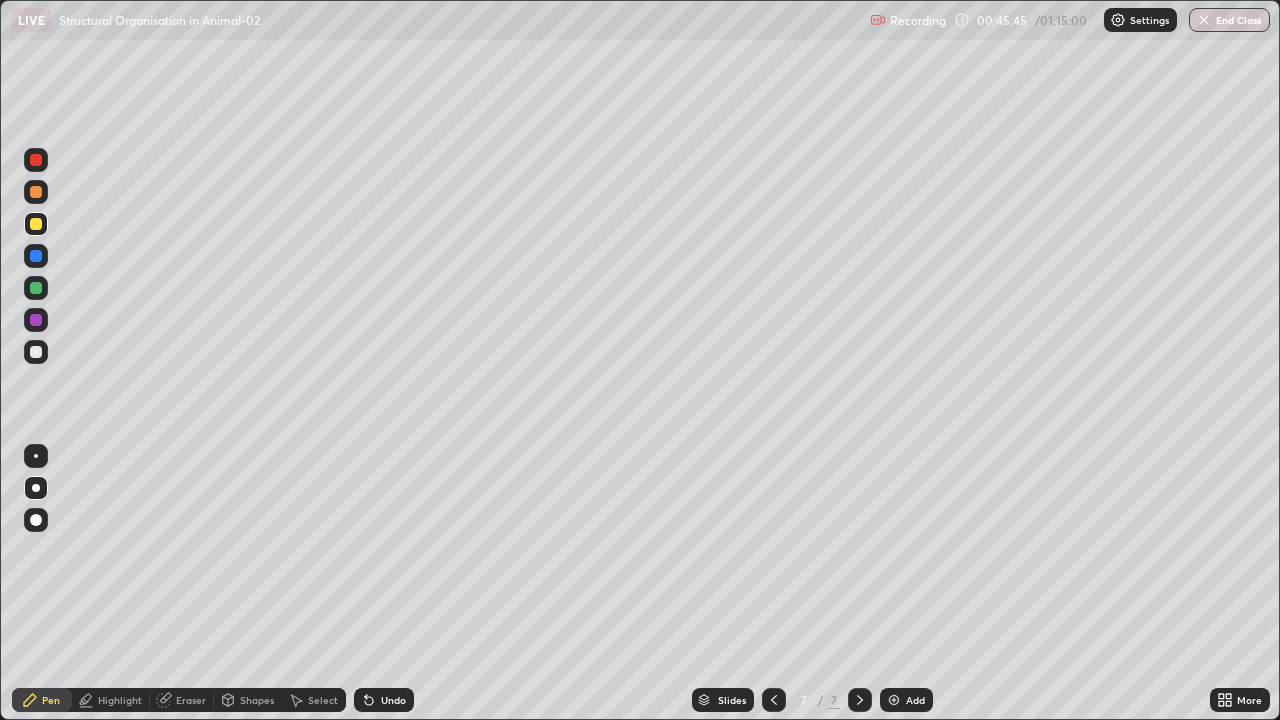 click at bounding box center [36, 224] 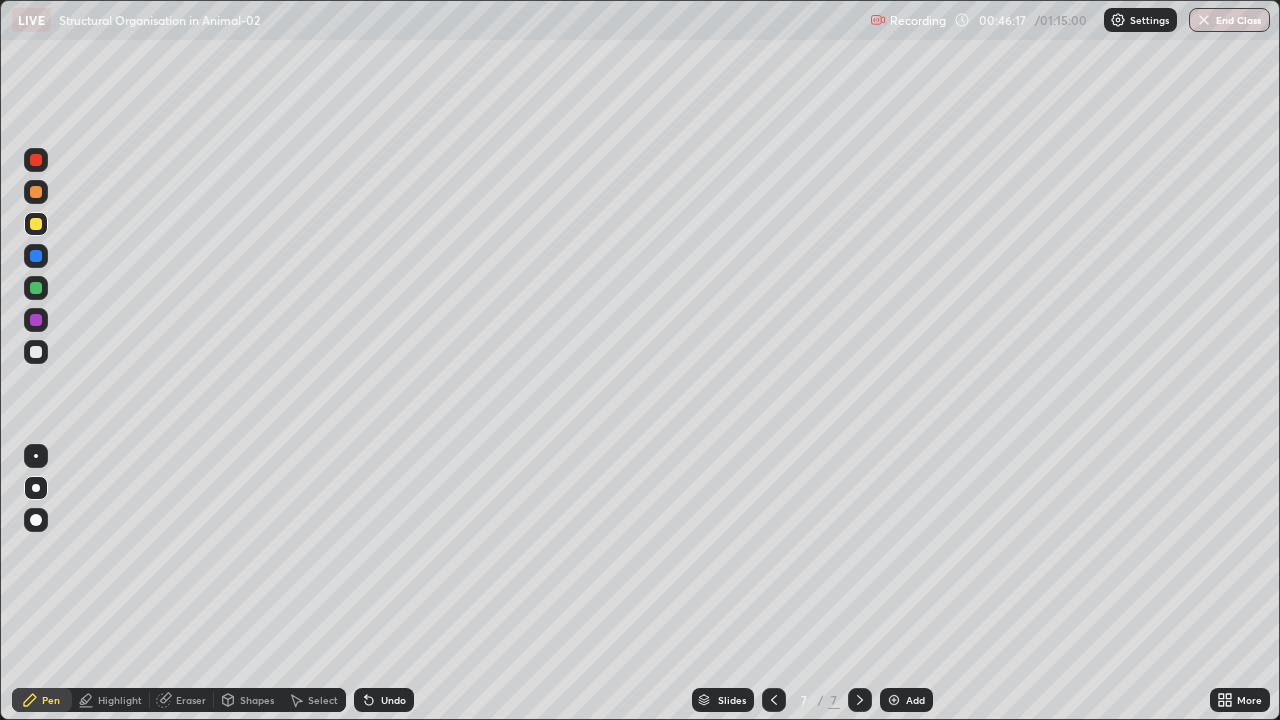 click at bounding box center [36, 256] 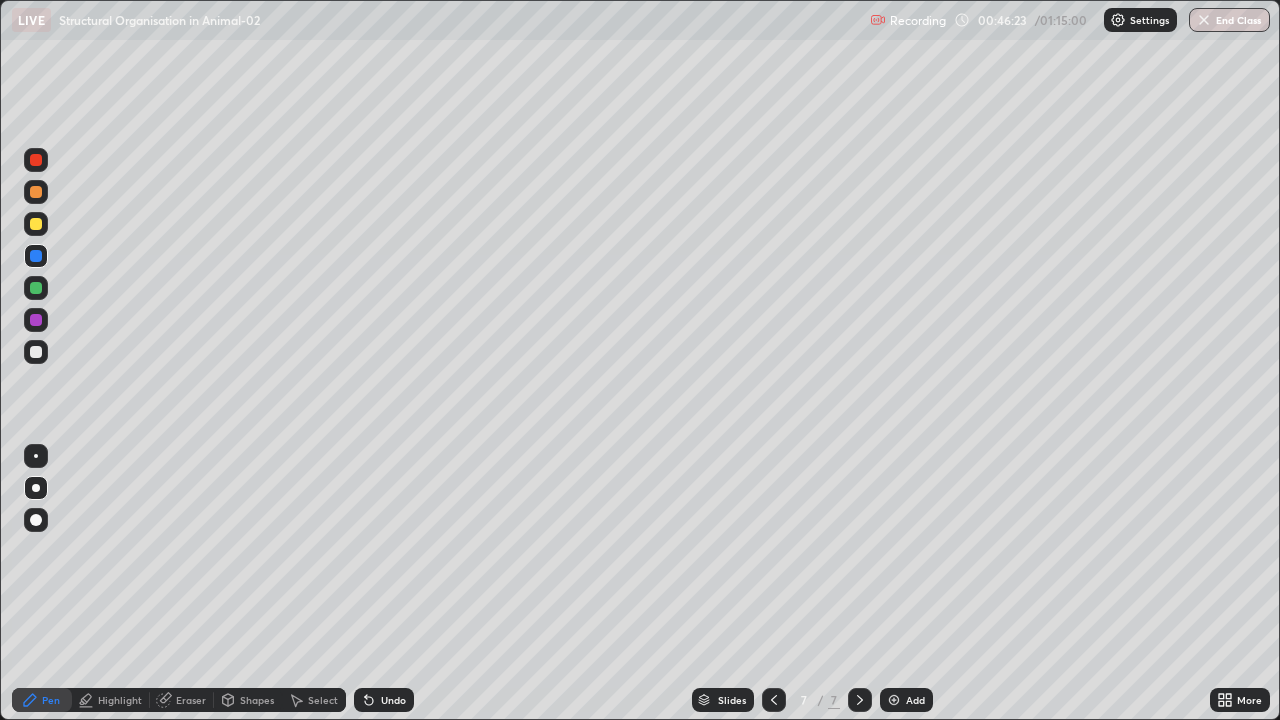 click at bounding box center [36, 160] 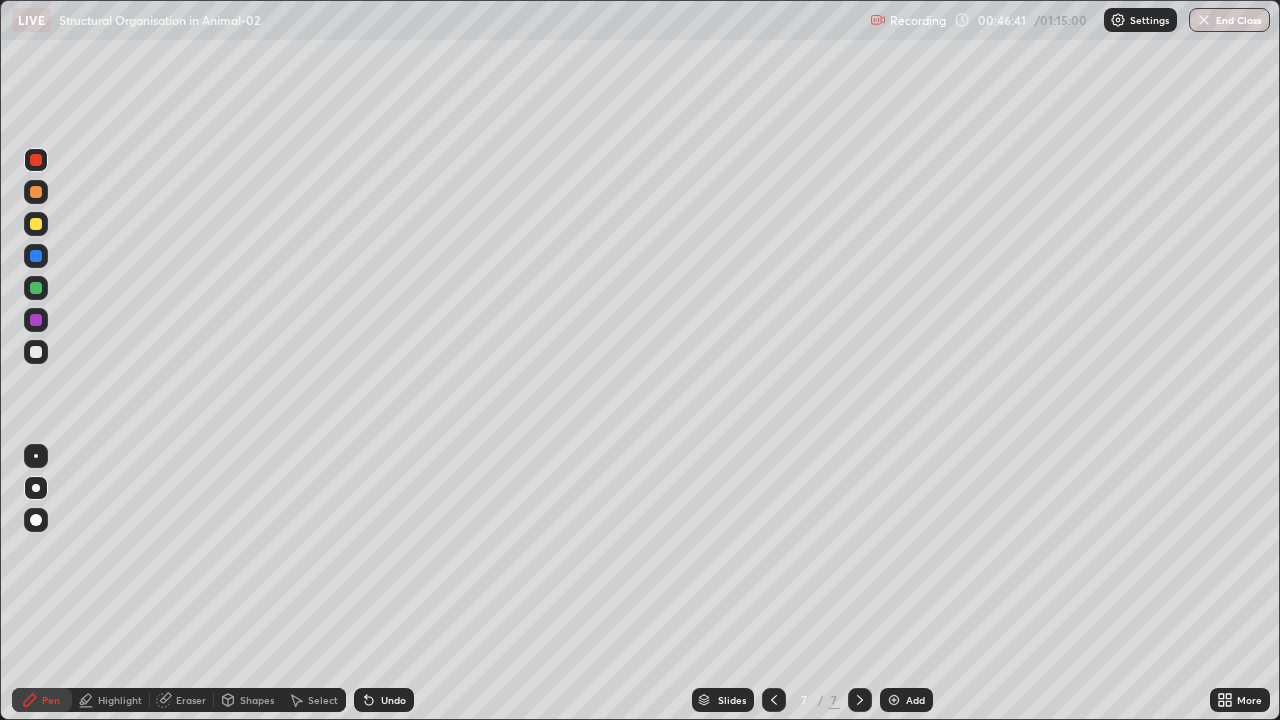 click at bounding box center (36, 352) 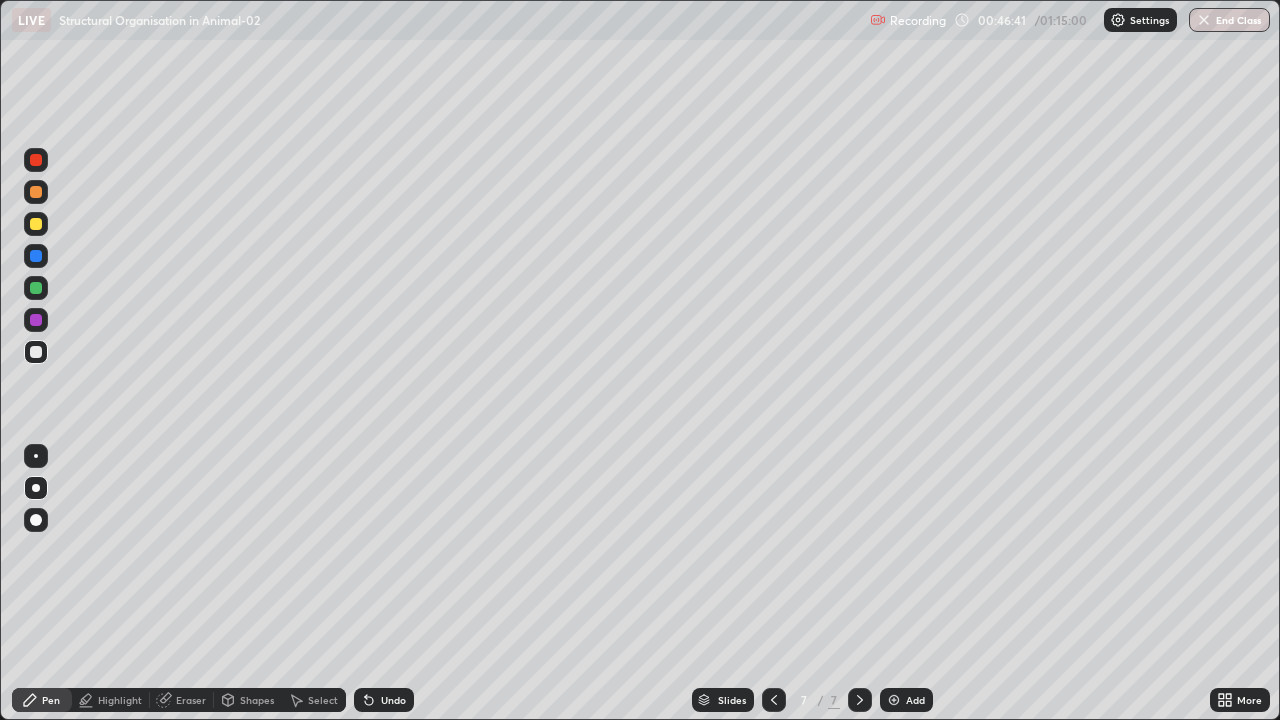 click at bounding box center [36, 488] 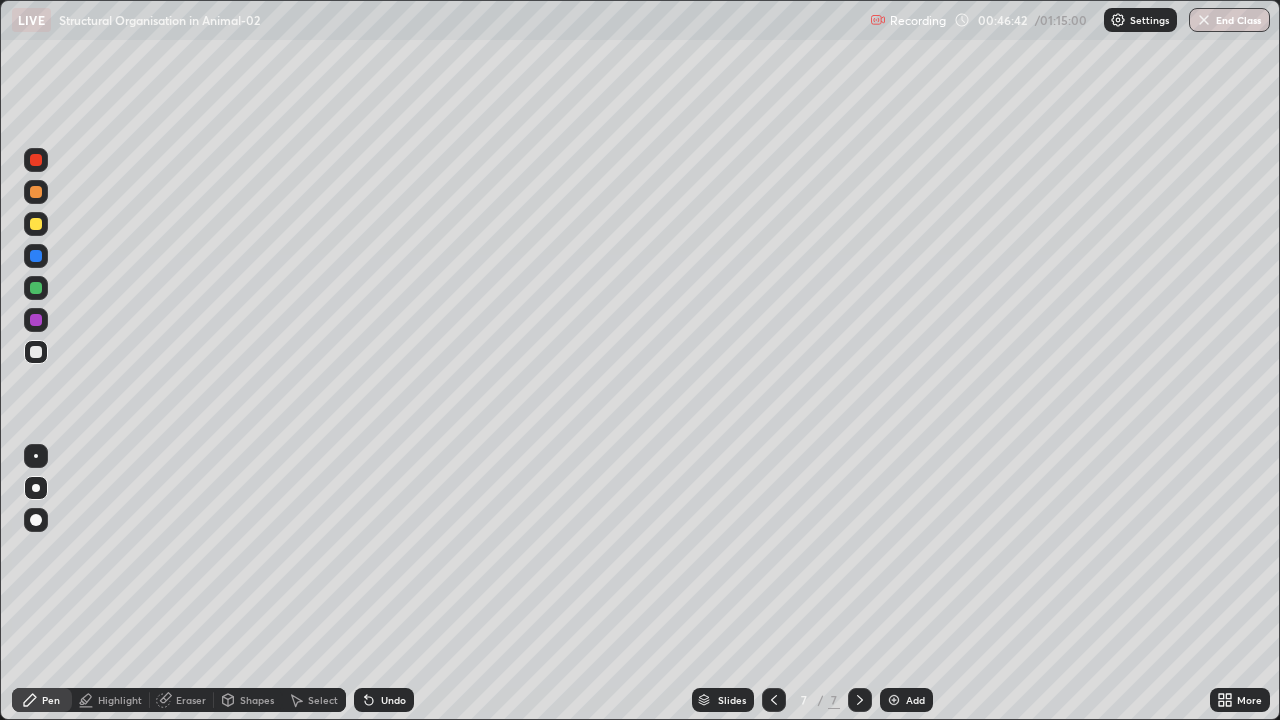 click at bounding box center (36, 456) 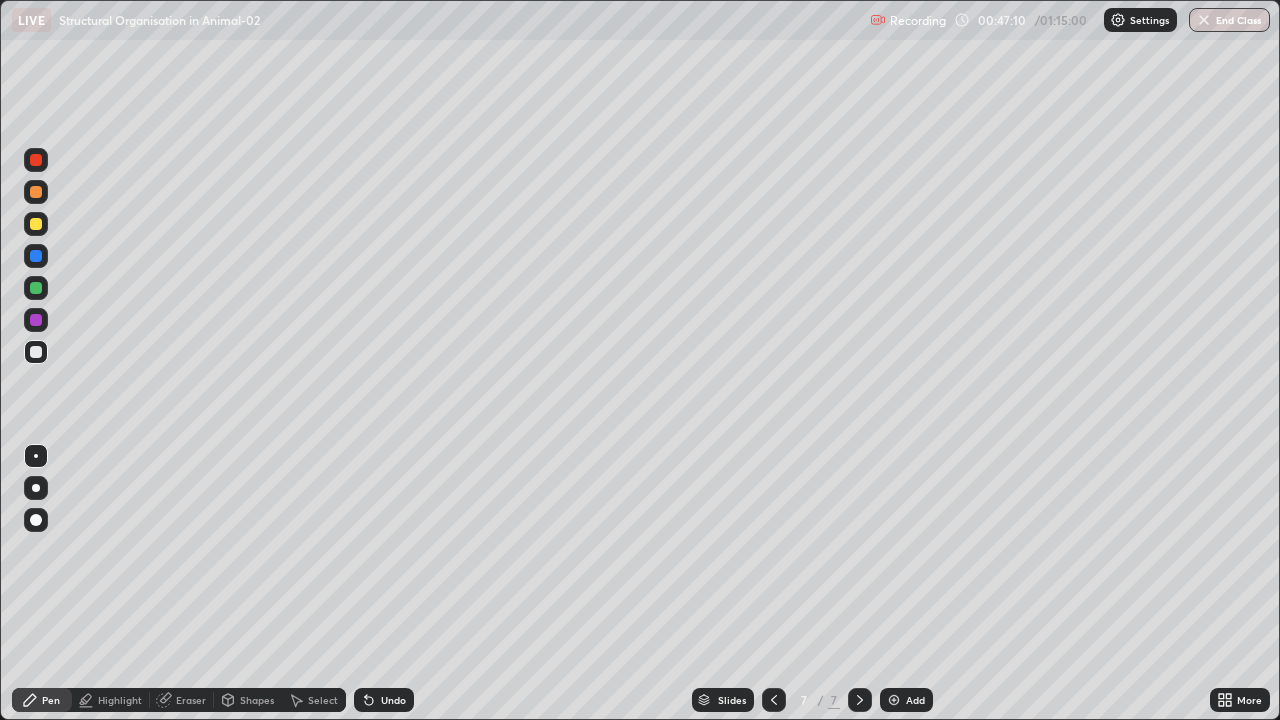 click at bounding box center (36, 320) 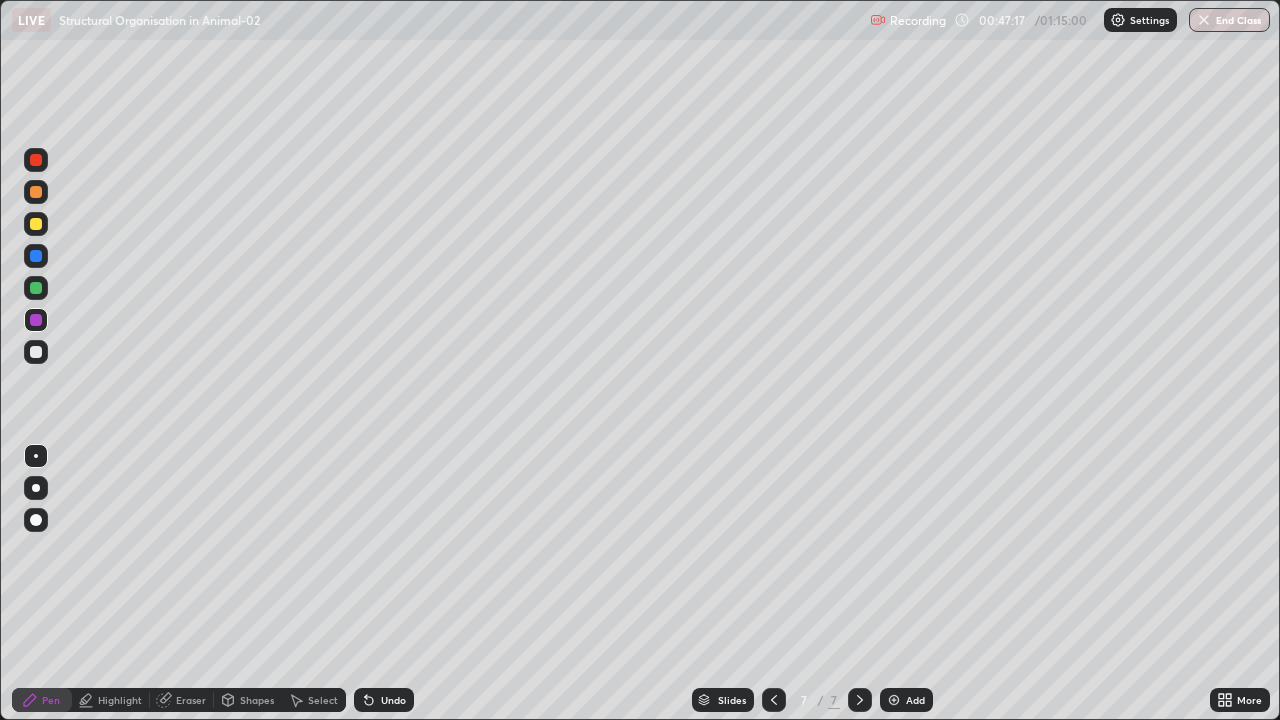 click at bounding box center [36, 256] 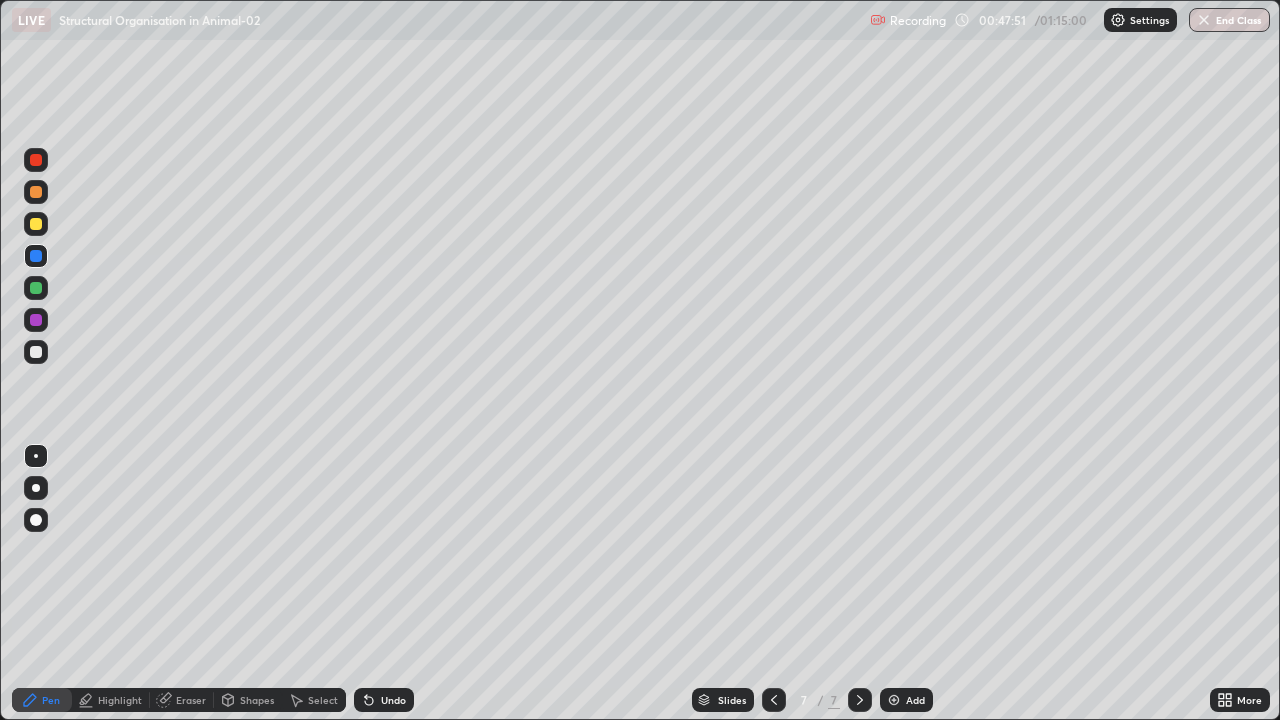 click at bounding box center (36, 352) 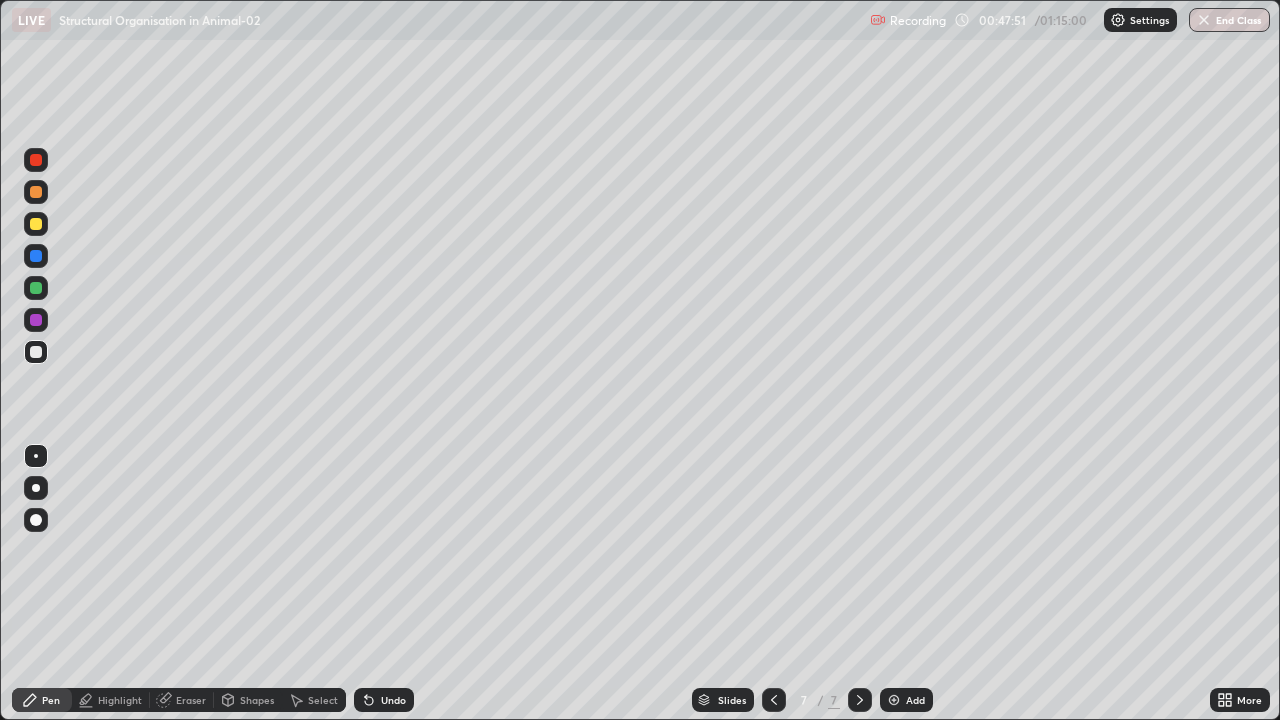 click at bounding box center [36, 488] 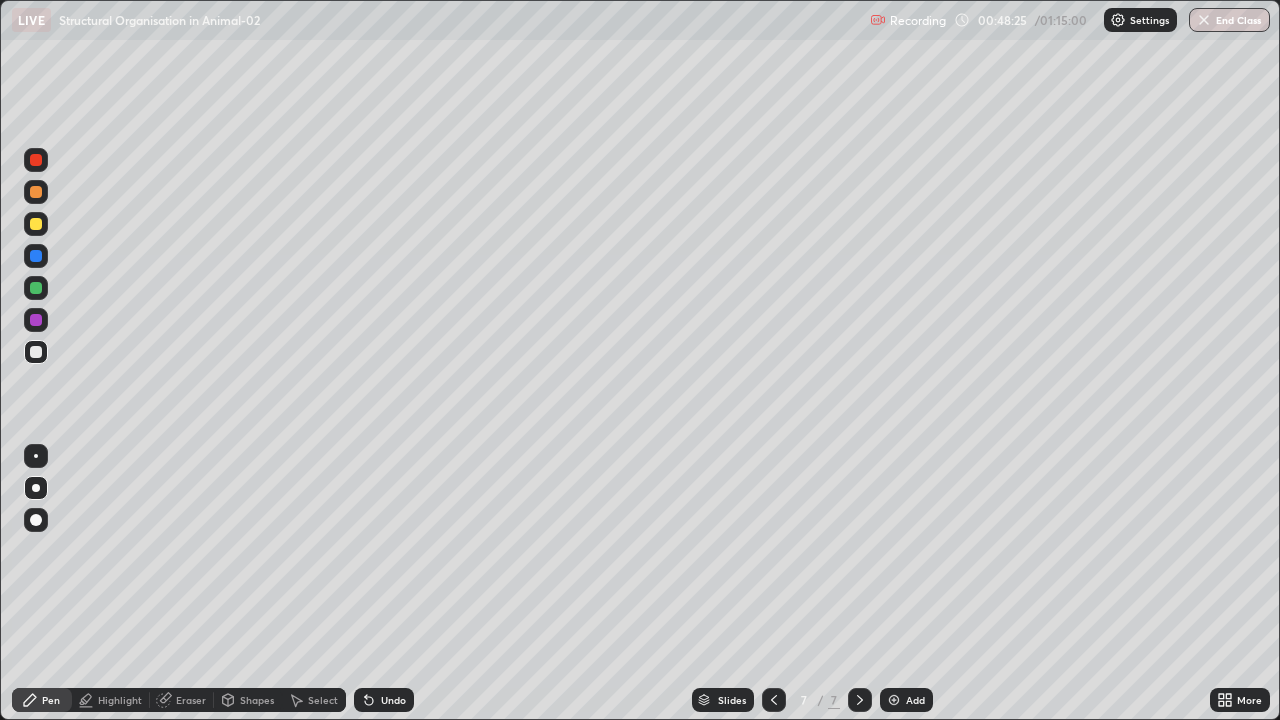 click at bounding box center [36, 320] 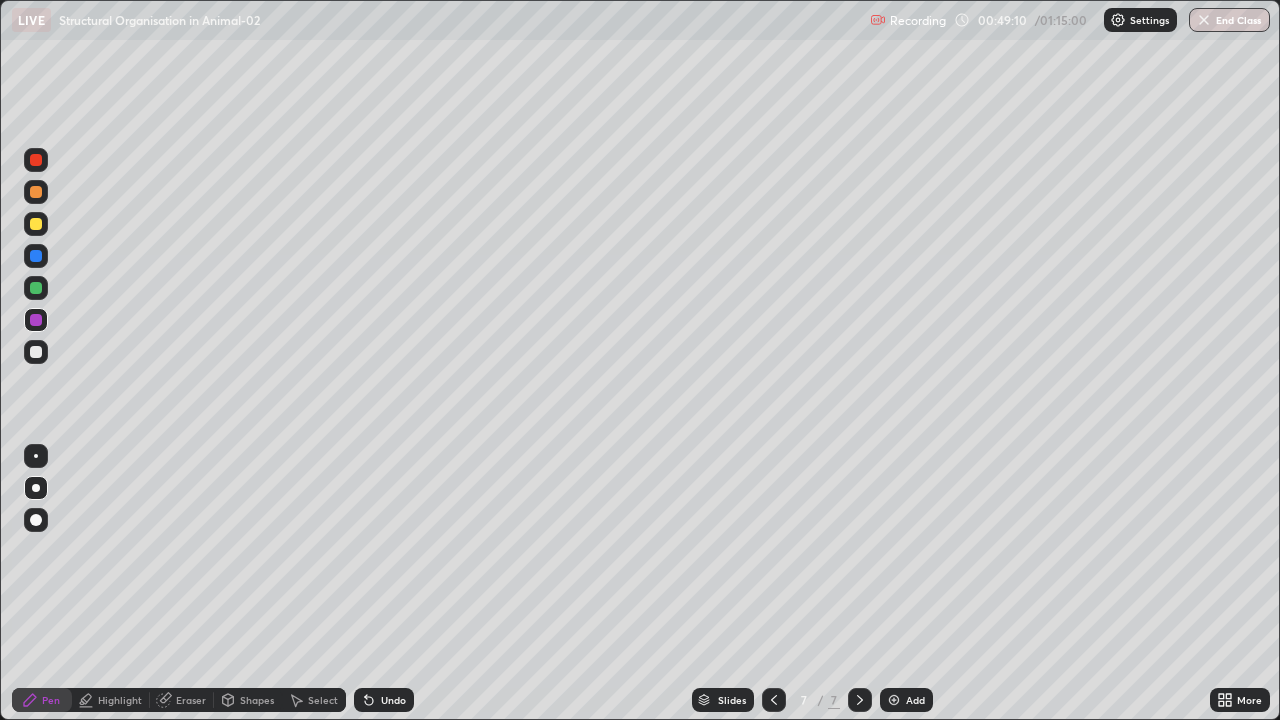 click at bounding box center [36, 256] 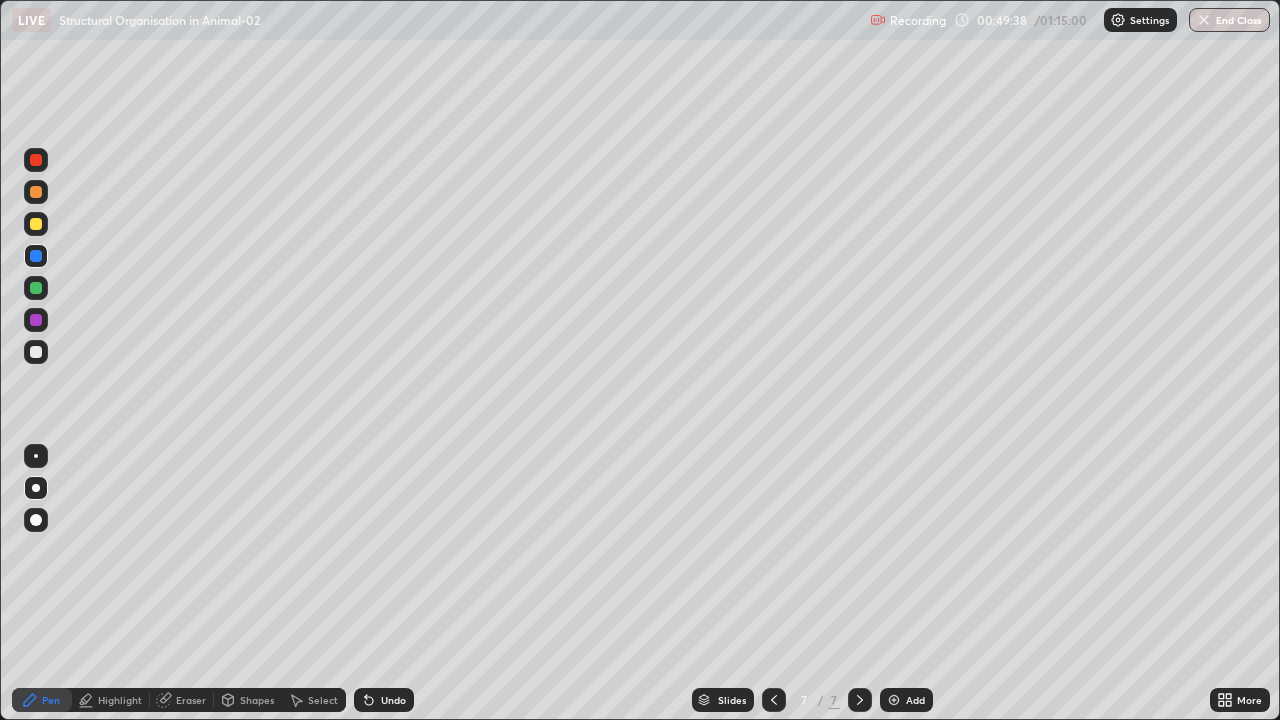 click at bounding box center (36, 224) 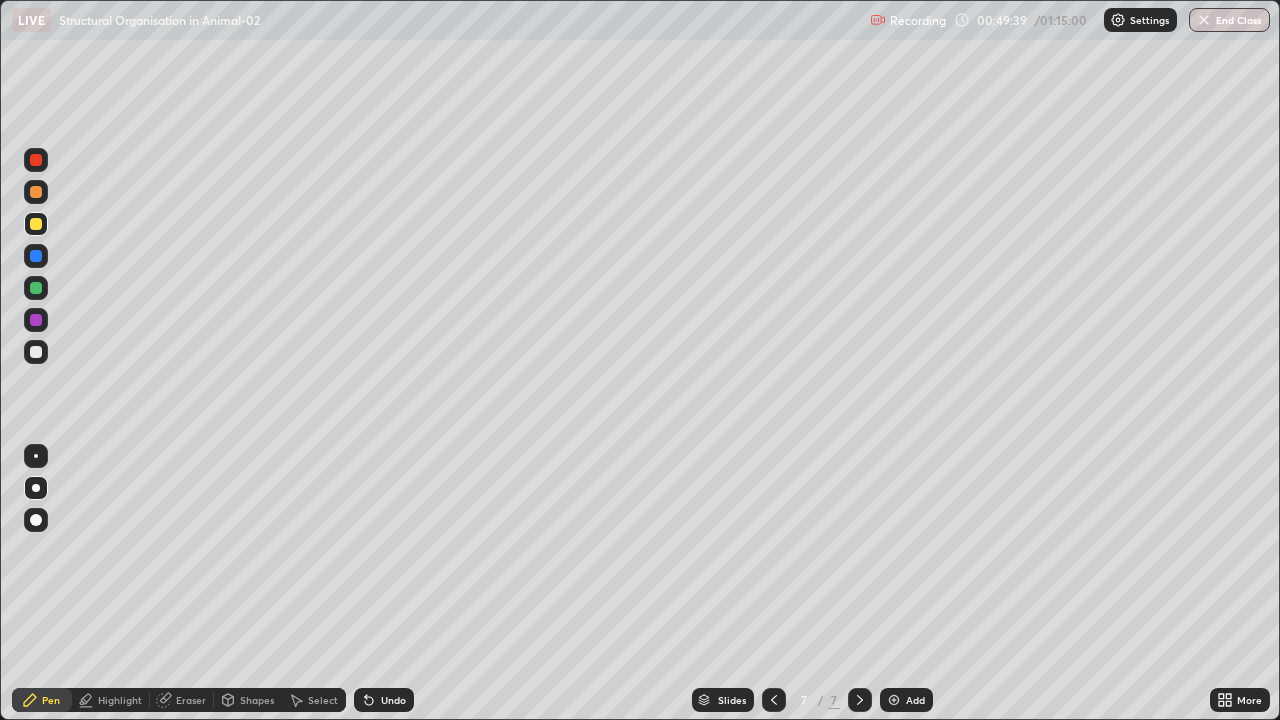 click at bounding box center [36, 224] 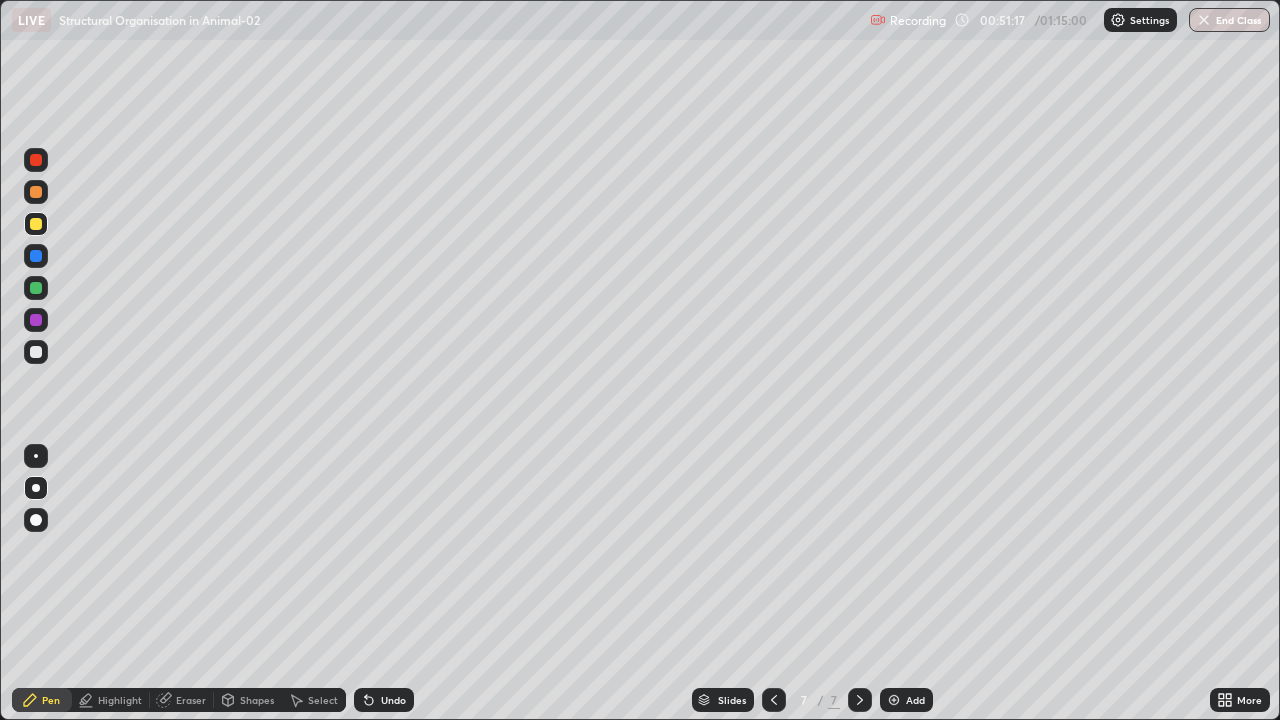 click at bounding box center [36, 192] 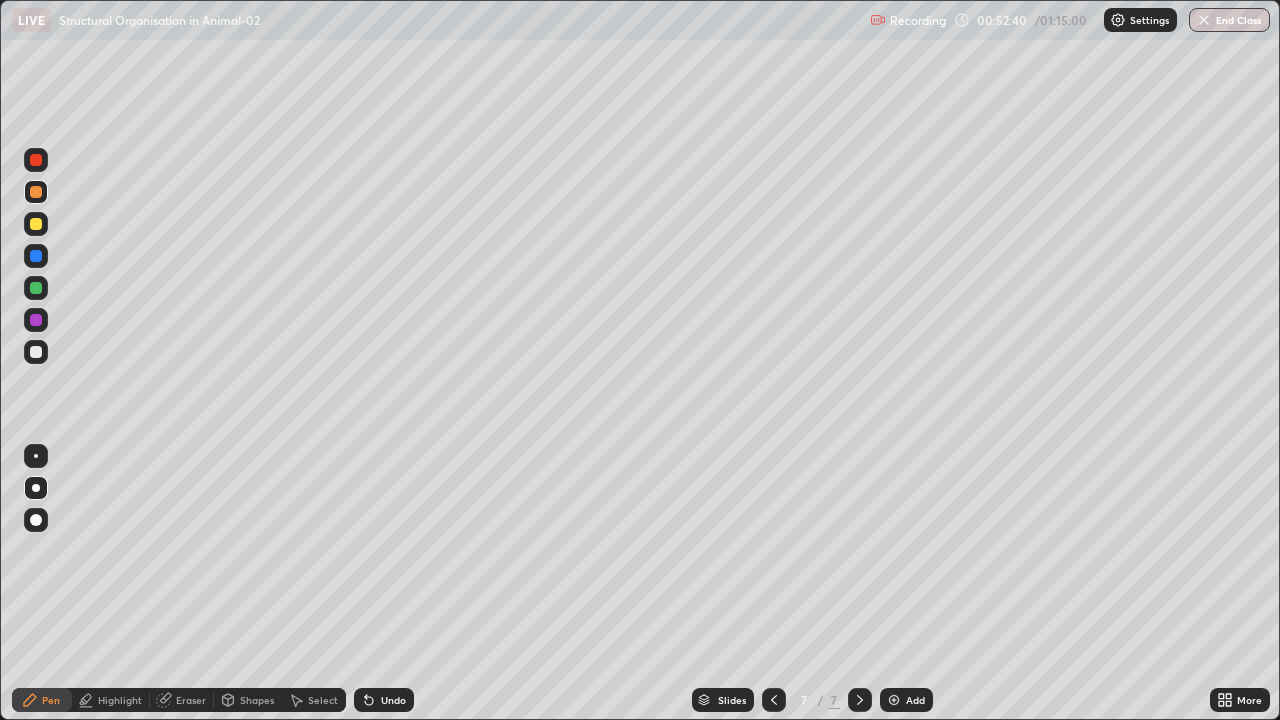 click at bounding box center (36, 352) 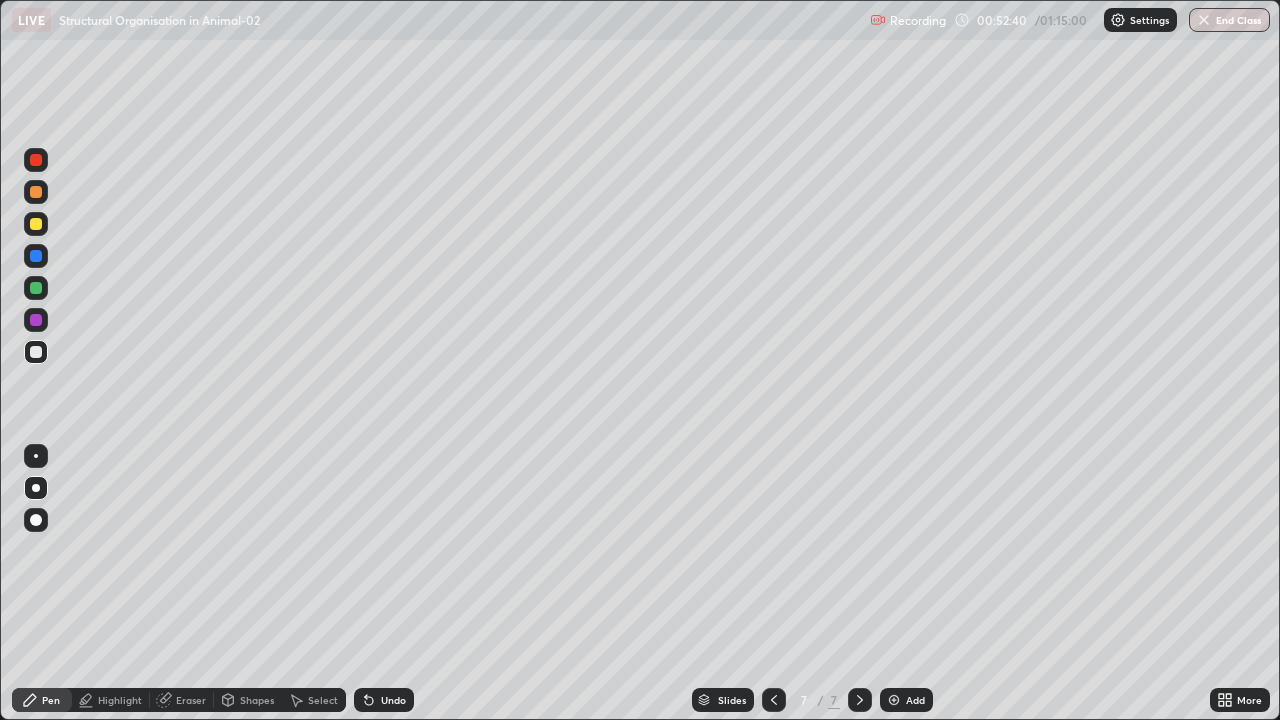 click at bounding box center (36, 488) 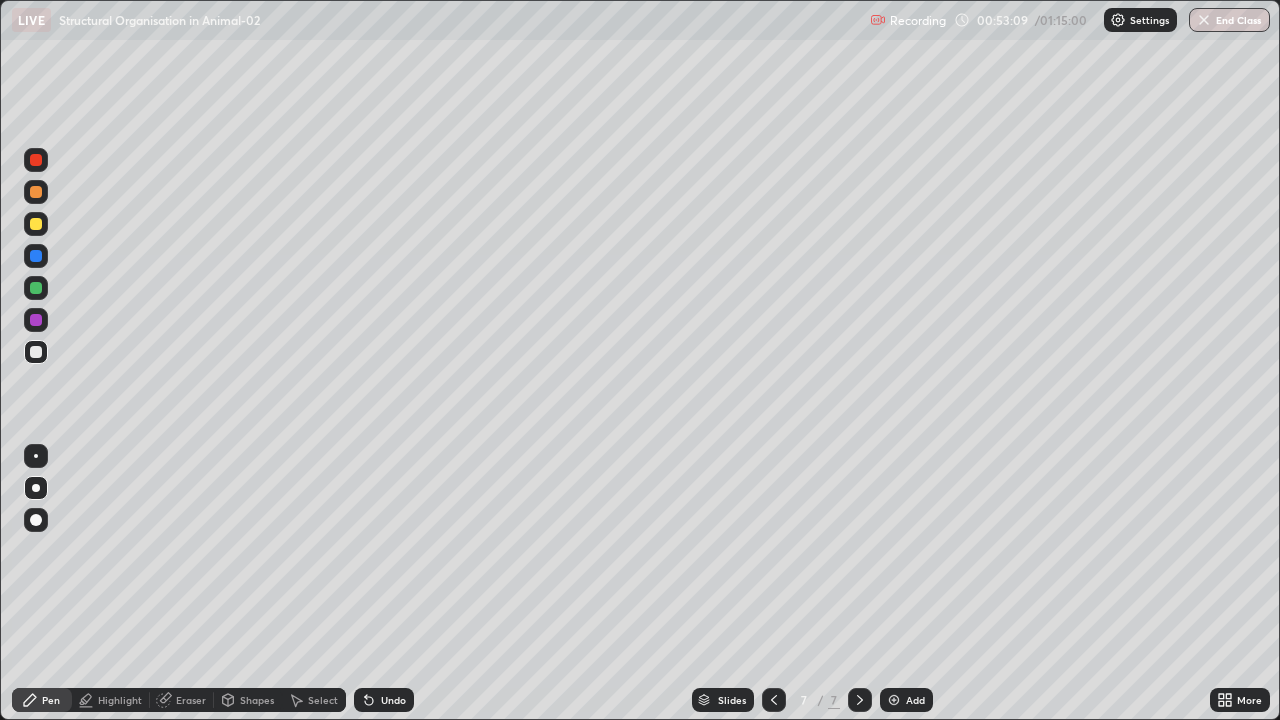 click on "Undo" at bounding box center (393, 700) 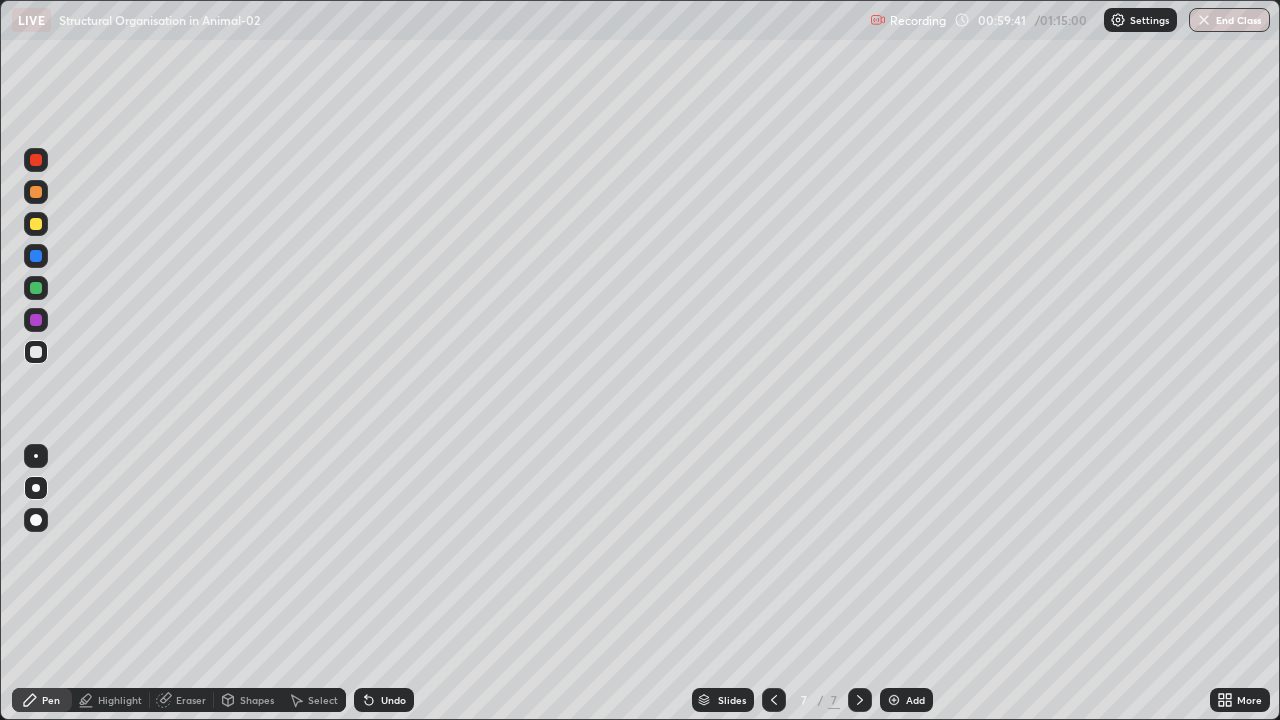 click on "Add" at bounding box center (906, 700) 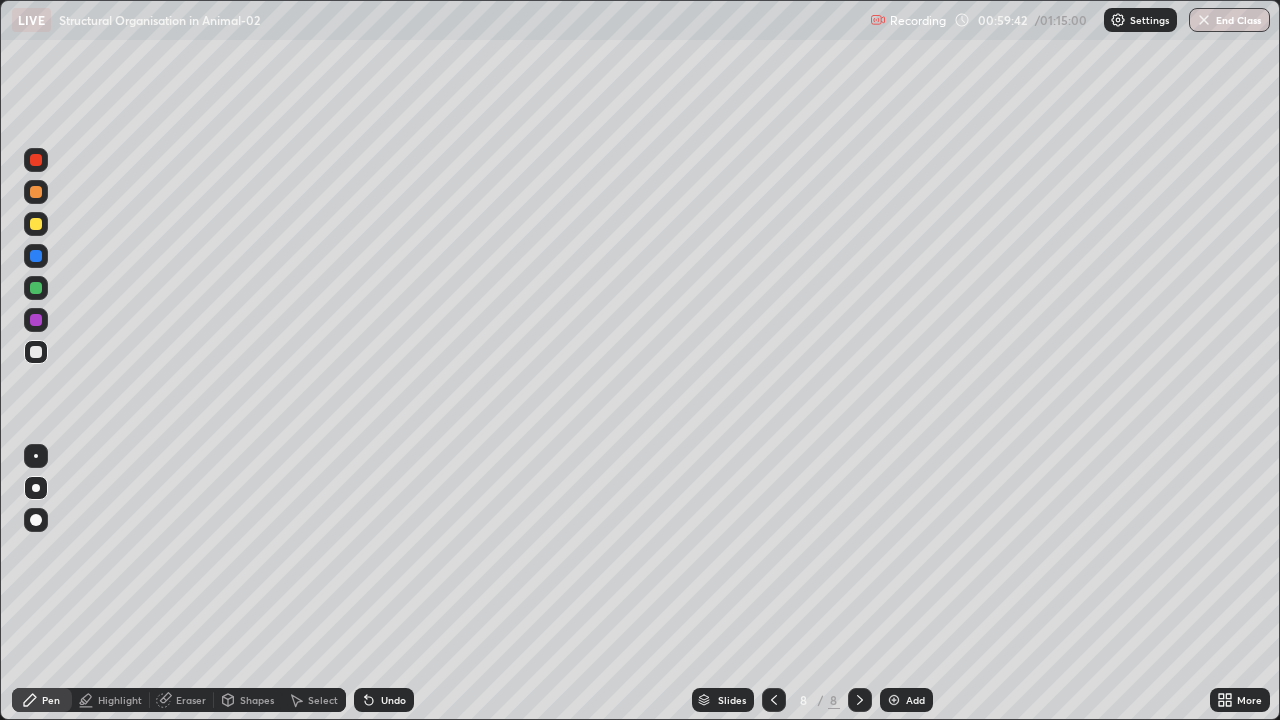 click at bounding box center (36, 520) 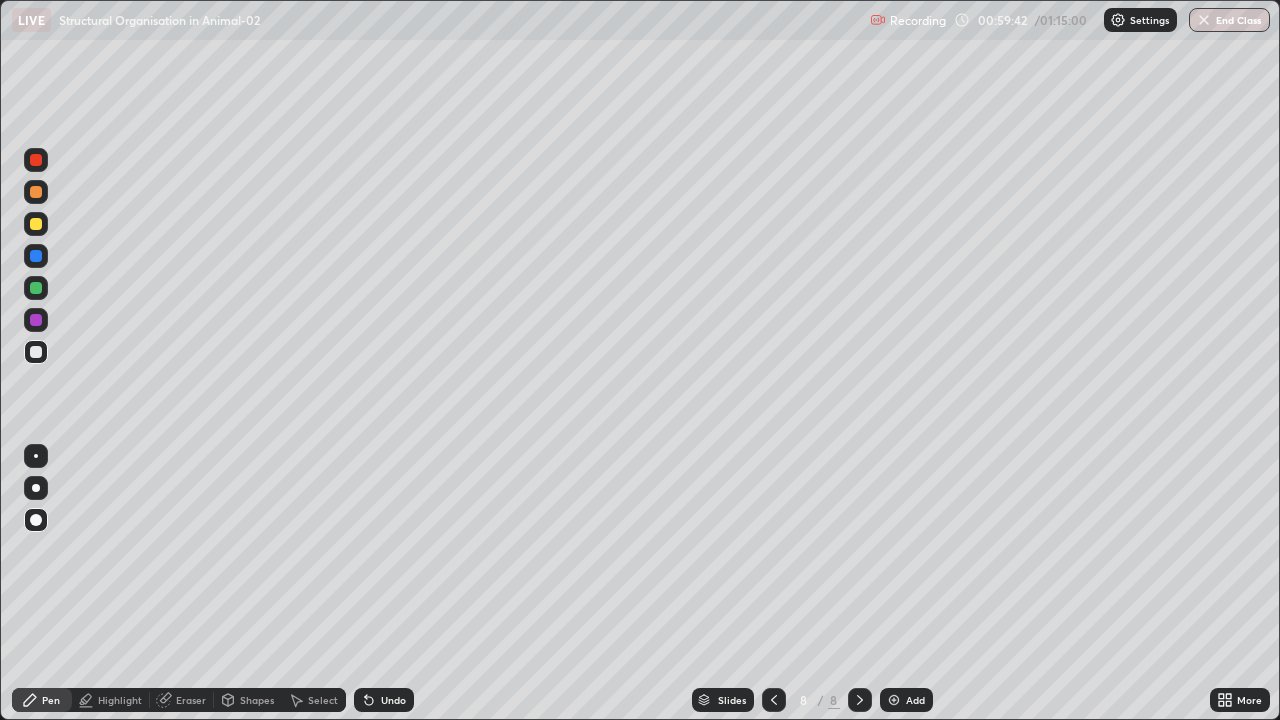 click at bounding box center [36, 520] 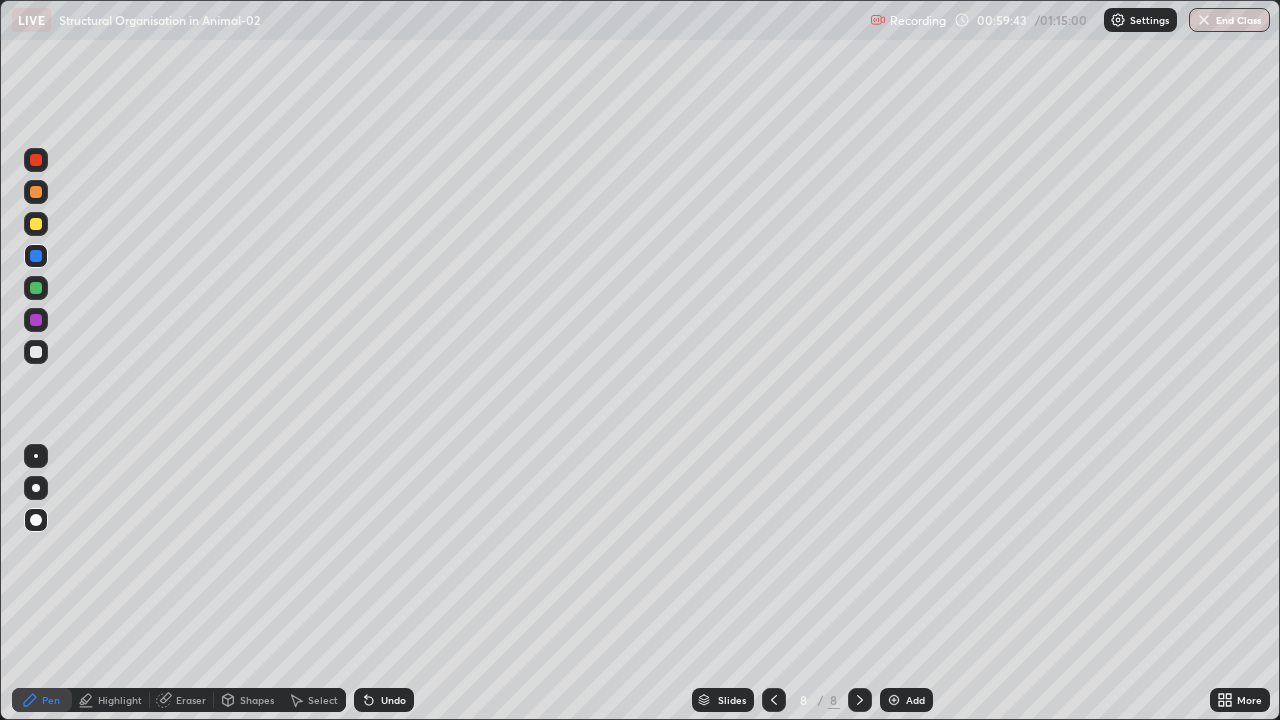 click at bounding box center [36, 256] 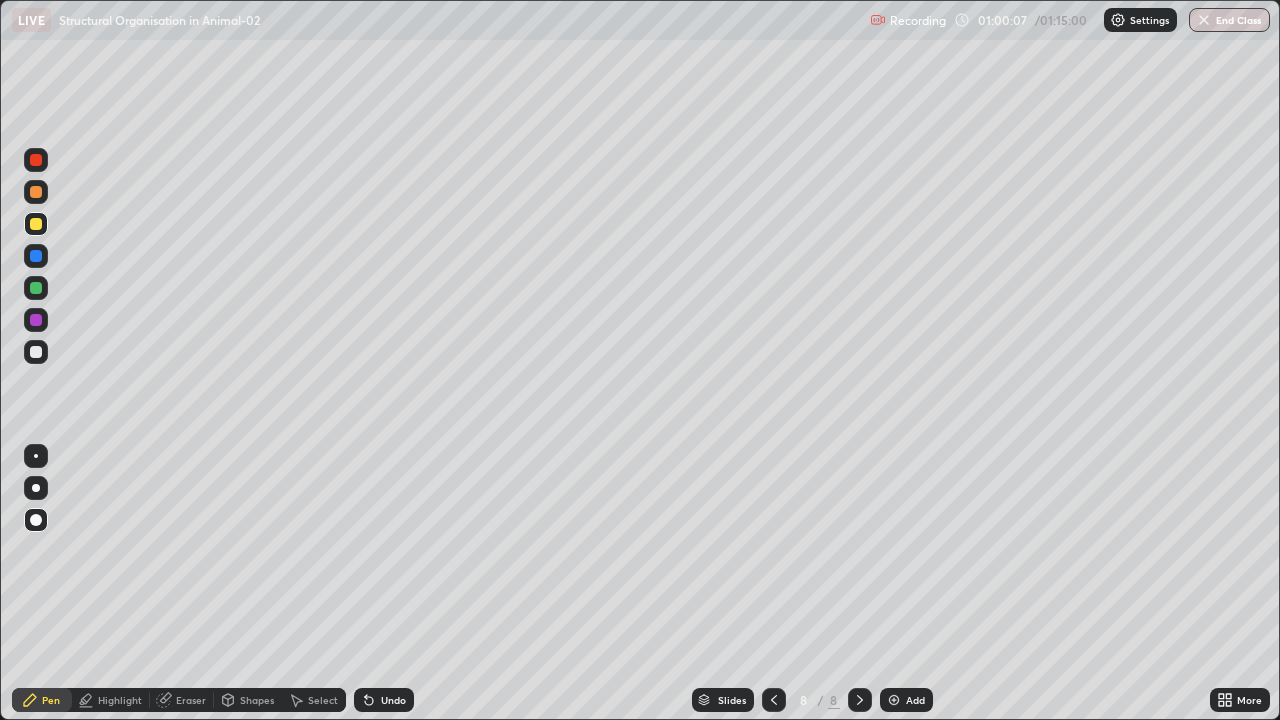 click at bounding box center [36, 320] 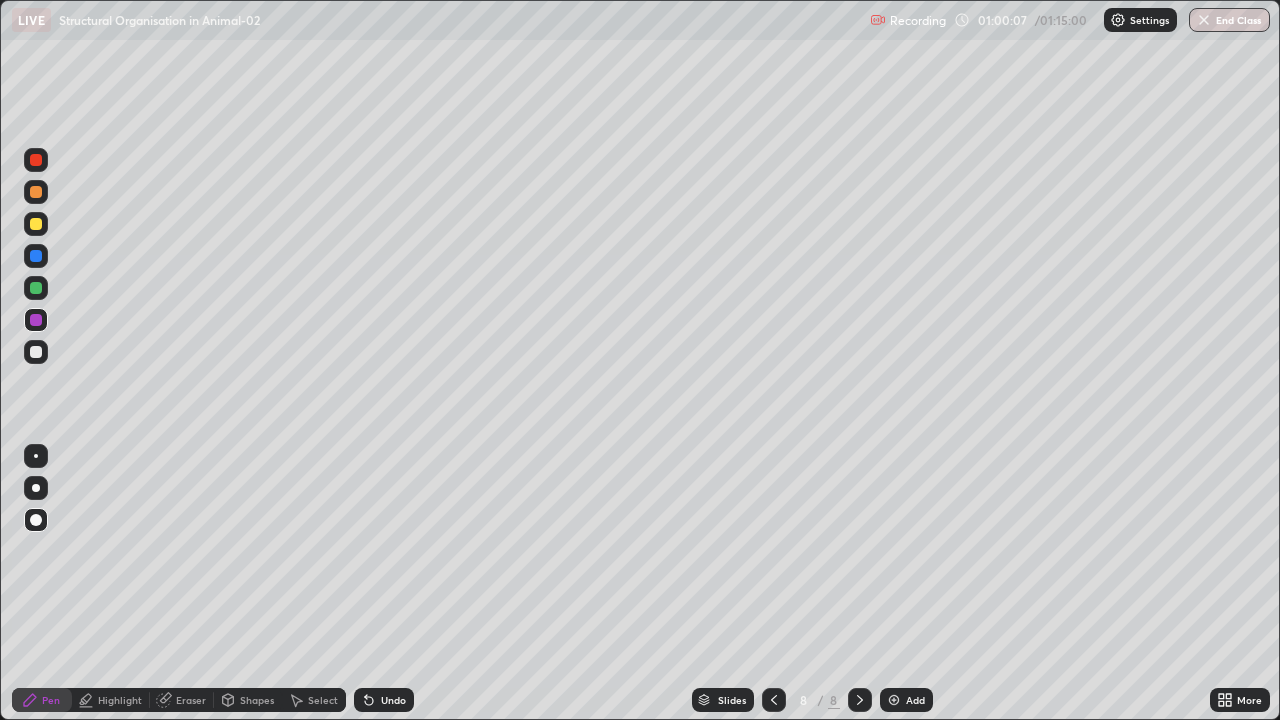 click at bounding box center (36, 288) 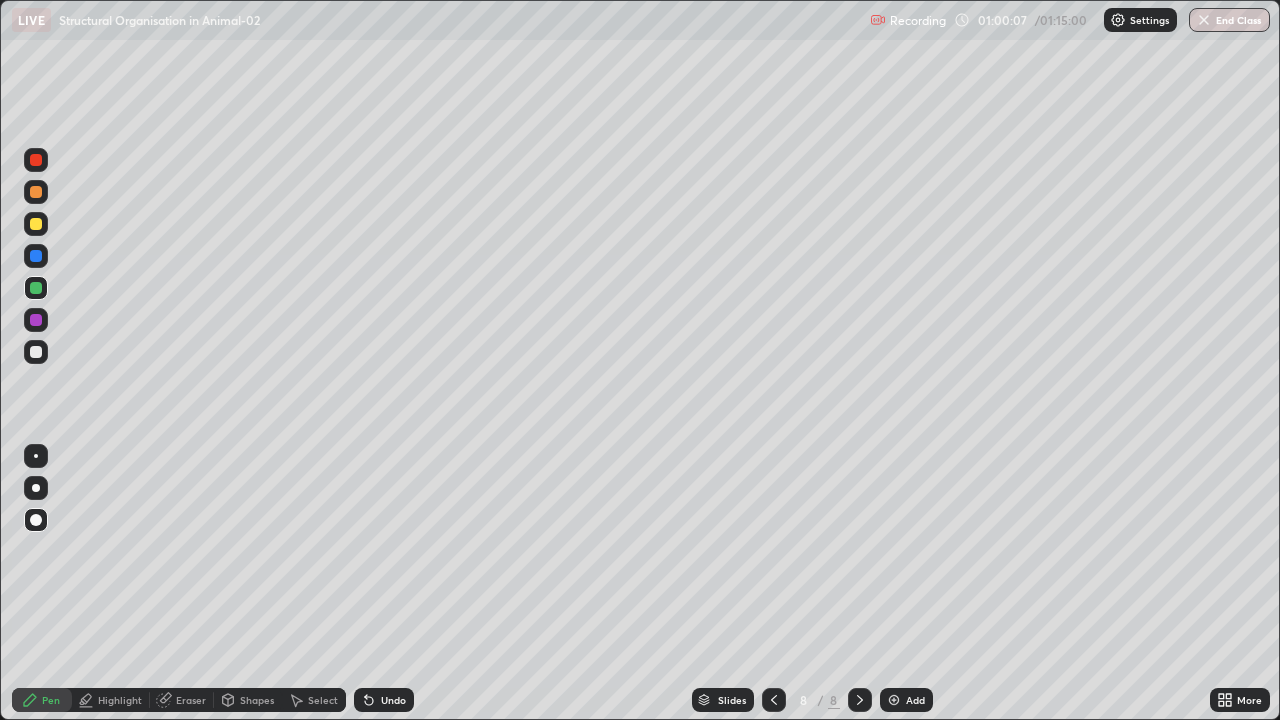 click at bounding box center [36, 224] 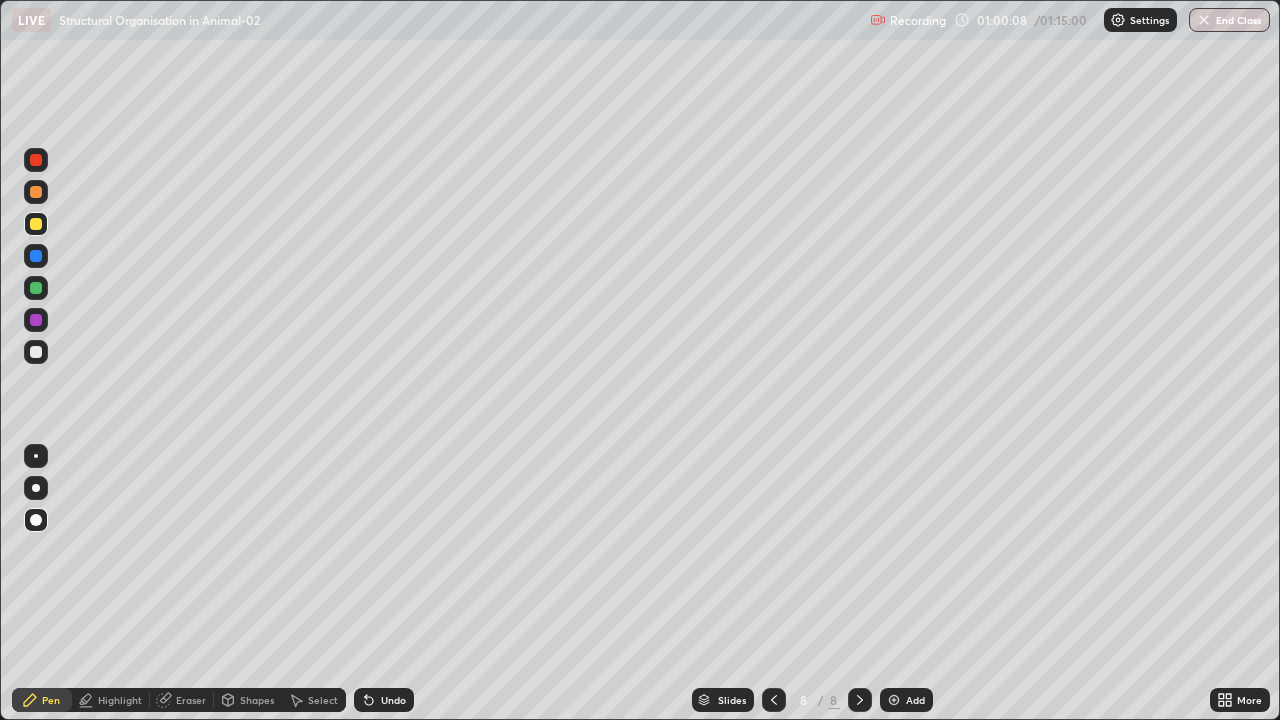 click at bounding box center (36, 352) 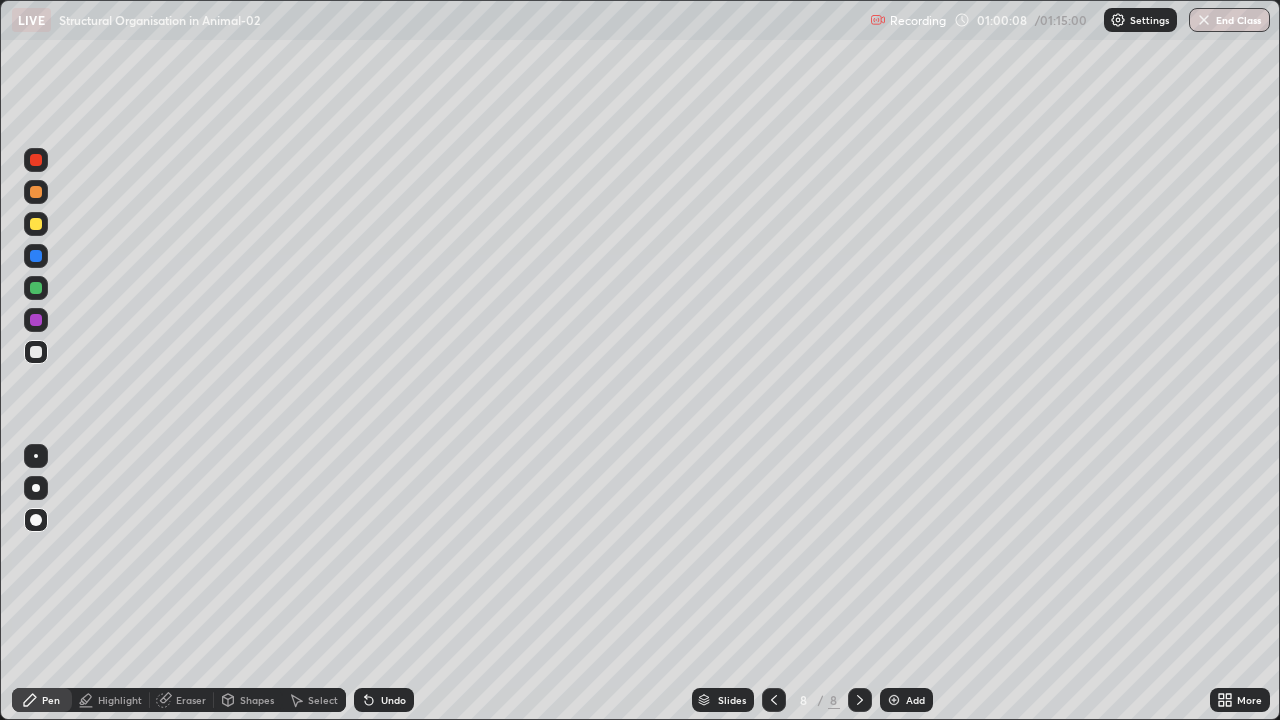 click at bounding box center [36, 488] 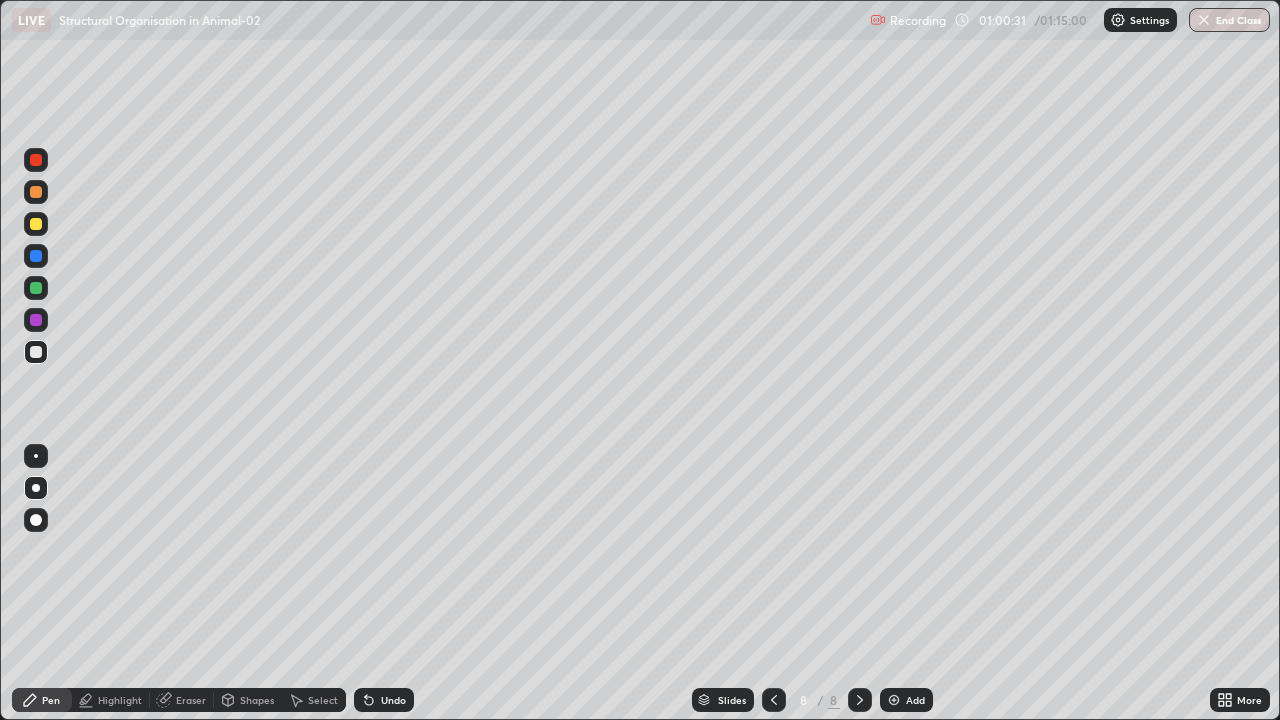click at bounding box center [36, 352] 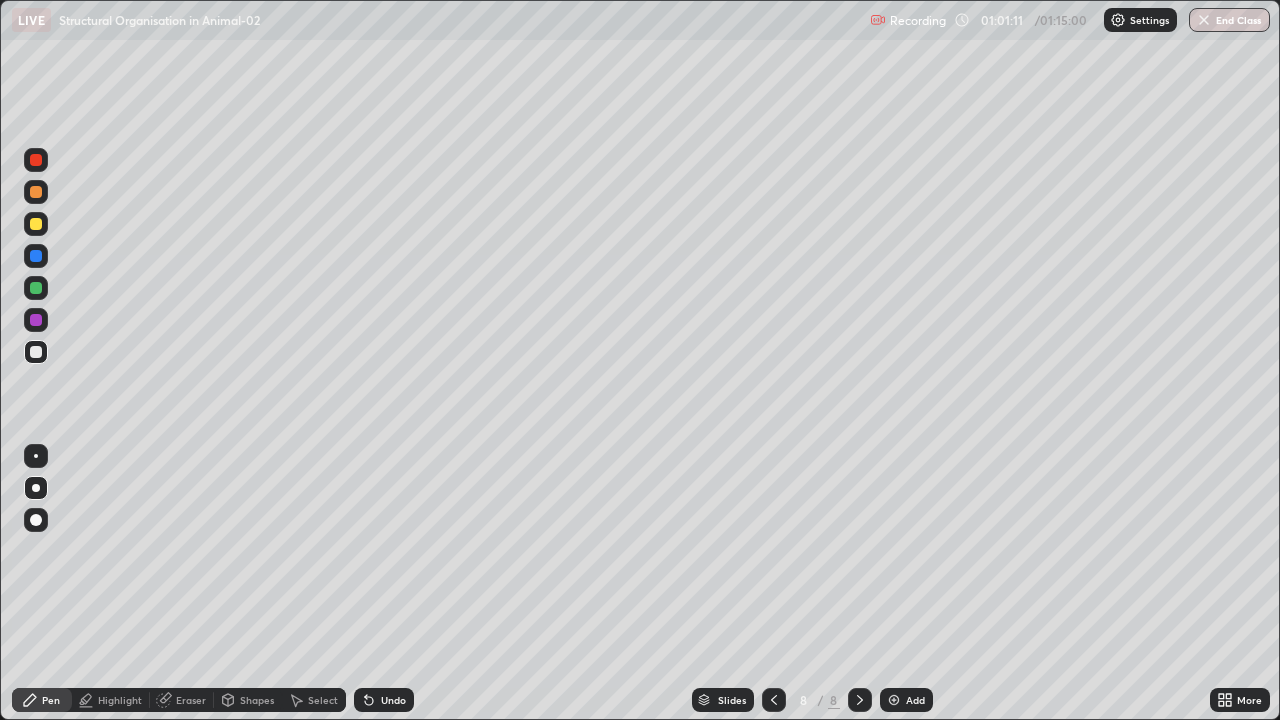 click at bounding box center [36, 224] 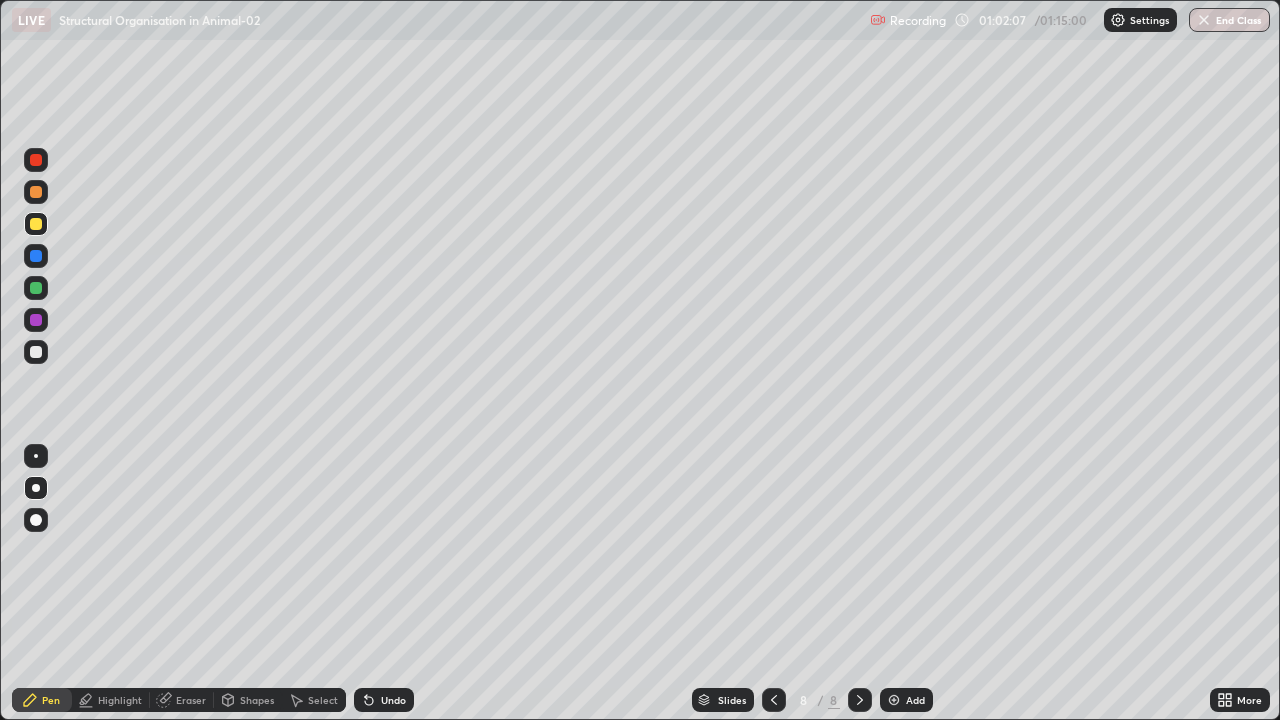 click at bounding box center (36, 352) 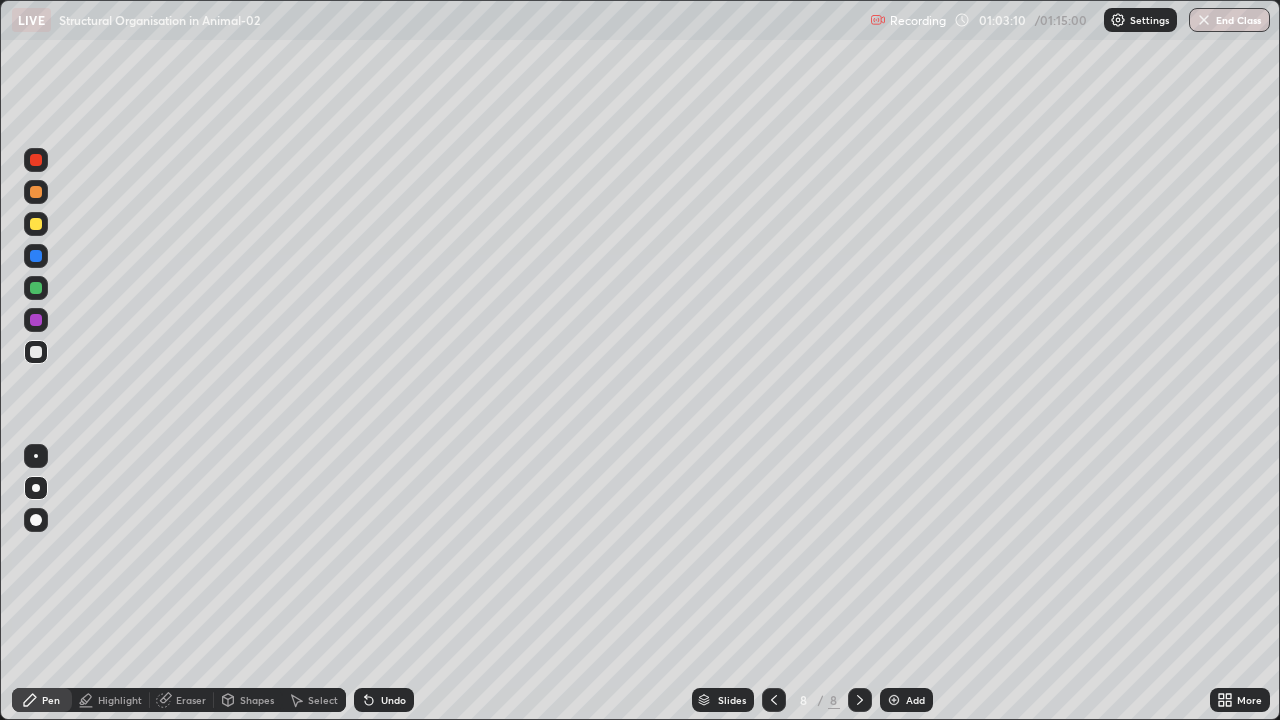 click on "Undo" at bounding box center [393, 700] 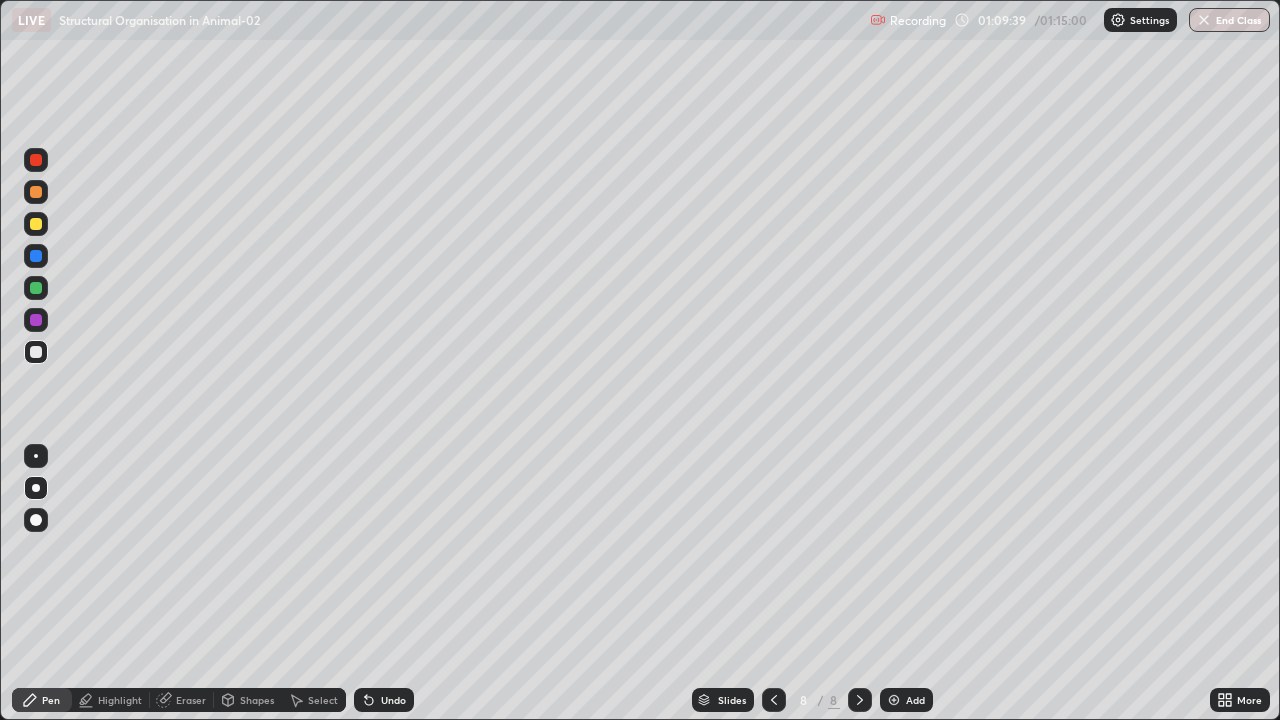 click on "End Class" at bounding box center (1229, 20) 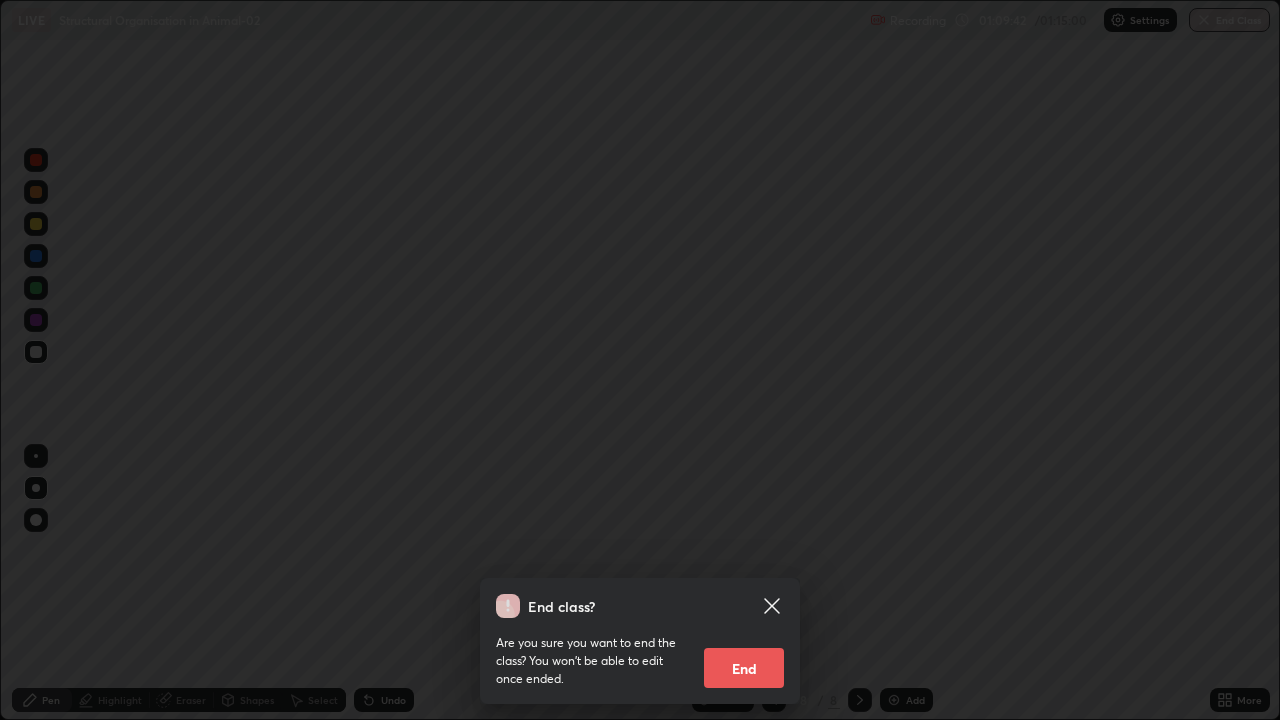 click on "End" at bounding box center [744, 668] 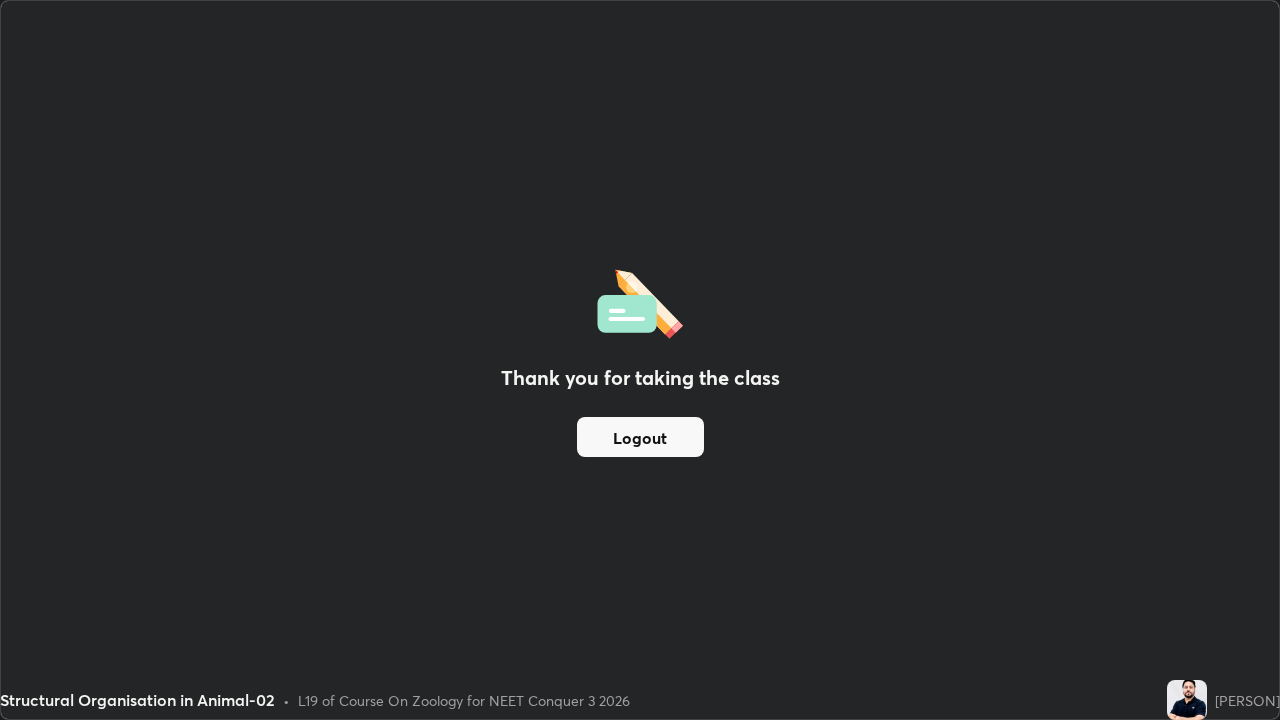click on "Thank you for taking the class Logout" at bounding box center (640, 360) 